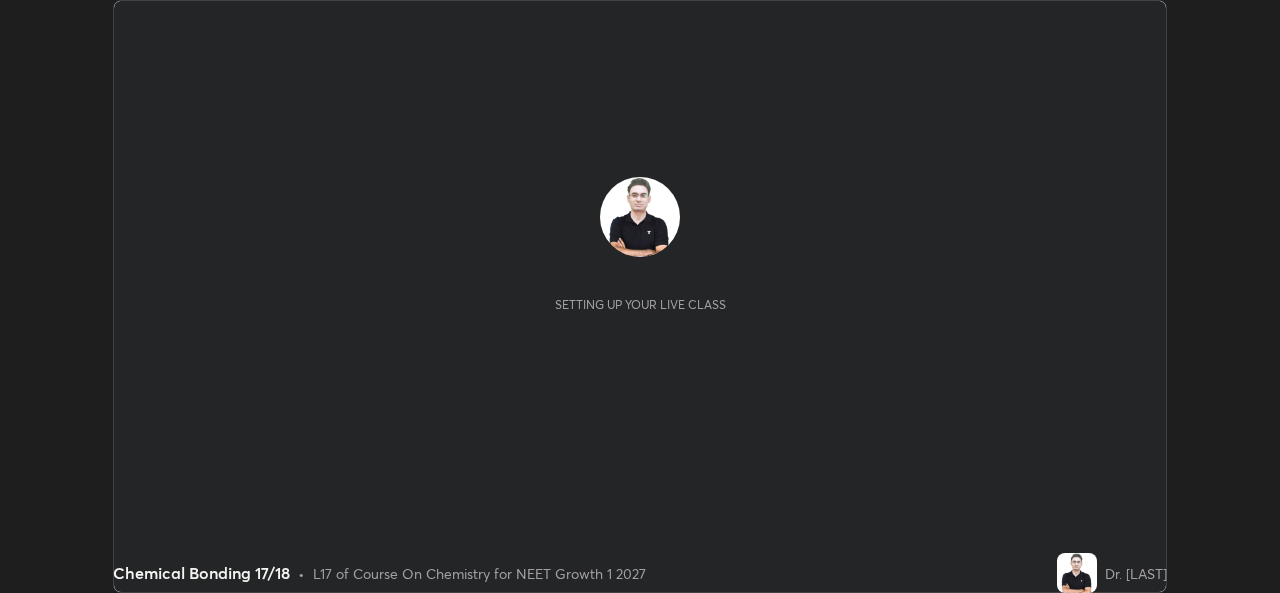 scroll, scrollTop: 0, scrollLeft: 0, axis: both 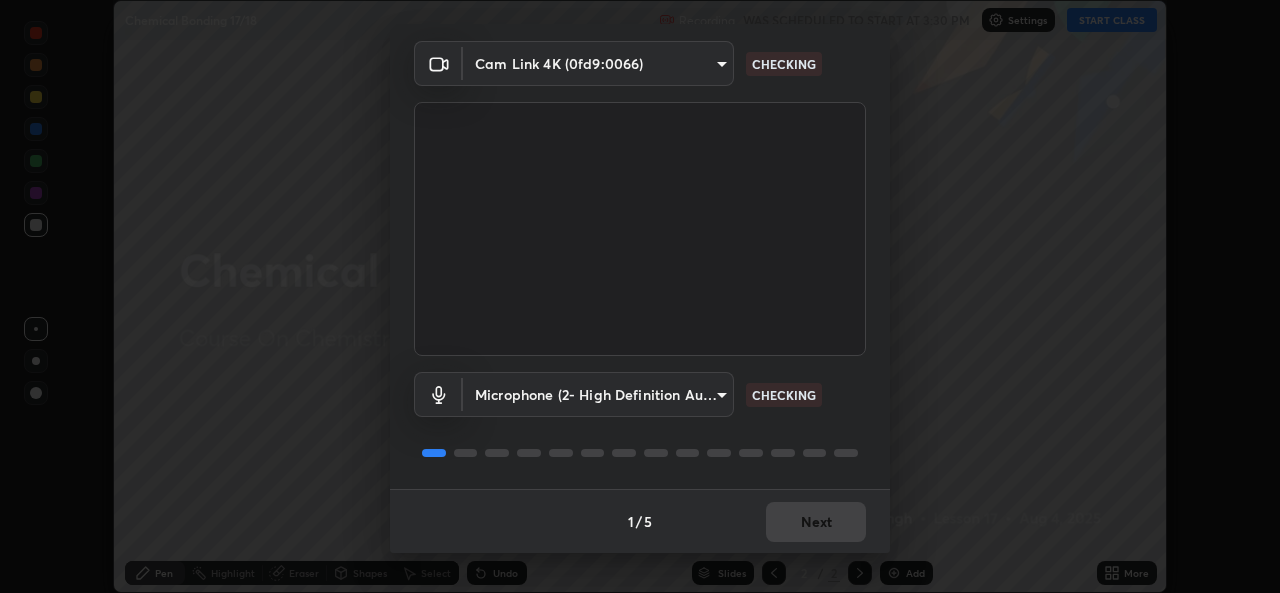 click on "1 / 5 Next" at bounding box center [640, 521] 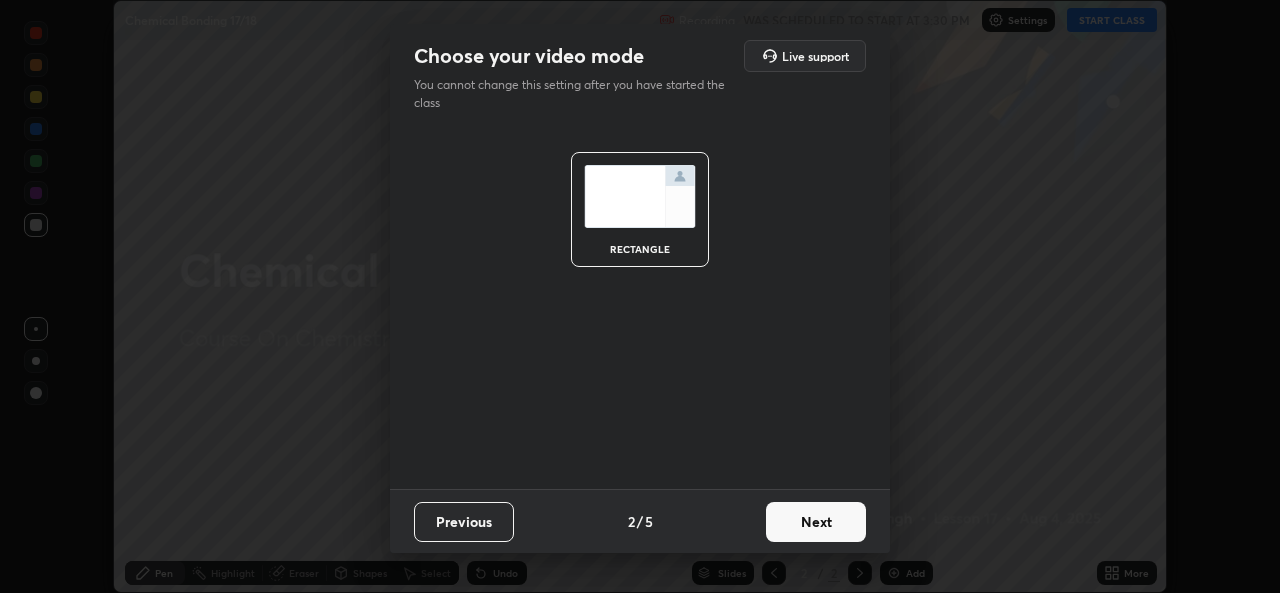 scroll, scrollTop: 0, scrollLeft: 0, axis: both 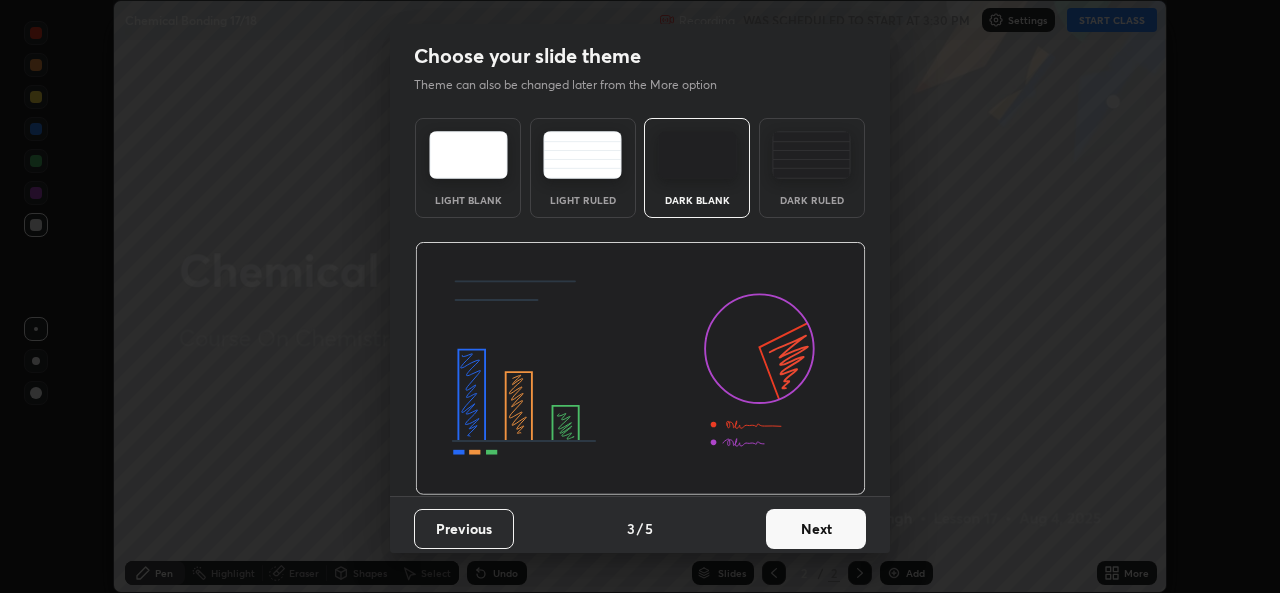 click on "Next" at bounding box center (816, 529) 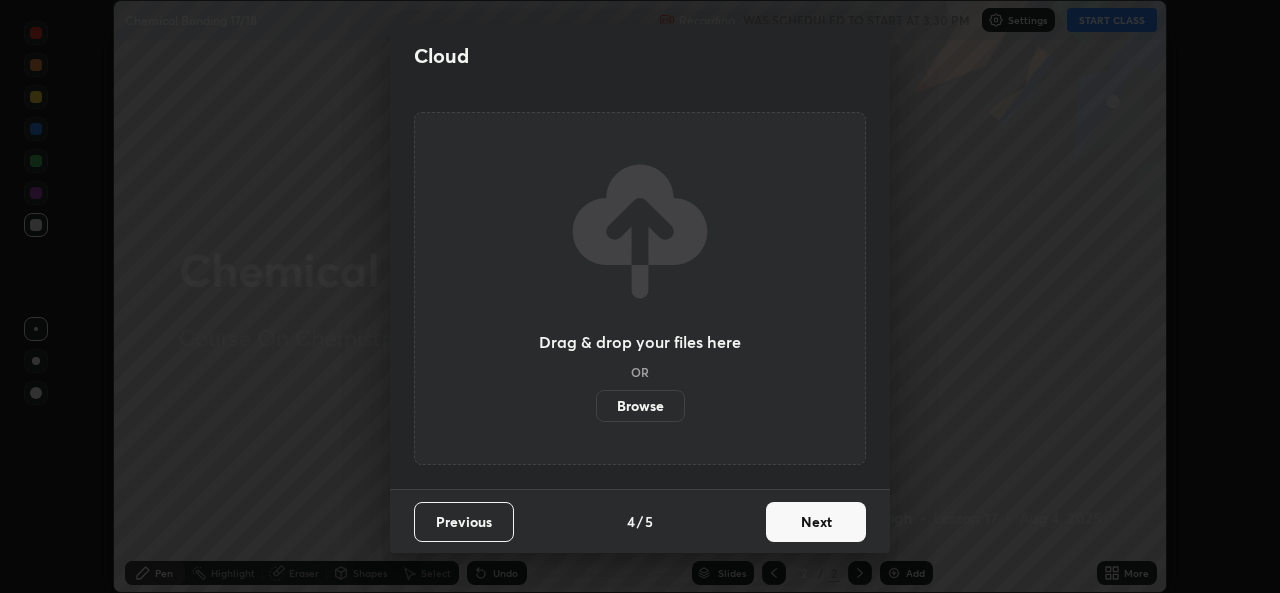 click on "Next" at bounding box center (816, 522) 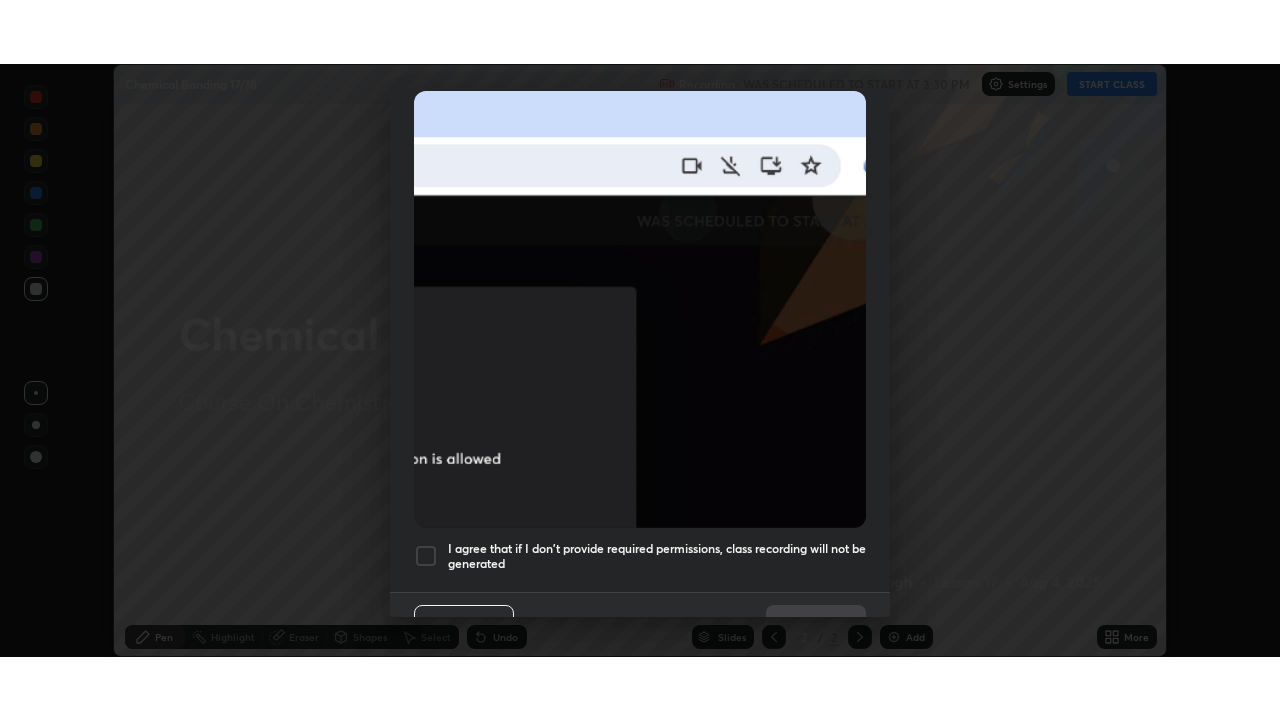 scroll, scrollTop: 471, scrollLeft: 0, axis: vertical 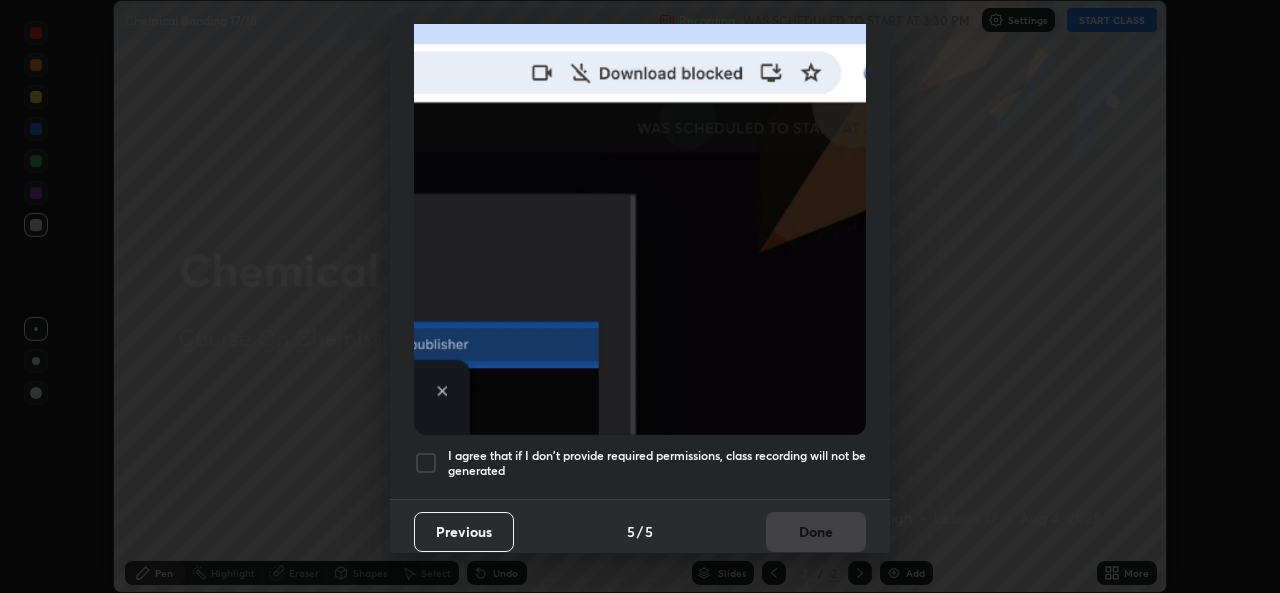 click on "I agree that if I don't provide required permissions, class recording will not be generated" at bounding box center [657, 463] 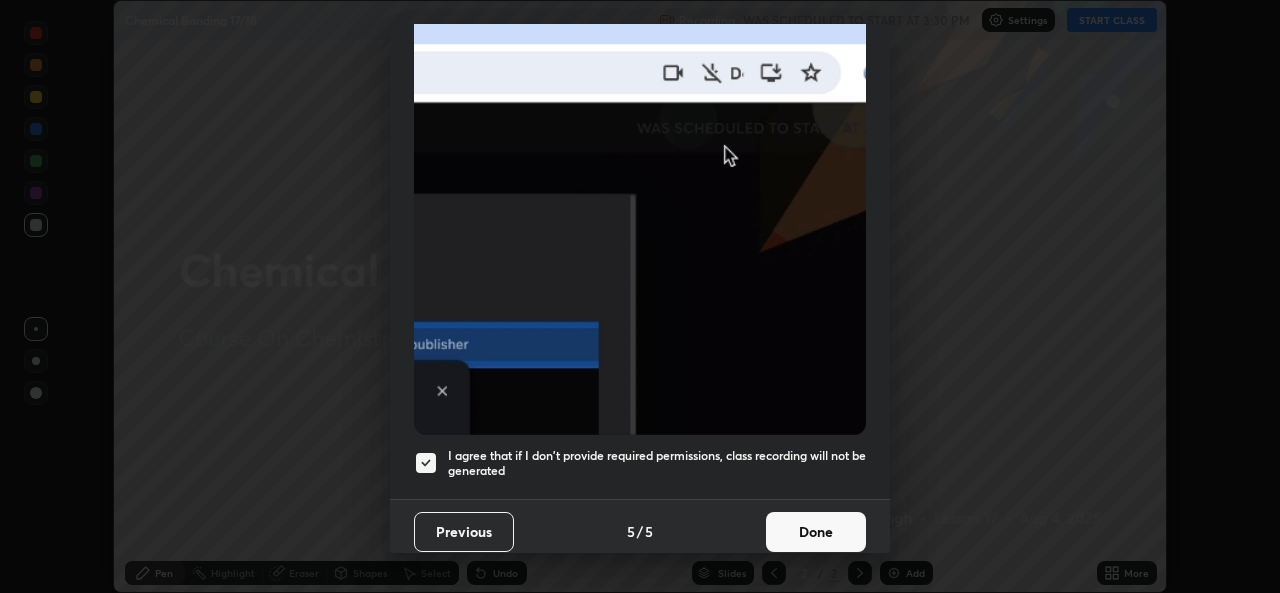 click on "Done" at bounding box center [816, 532] 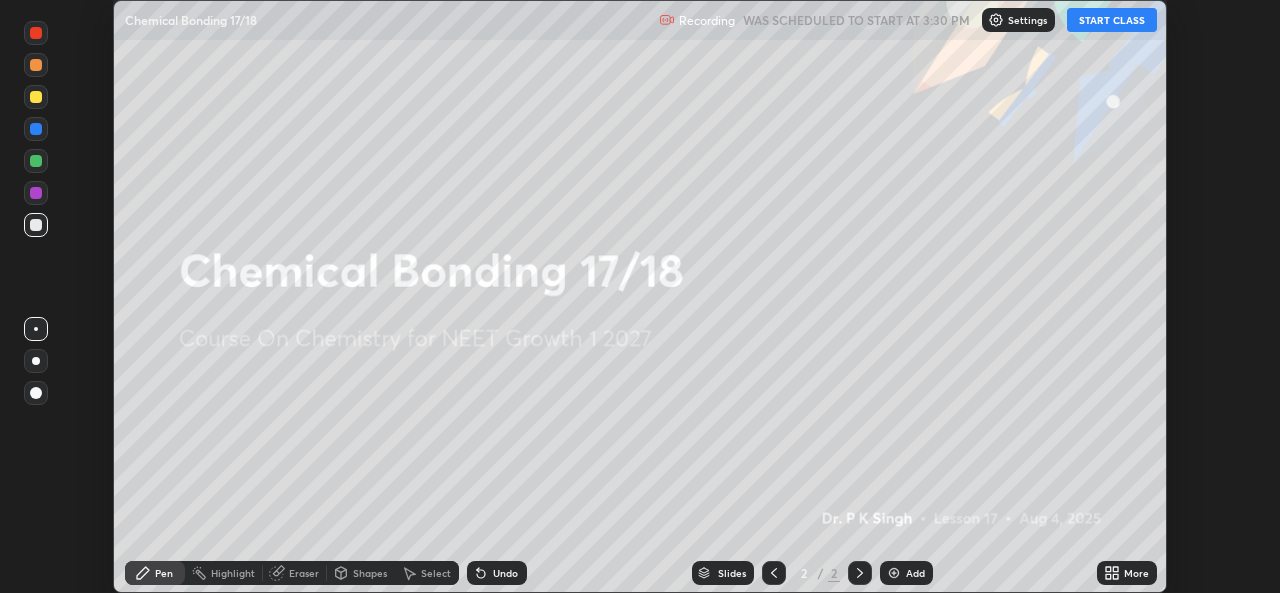 click 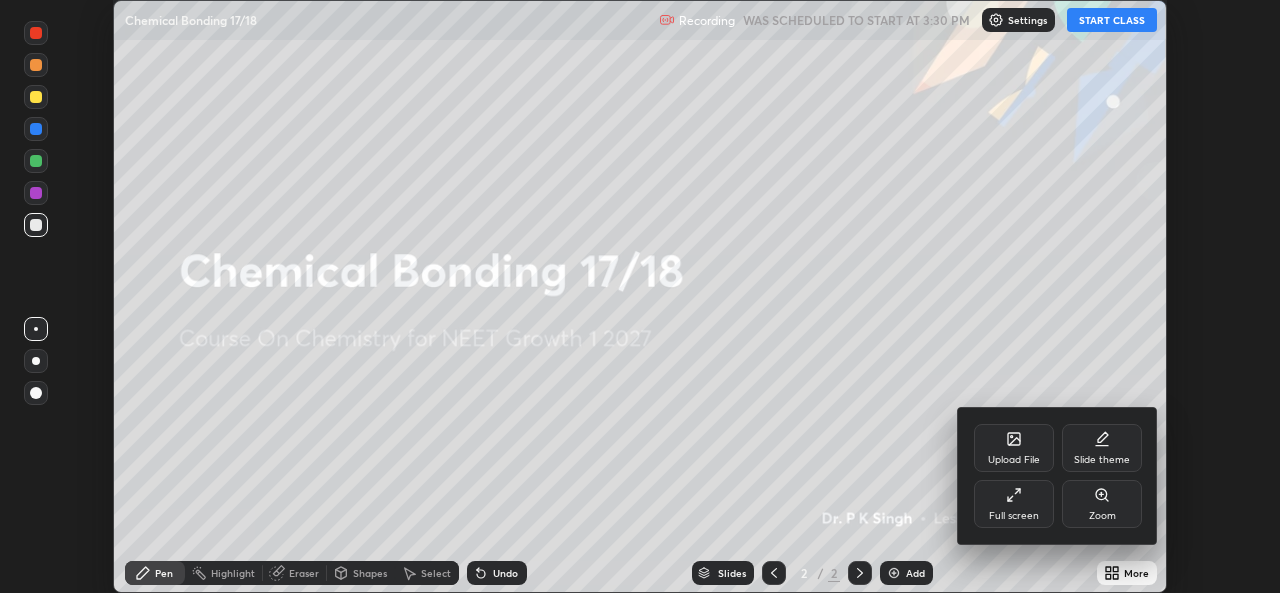 click on "Full screen" at bounding box center [1014, 504] 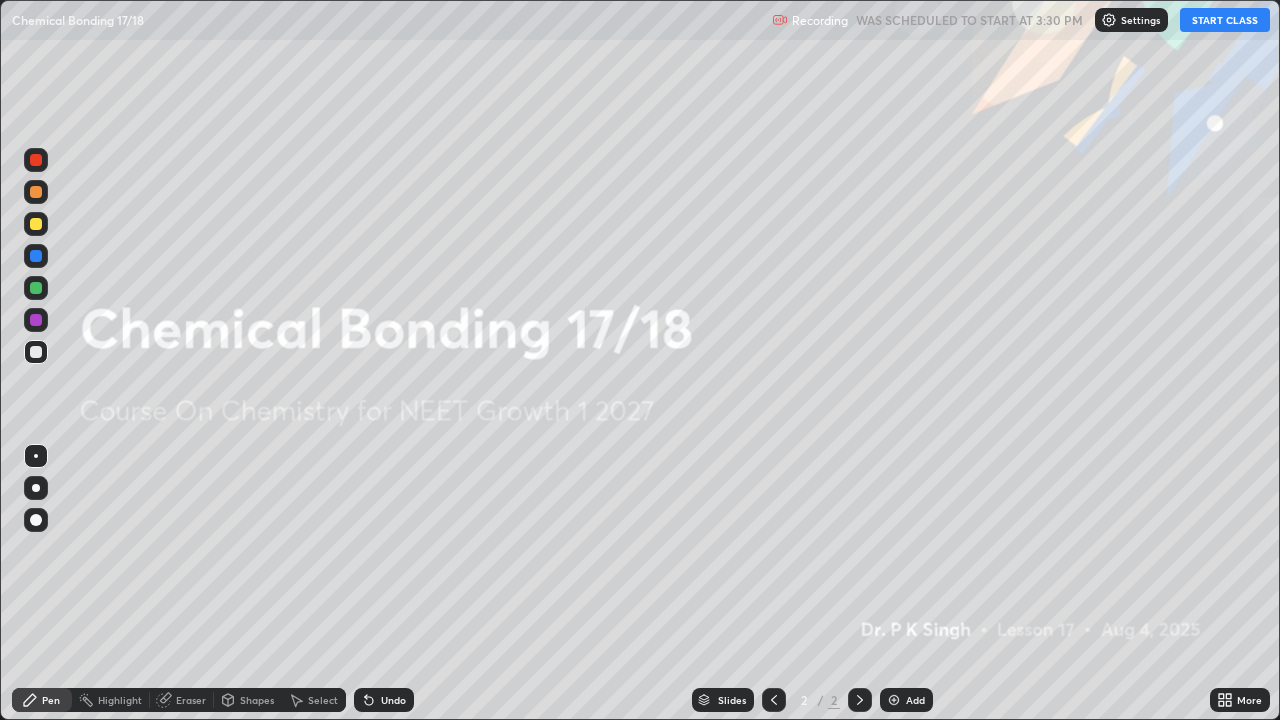 scroll, scrollTop: 99280, scrollLeft: 98720, axis: both 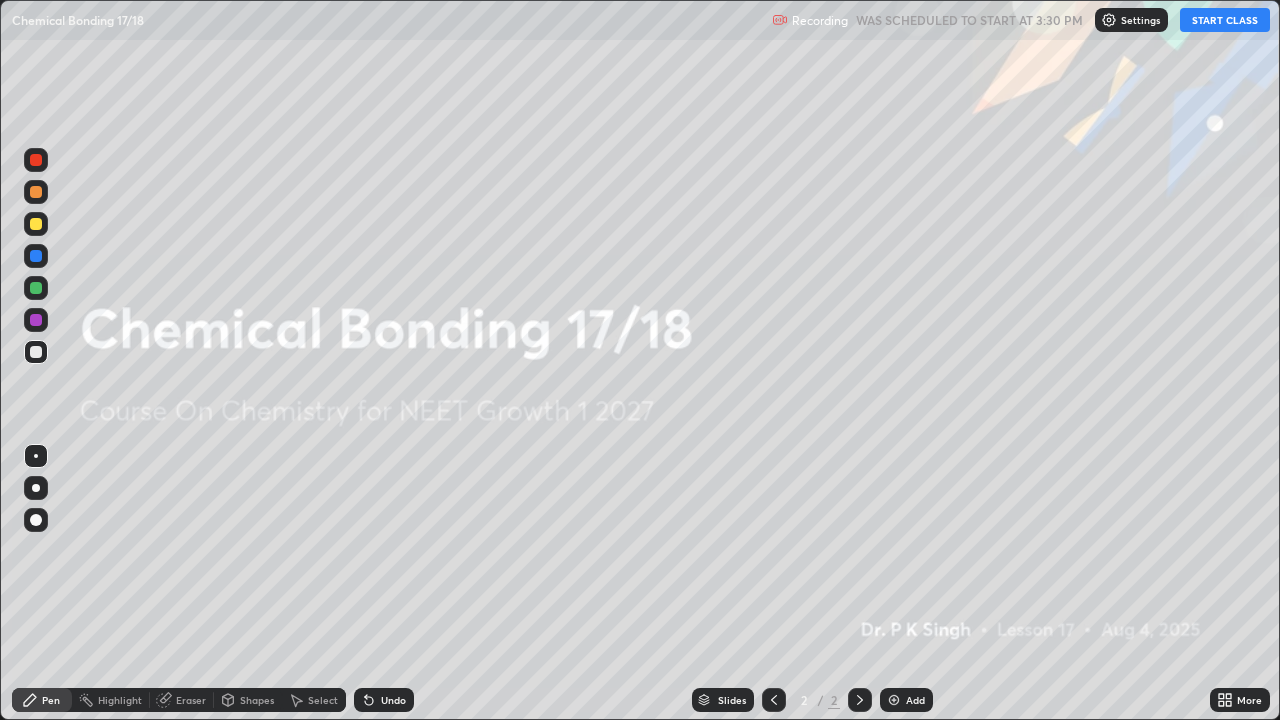 click 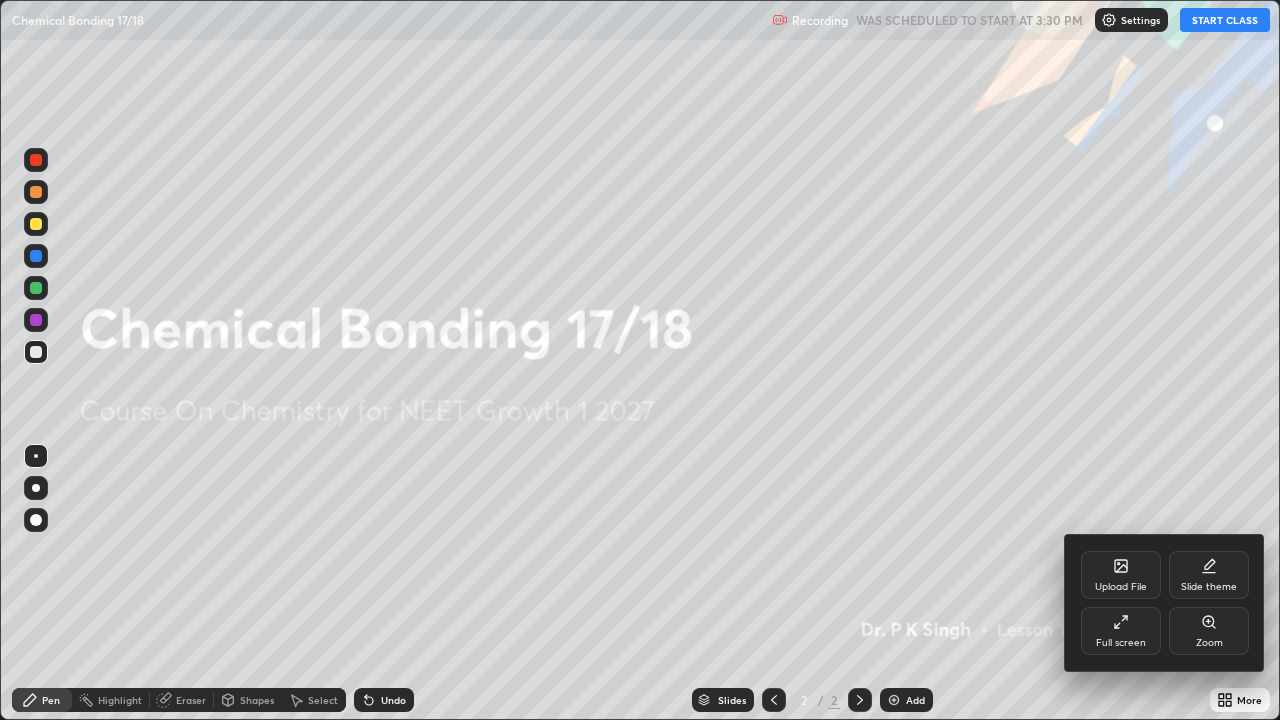 click on "Upload File" at bounding box center (1121, 575) 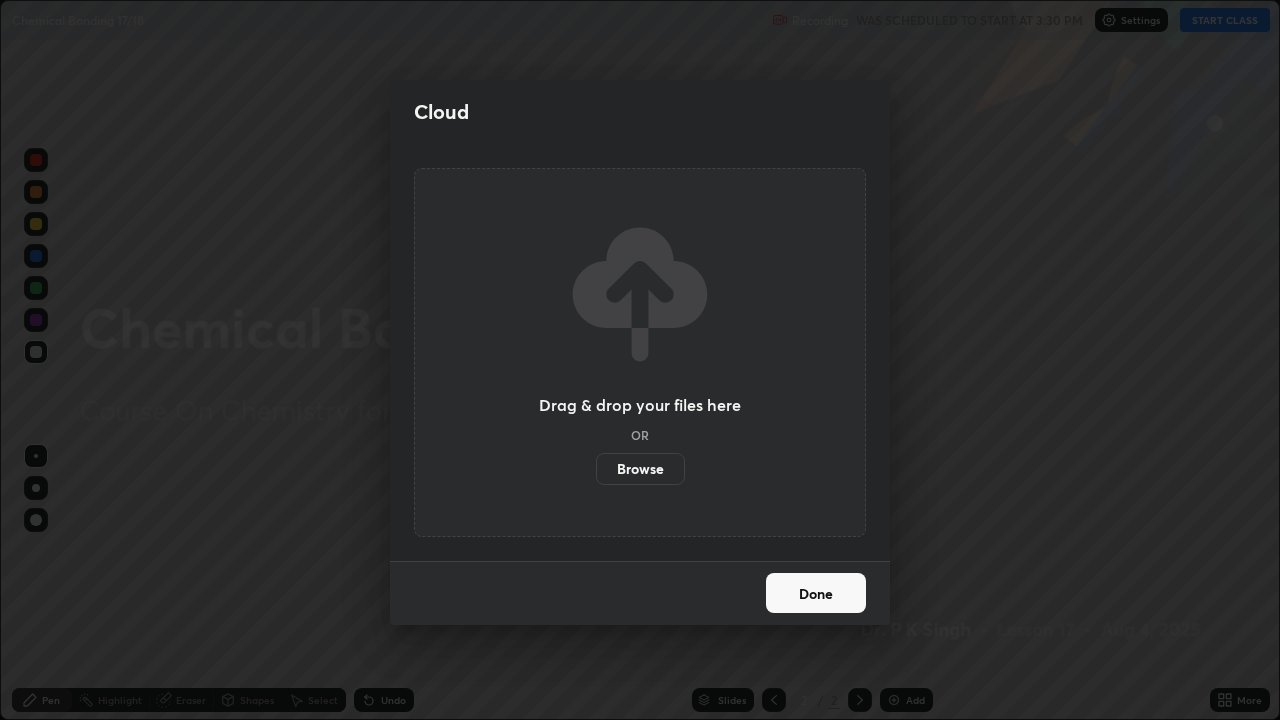 click on "Browse" at bounding box center (640, 469) 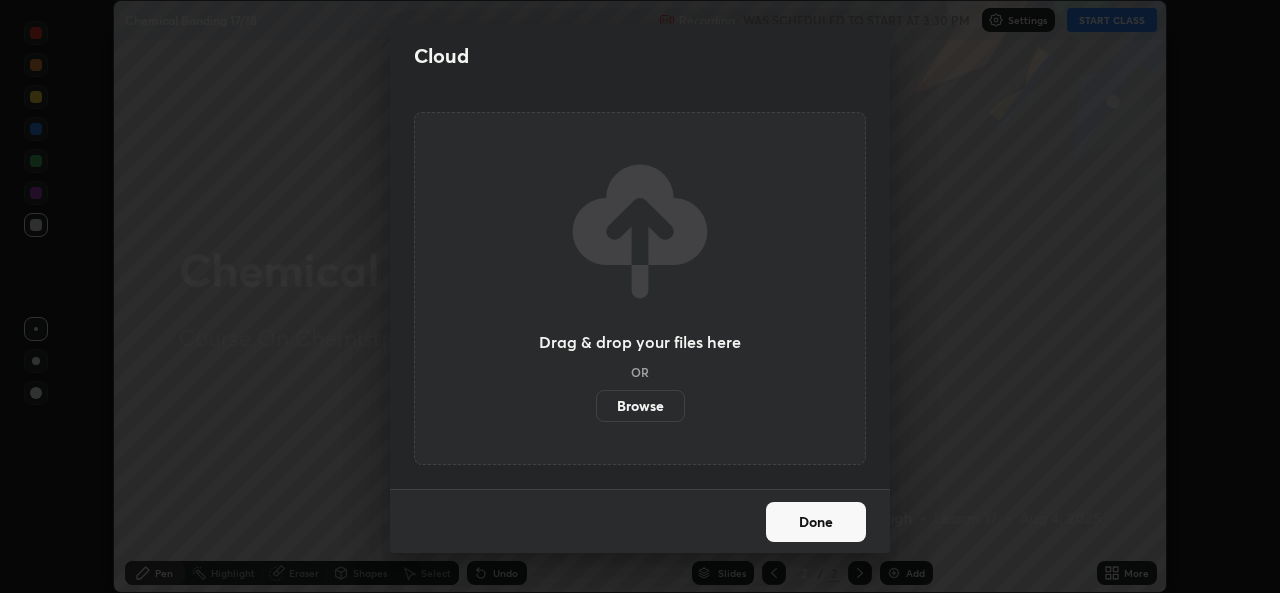 scroll, scrollTop: 593, scrollLeft: 1280, axis: both 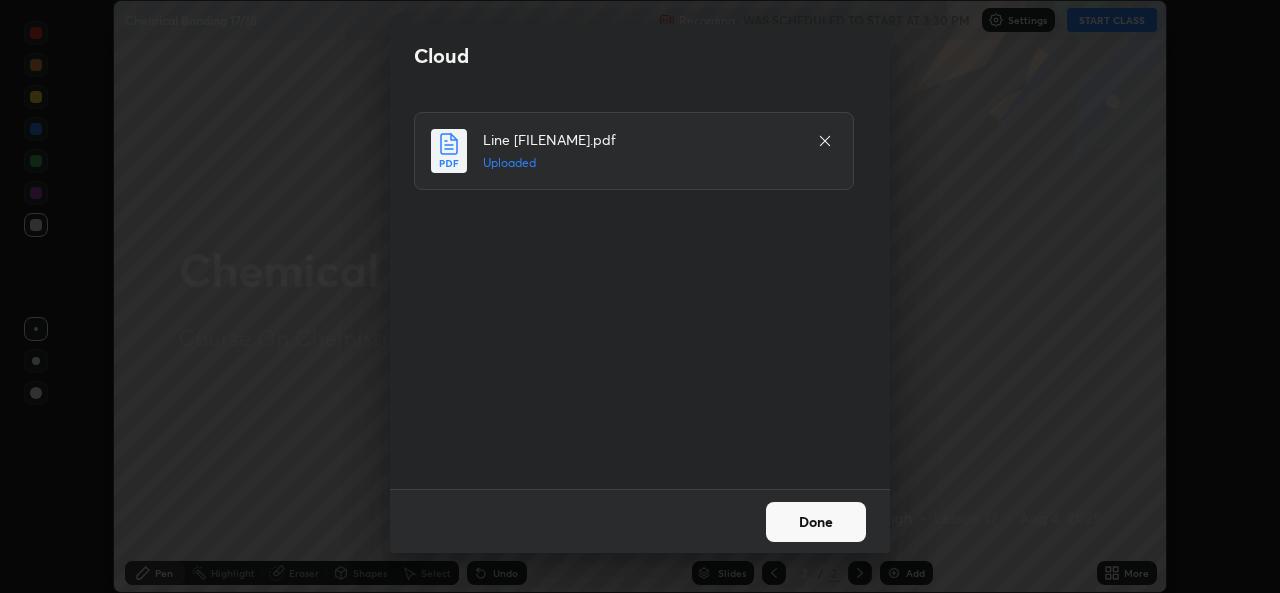 click on "Done" at bounding box center [816, 522] 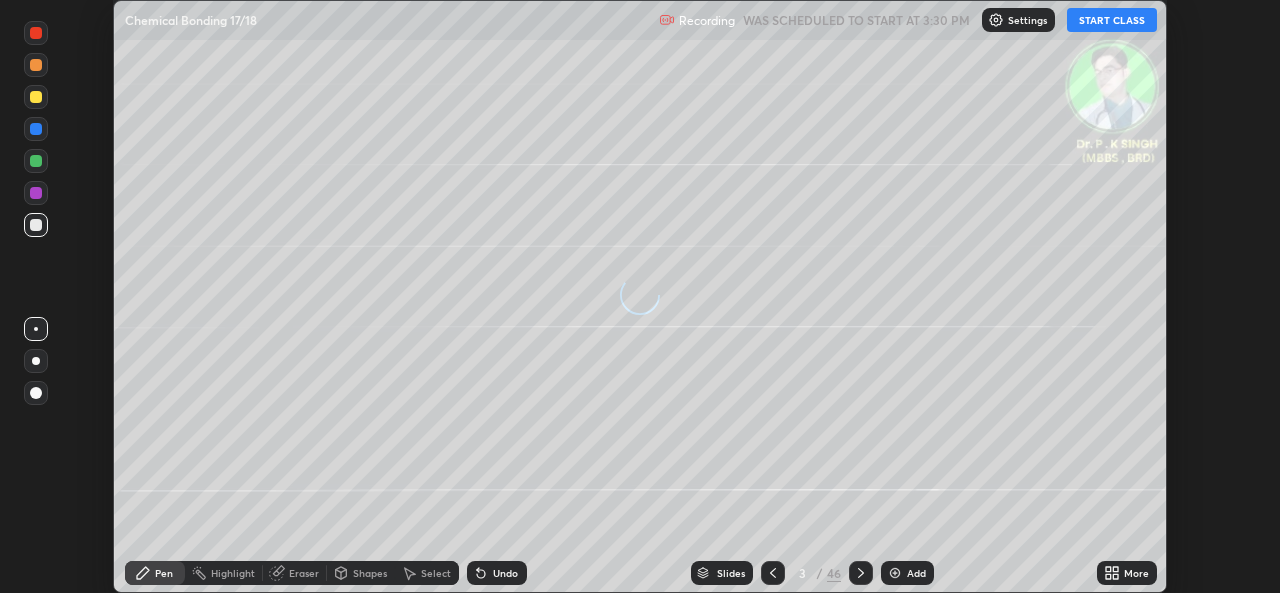 click 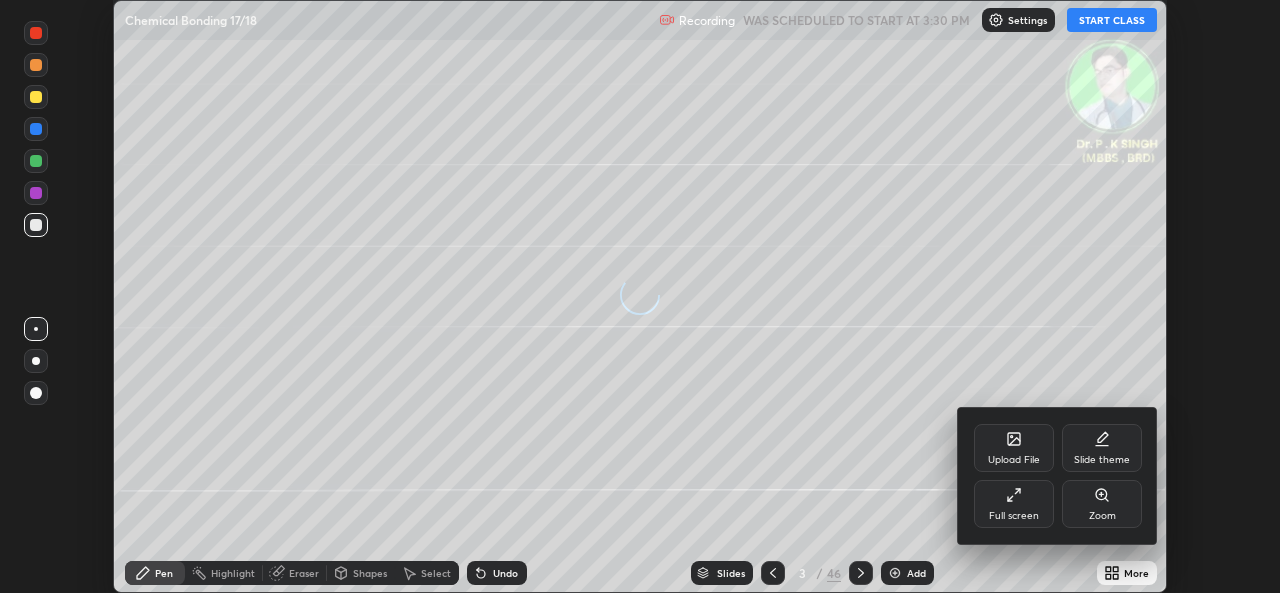 click on "Full screen" at bounding box center (1014, 504) 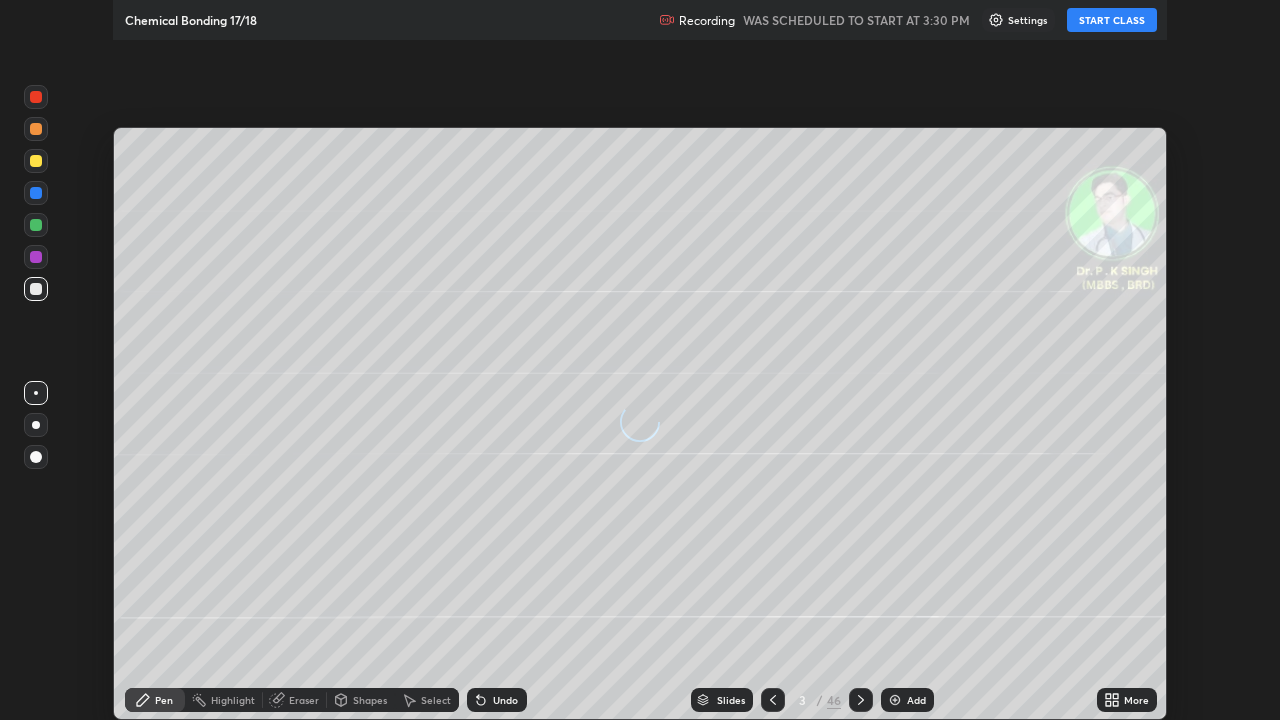 scroll, scrollTop: 99280, scrollLeft: 98720, axis: both 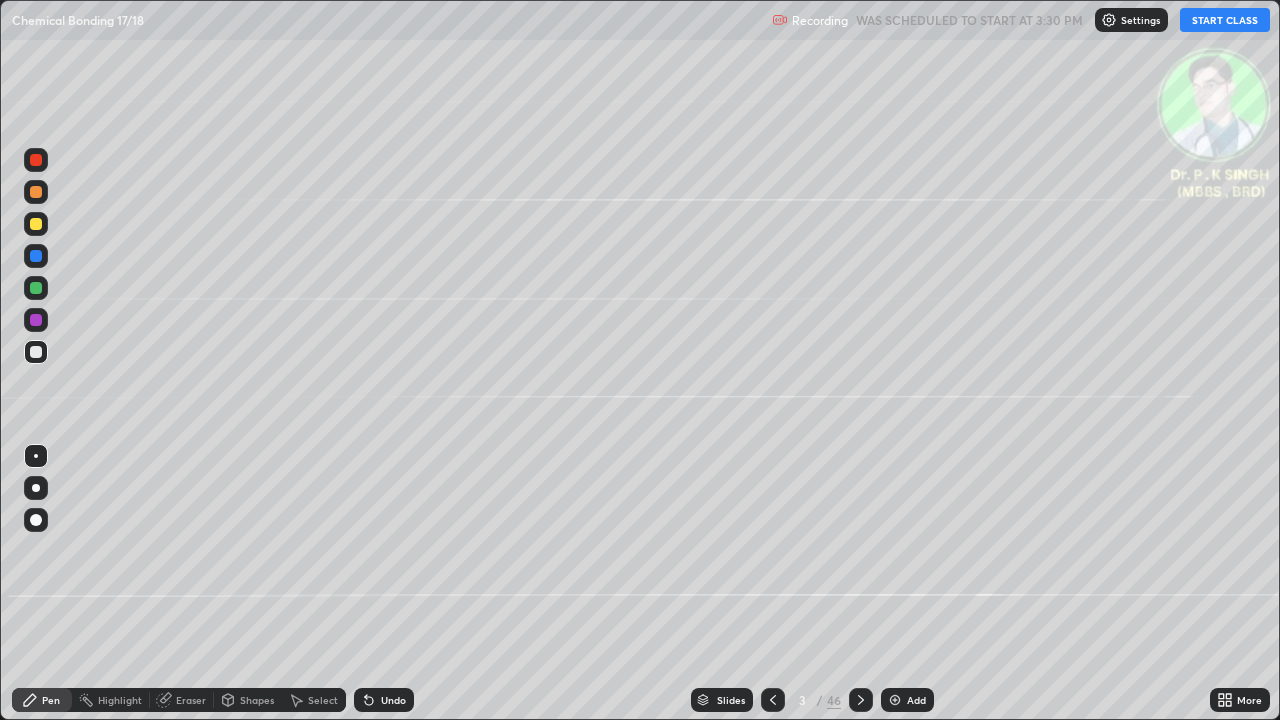 click on "START CLASS" at bounding box center [1225, 20] 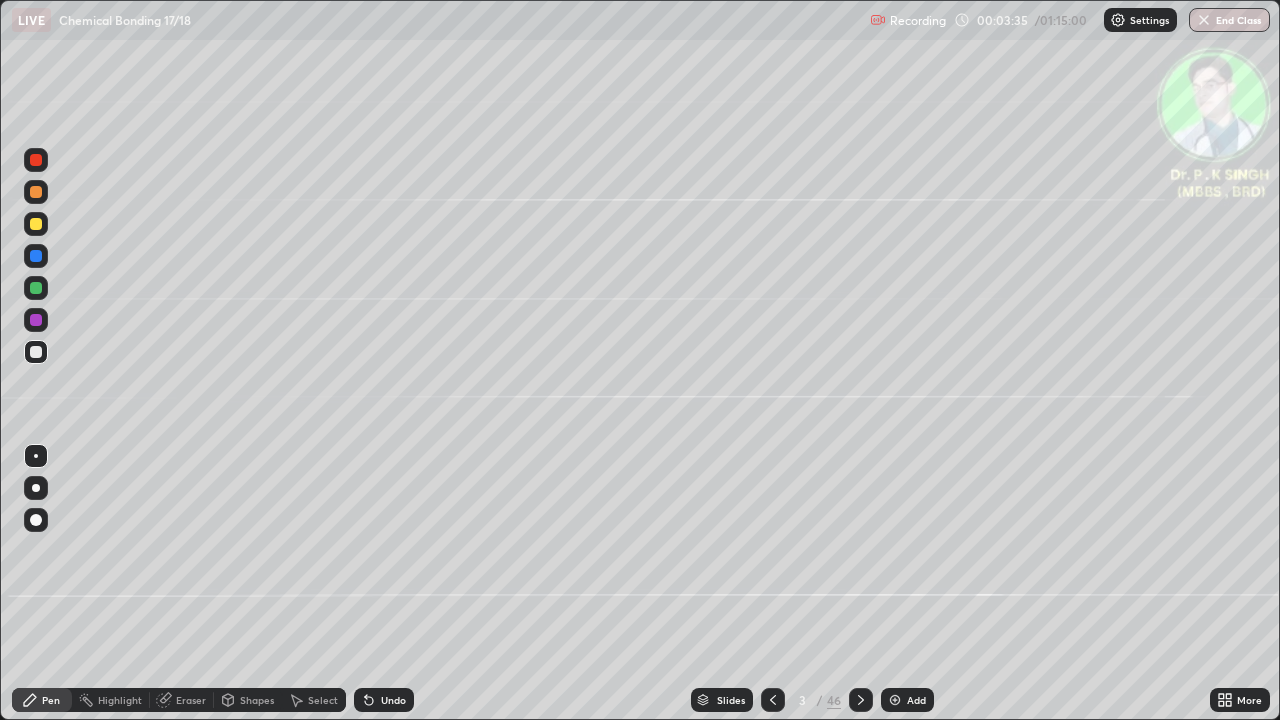 click at bounding box center [36, 256] 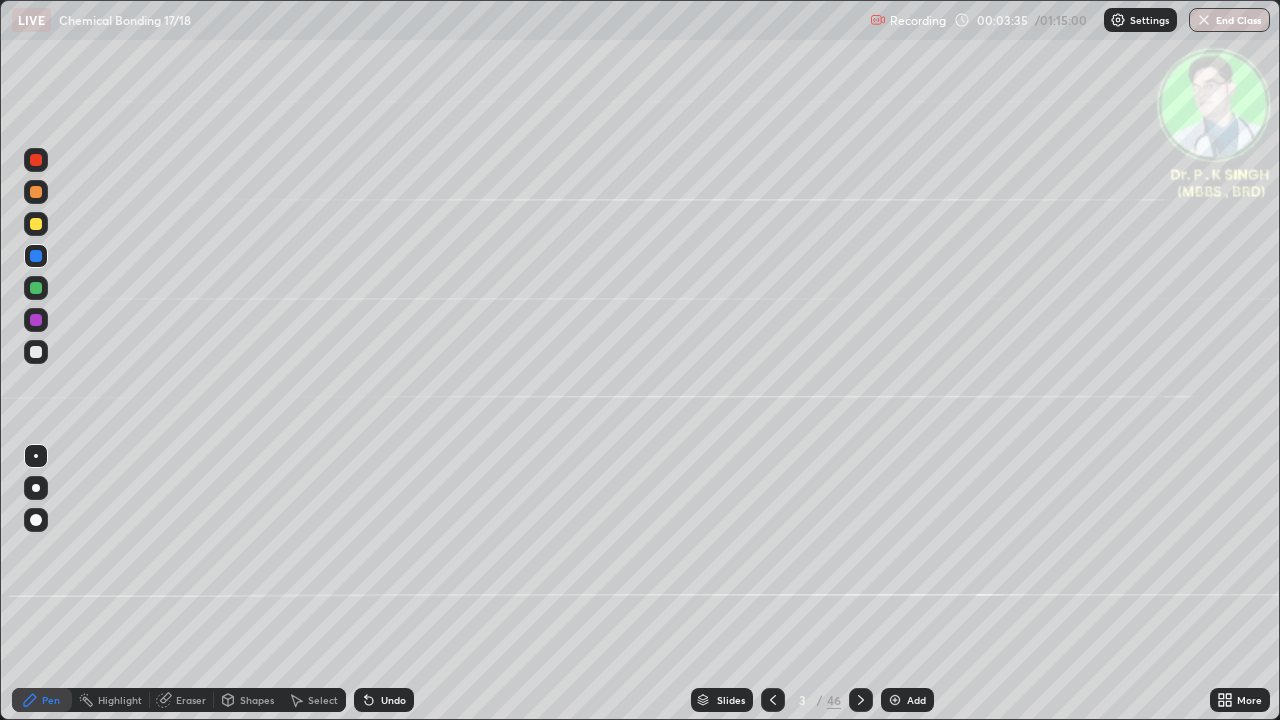 click at bounding box center (36, 256) 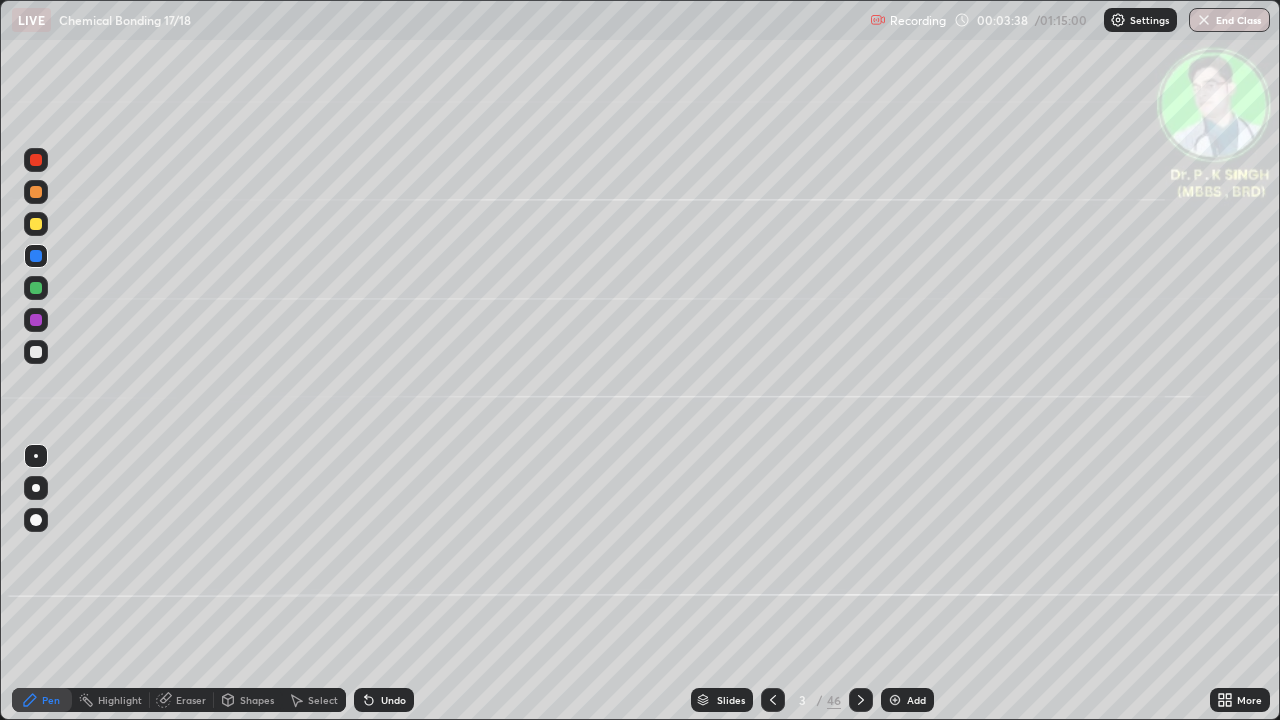 click at bounding box center [36, 288] 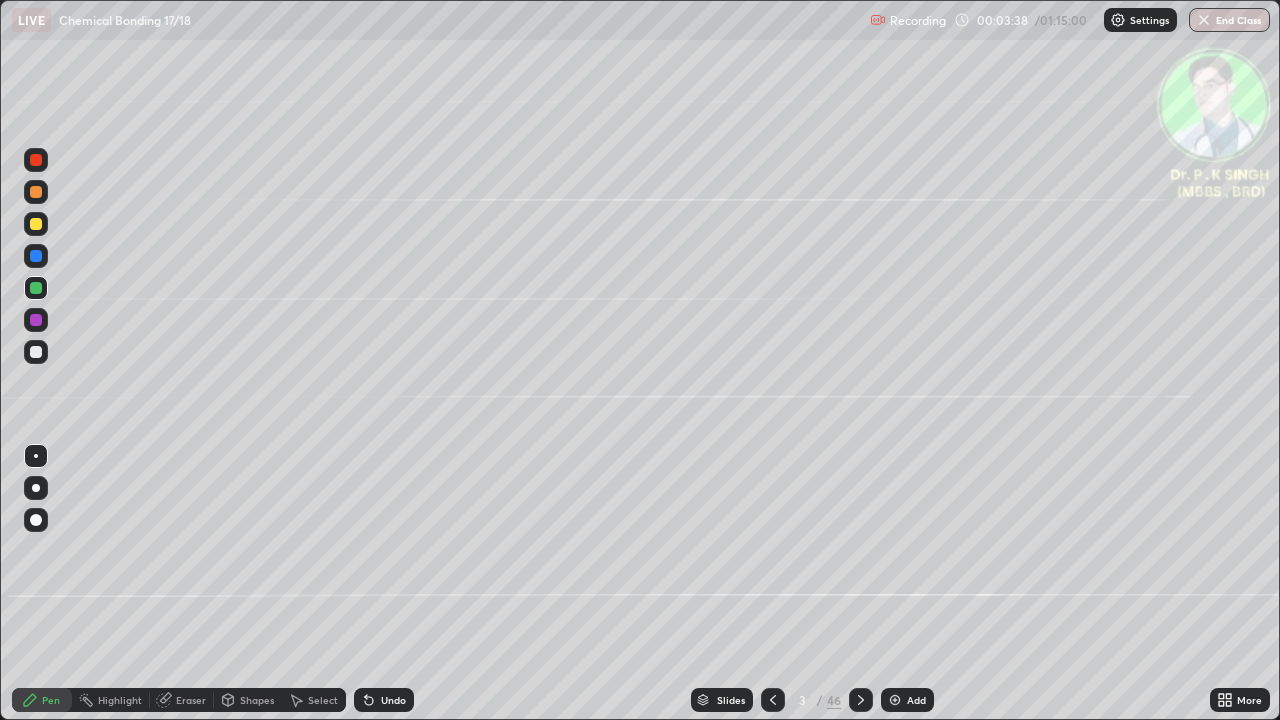 click at bounding box center [36, 288] 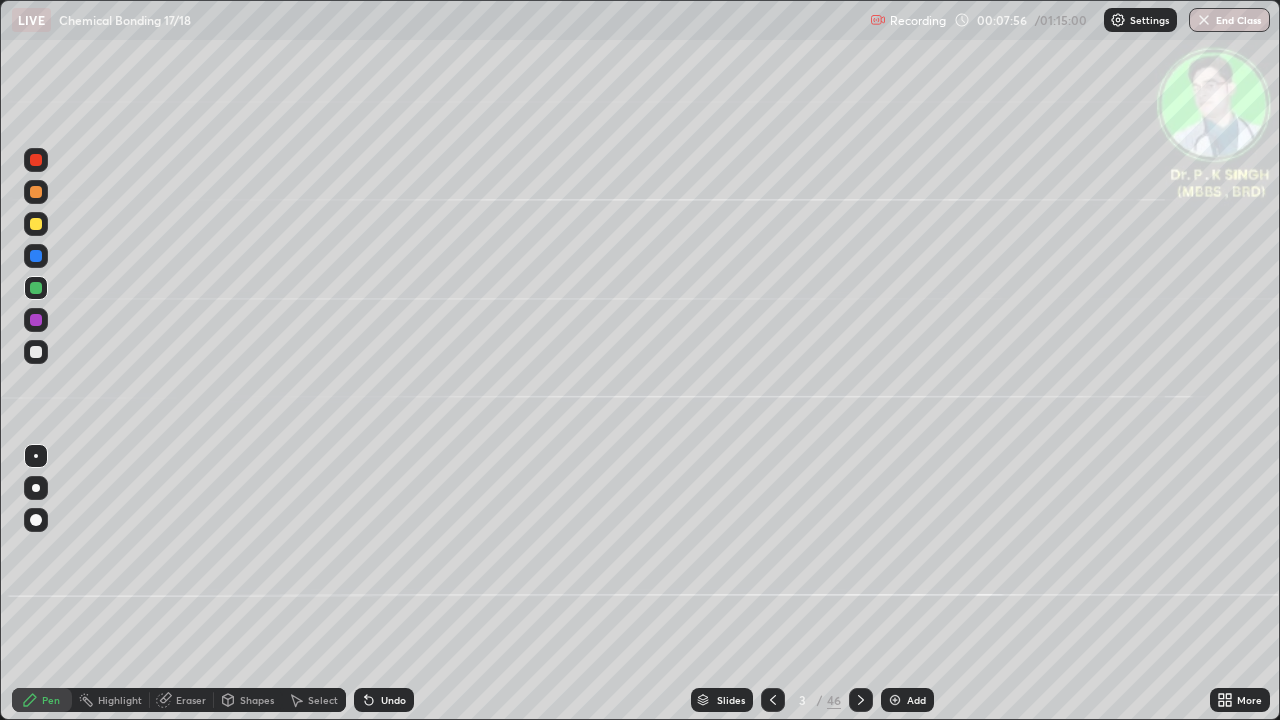 click at bounding box center (36, 224) 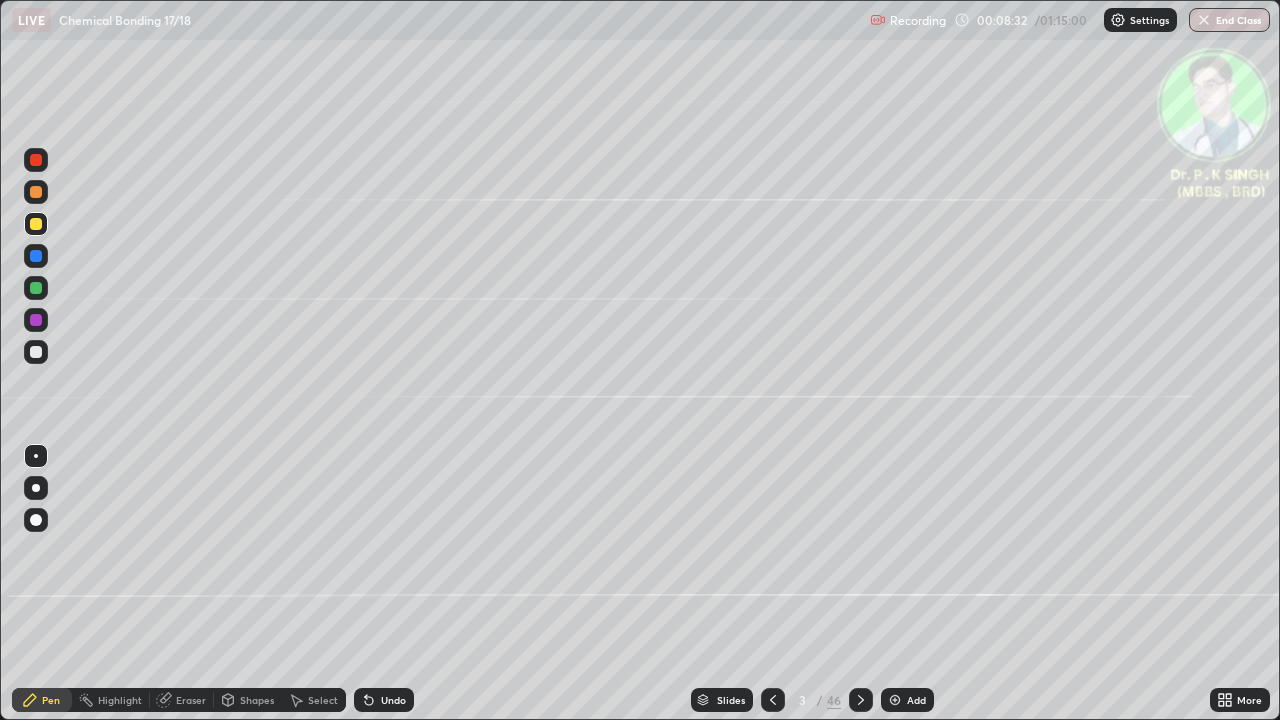 click 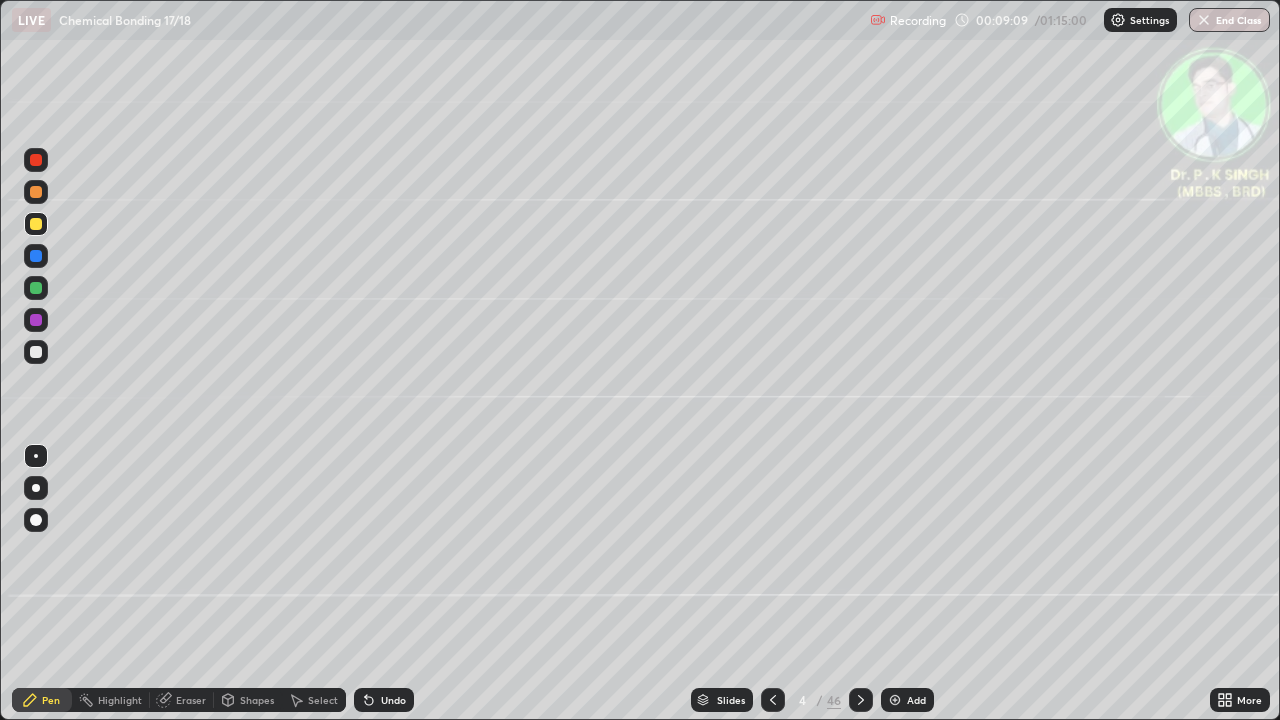 click 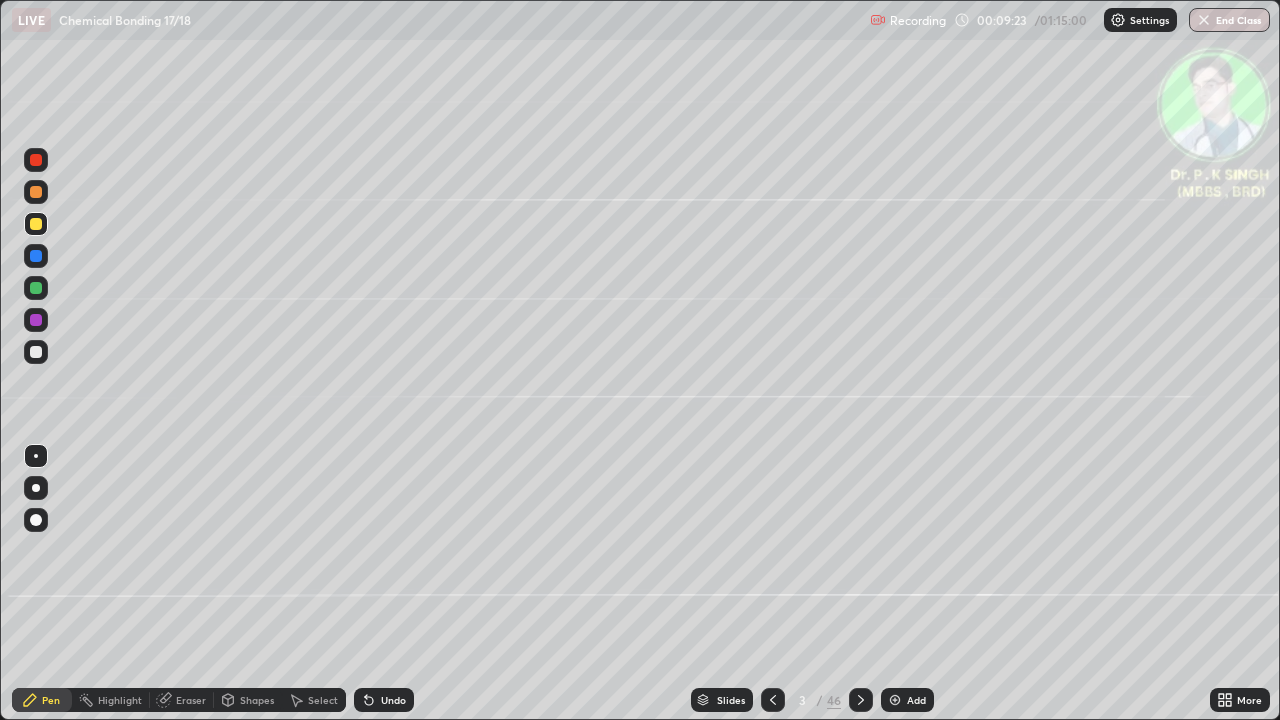 click 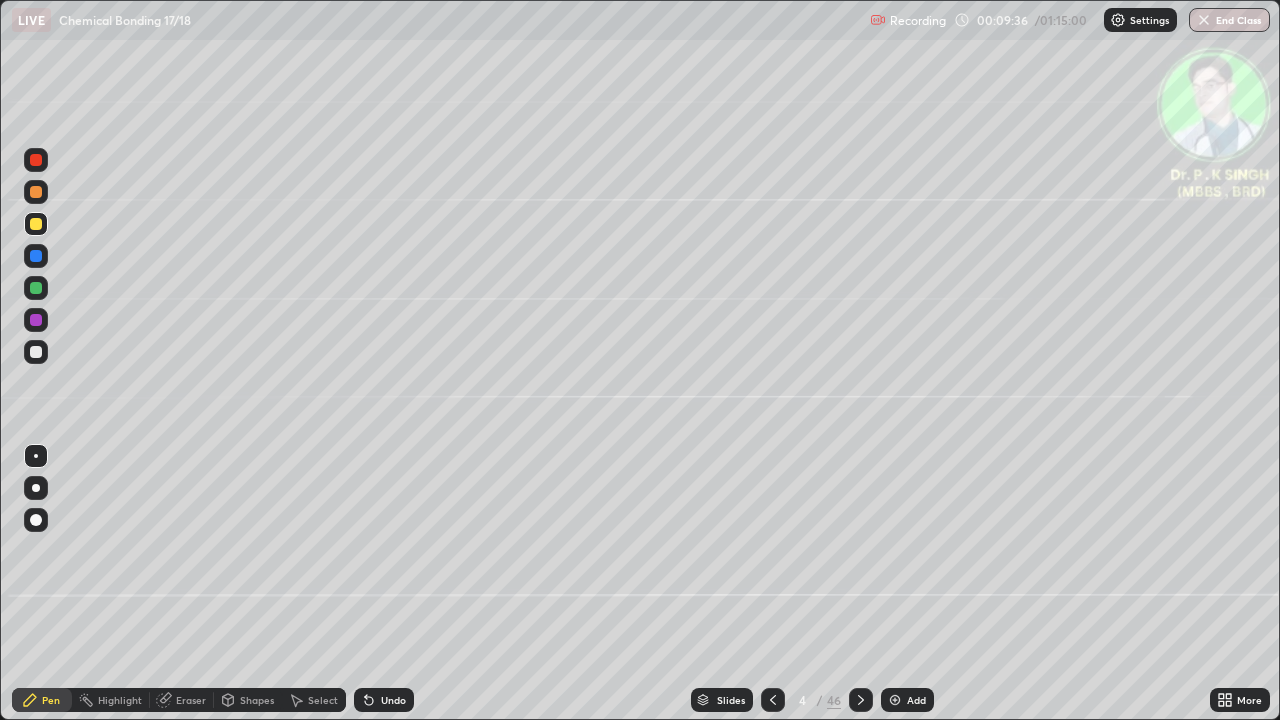 click at bounding box center [773, 700] 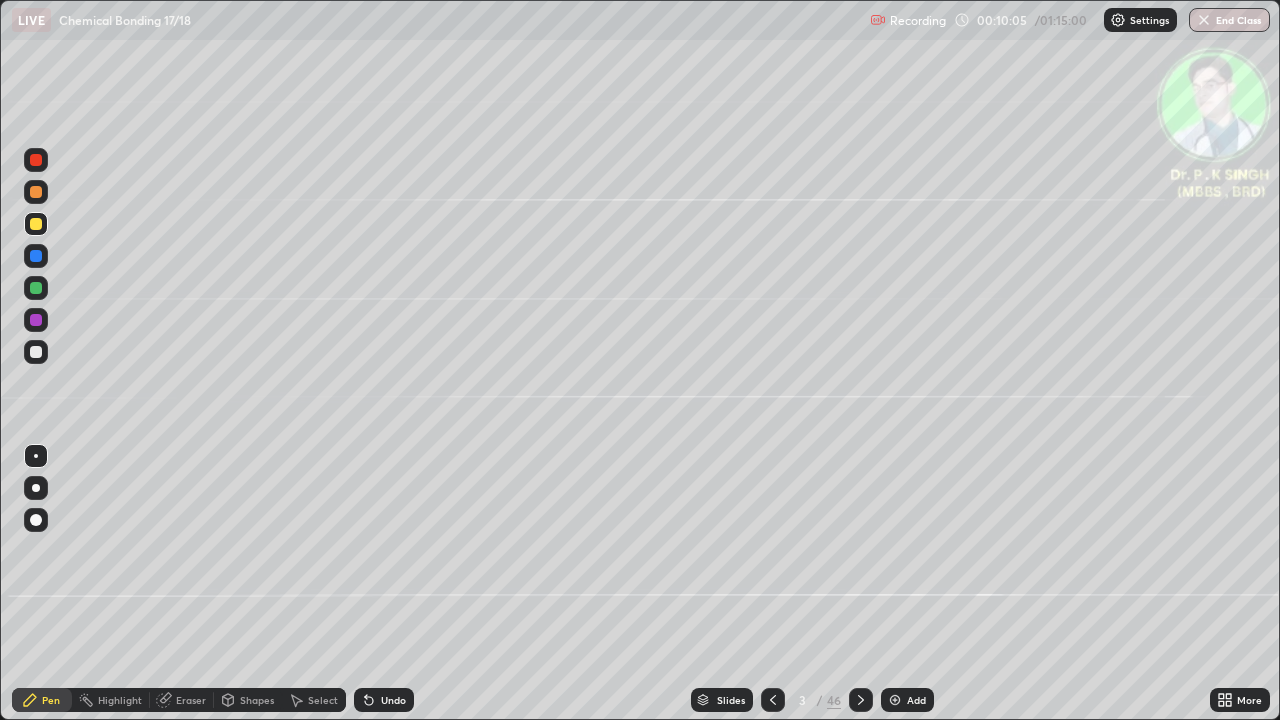 click 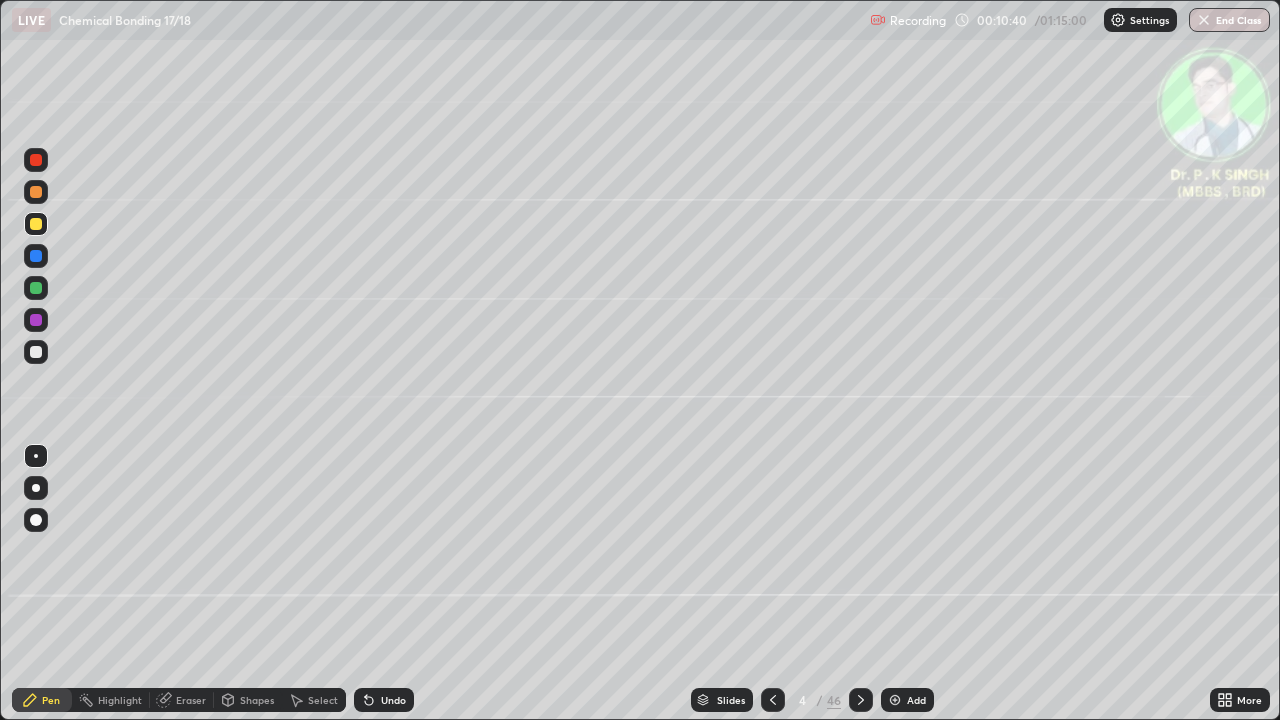click at bounding box center [861, 700] 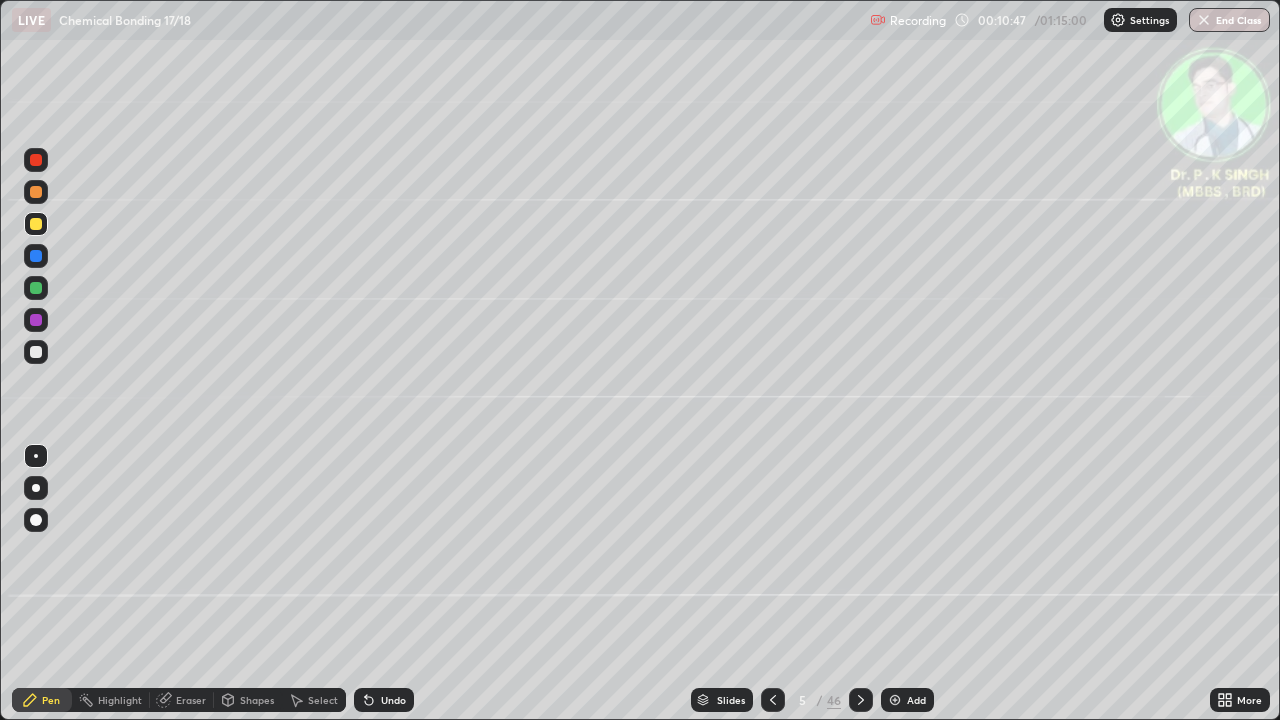 click 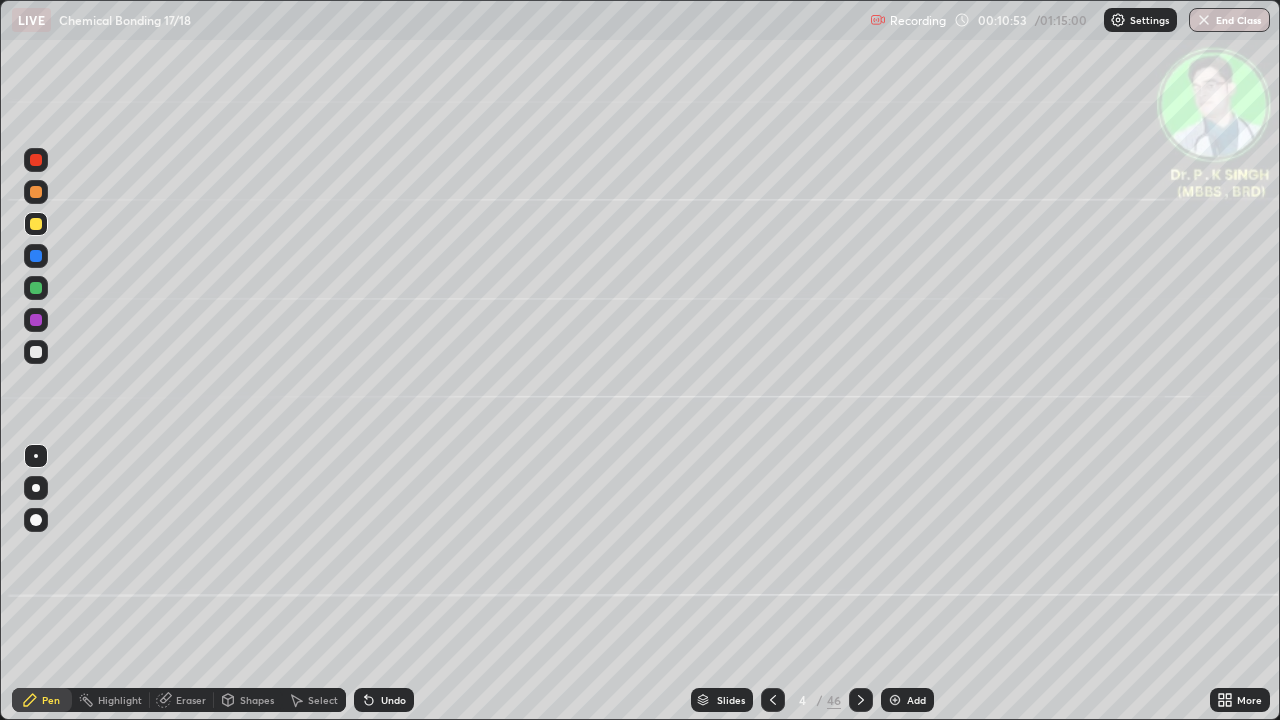 click 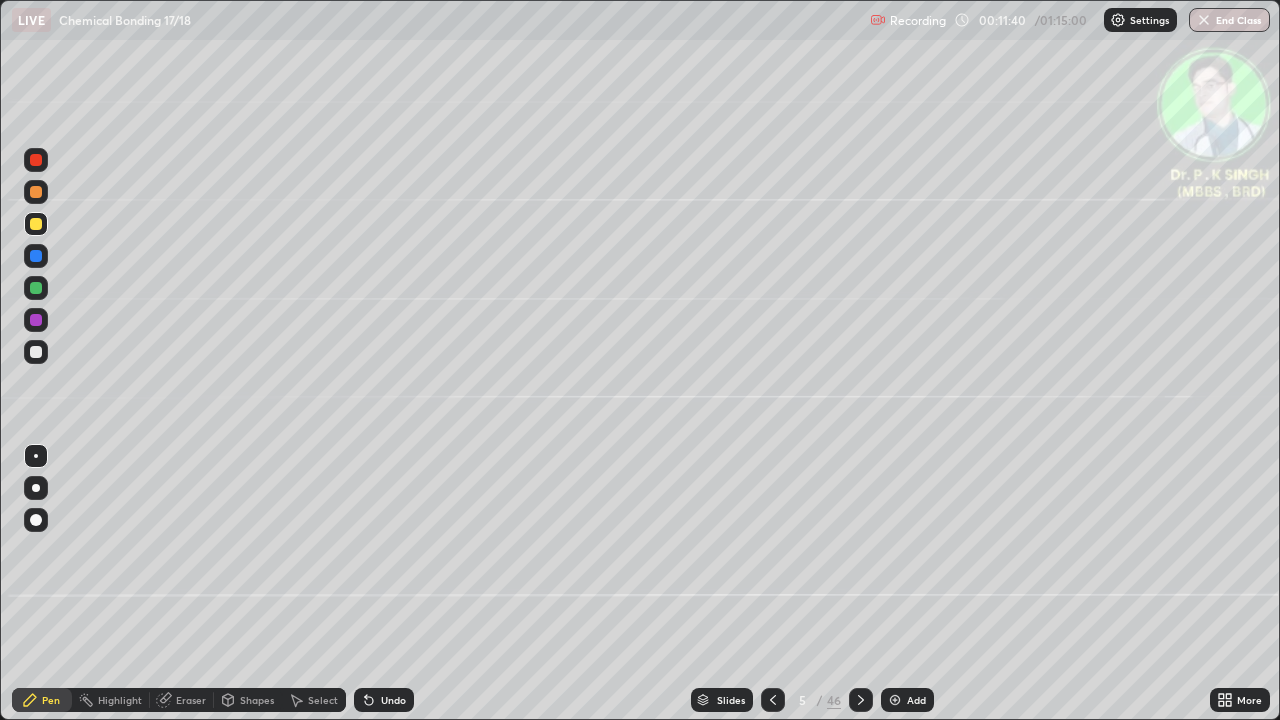 click at bounding box center (861, 700) 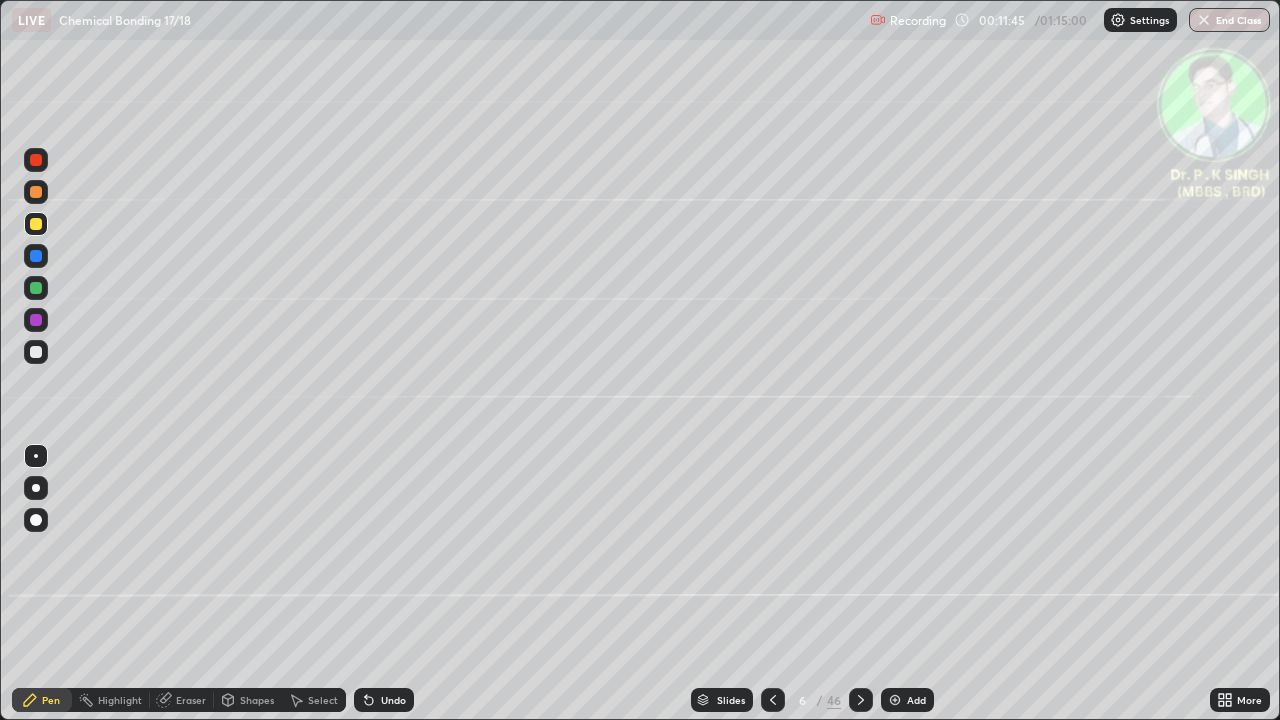 click at bounding box center [36, 256] 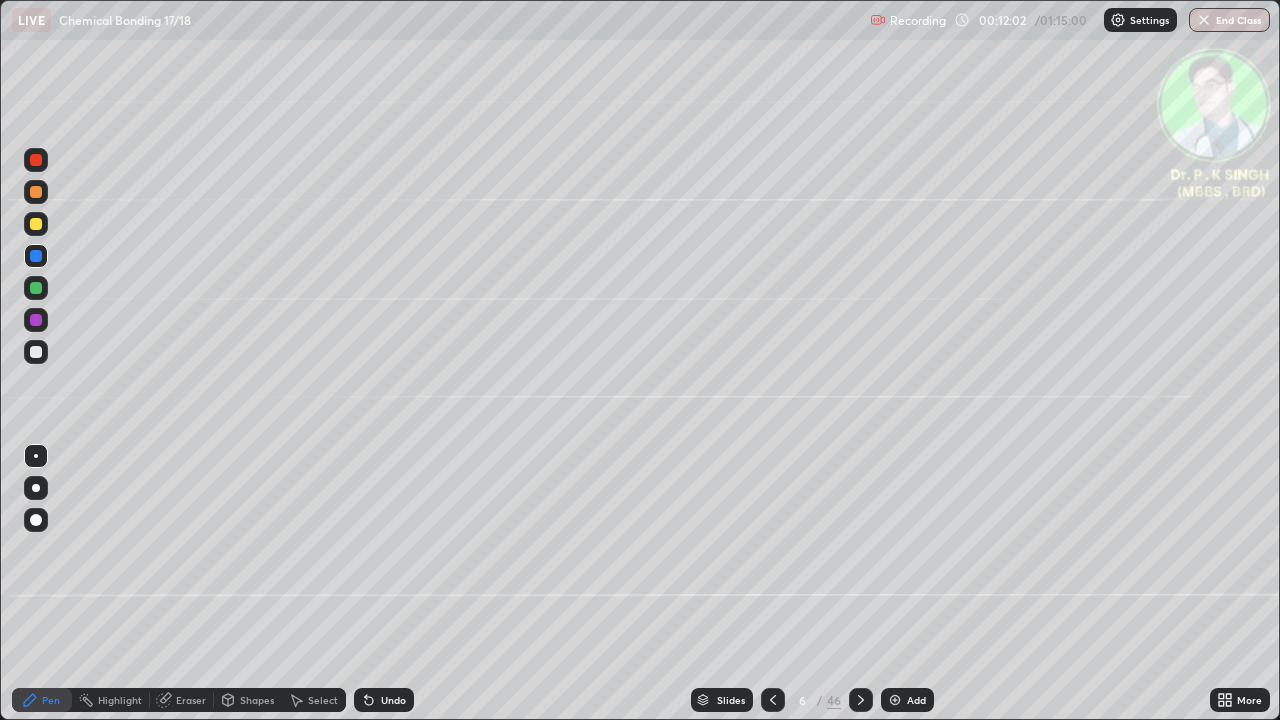 click at bounding box center (36, 224) 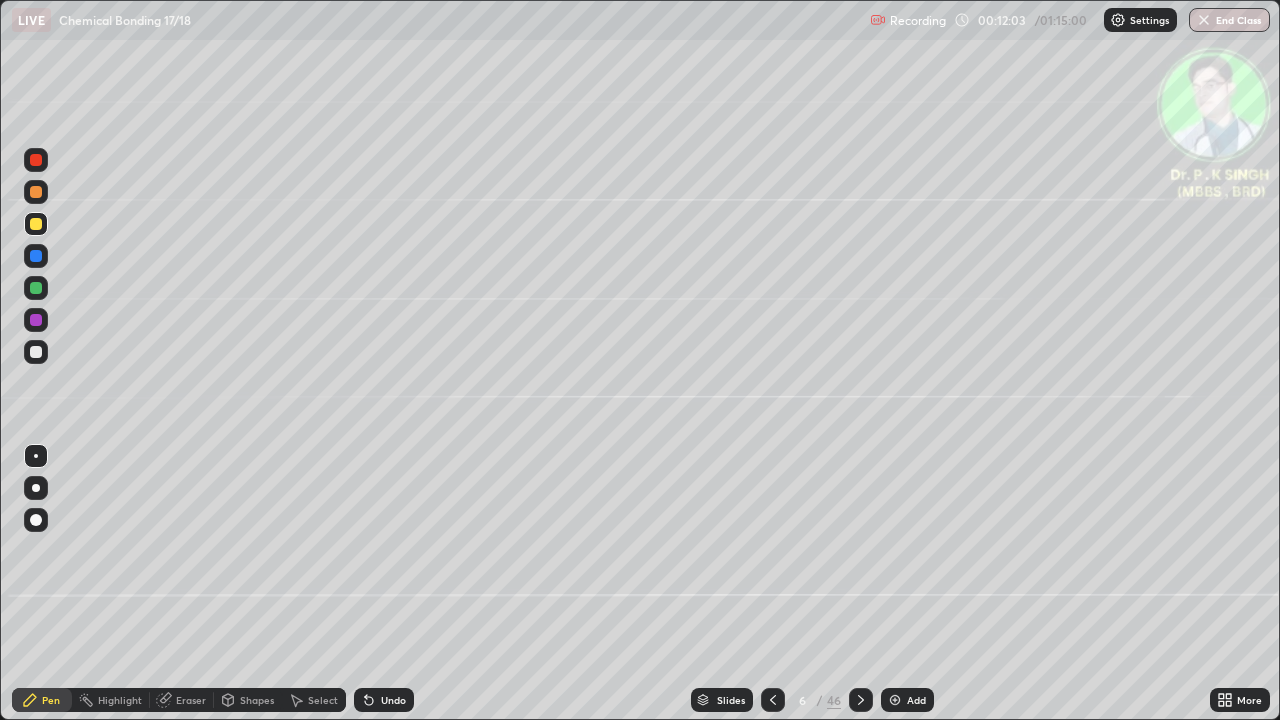 click on "Eraser" at bounding box center (182, 700) 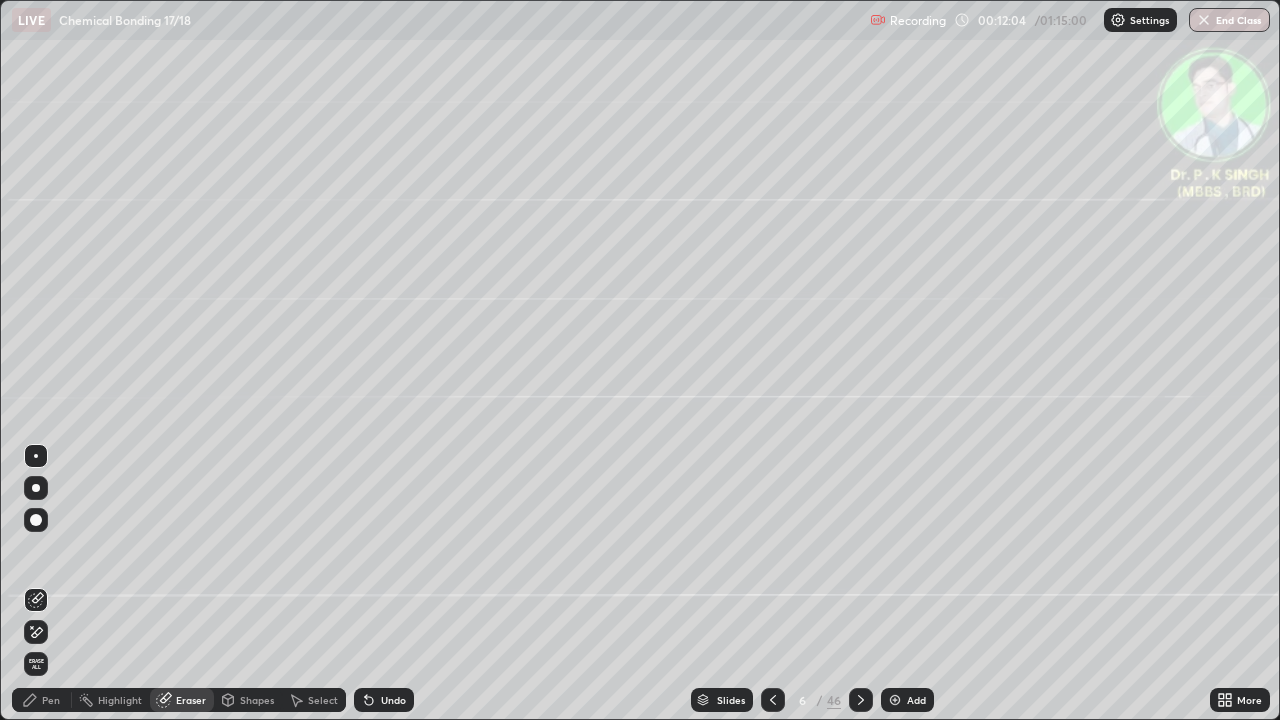 click on "Erase all" at bounding box center [36, 664] 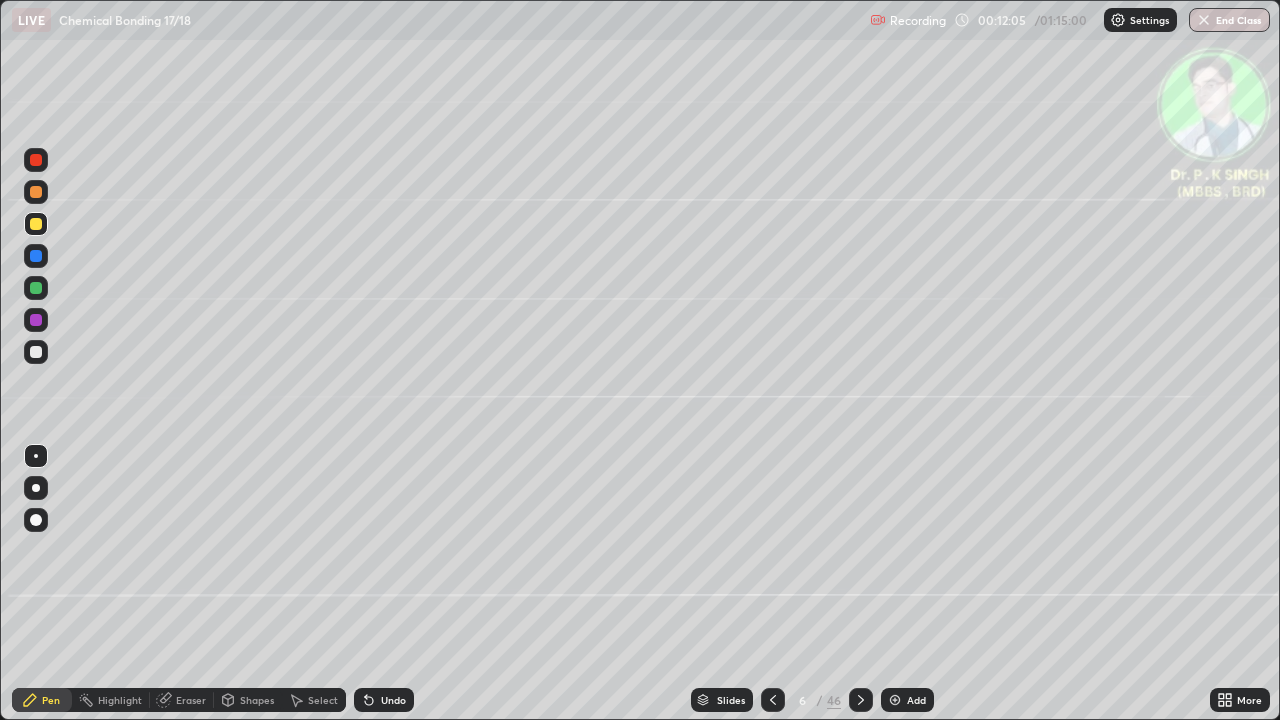 click on "Pen" at bounding box center [42, 700] 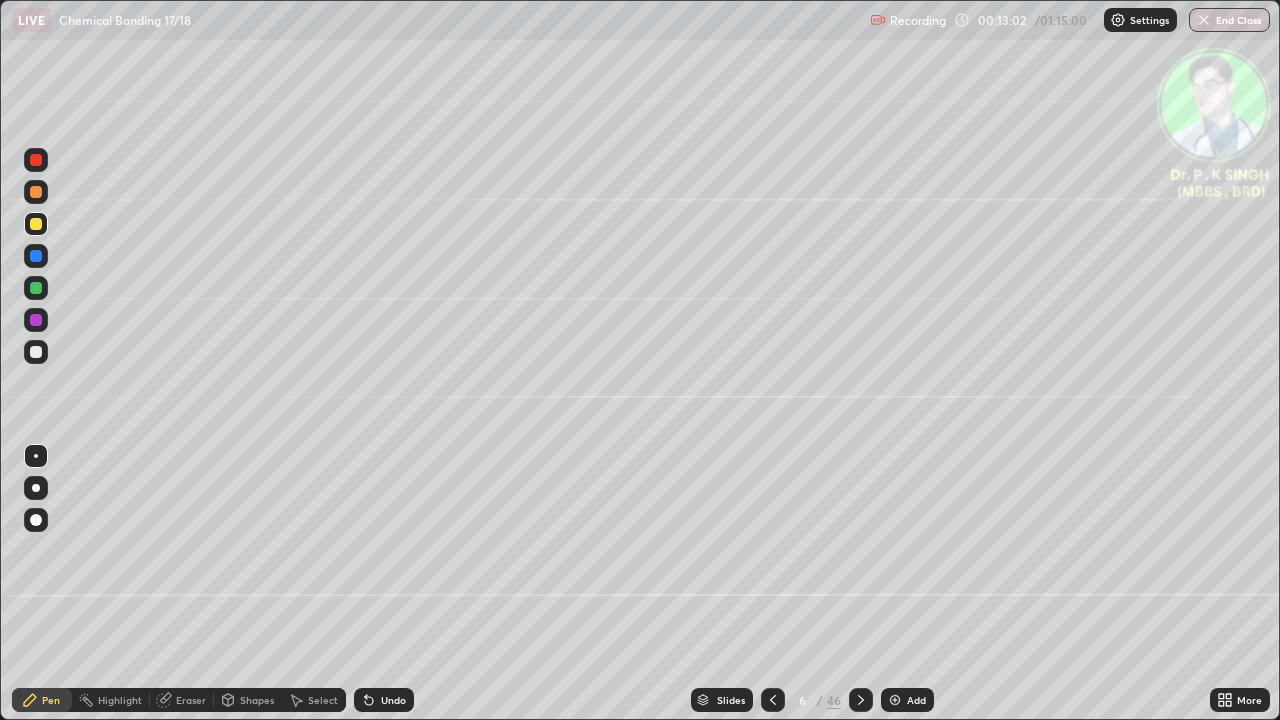 click 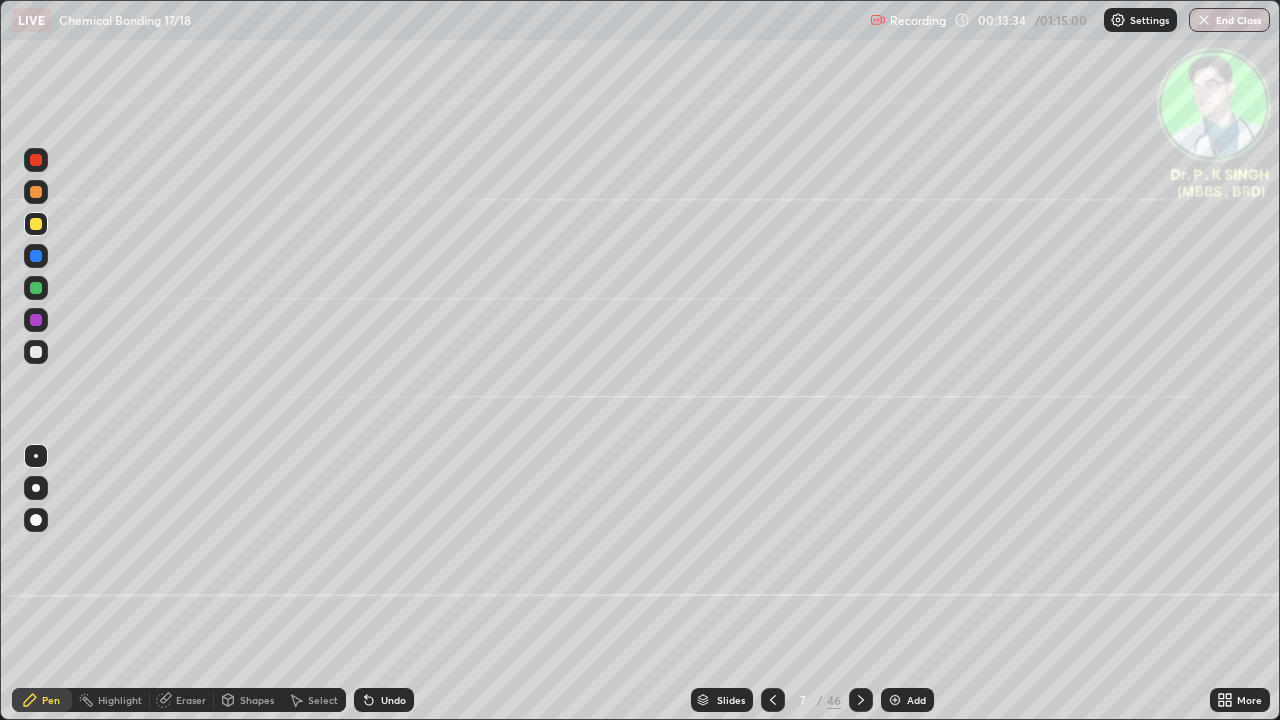 click at bounding box center [861, 700] 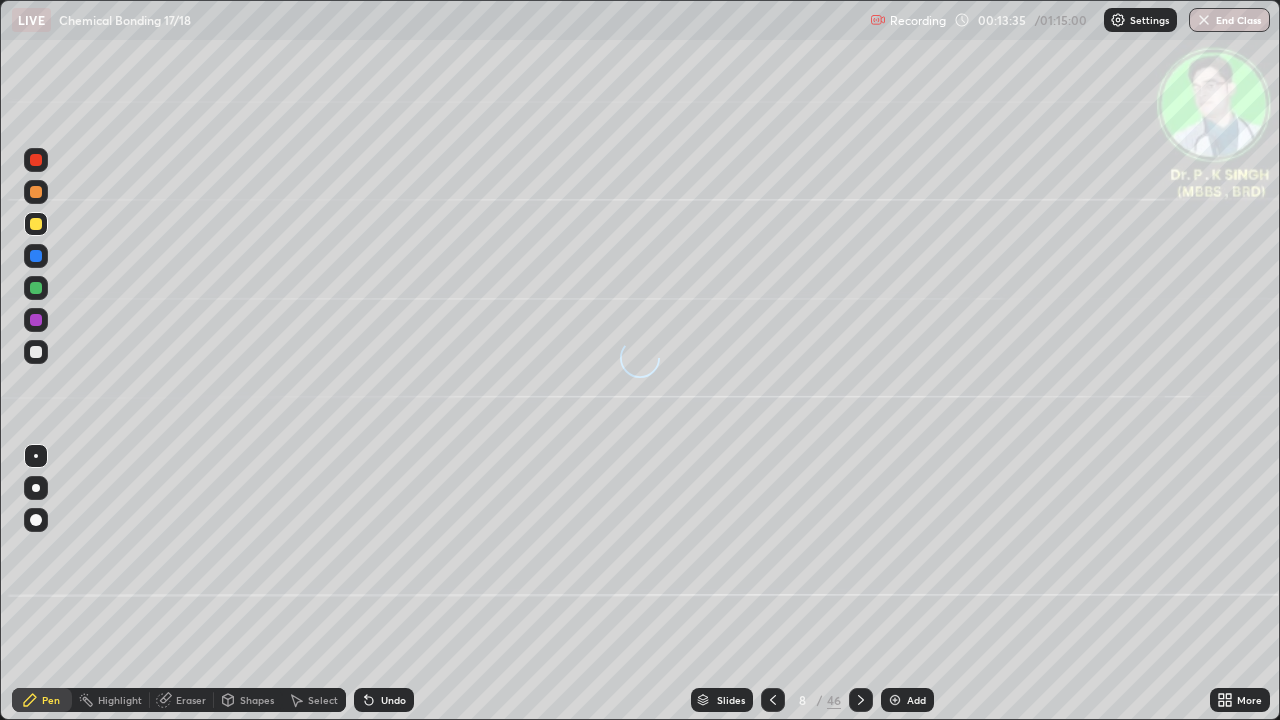 click at bounding box center (36, 224) 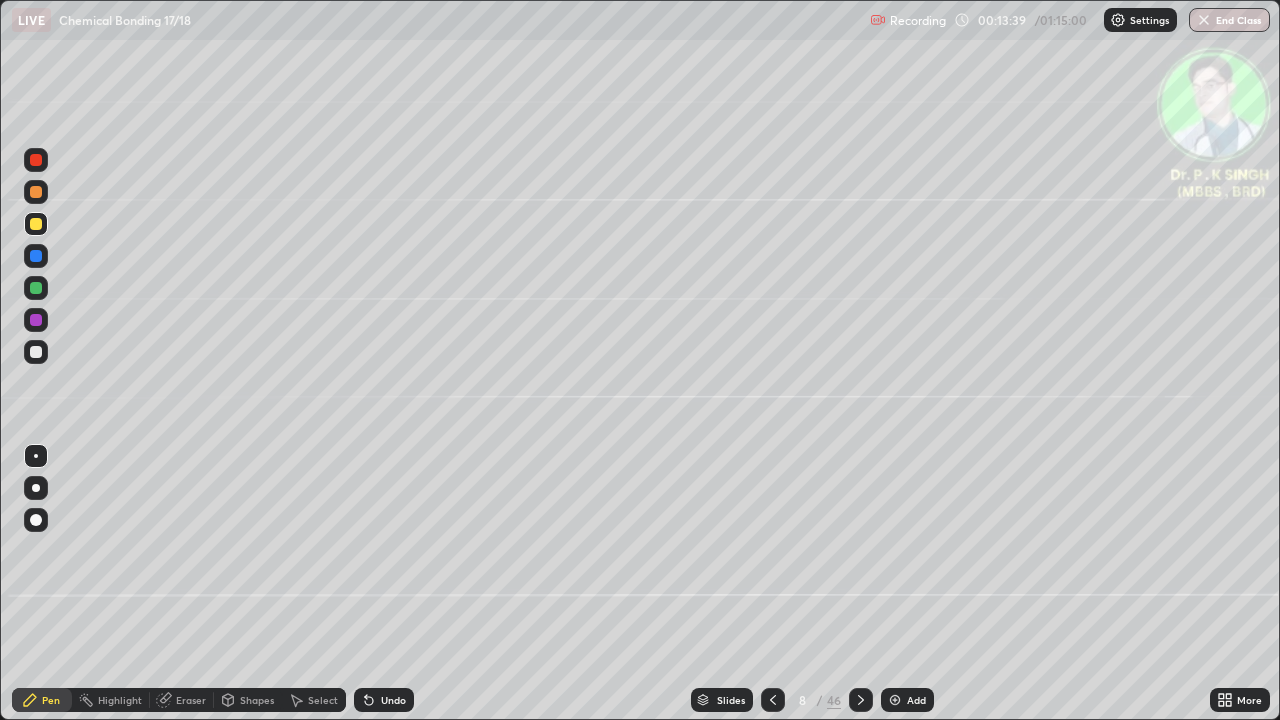 click on "Eraser" at bounding box center (191, 700) 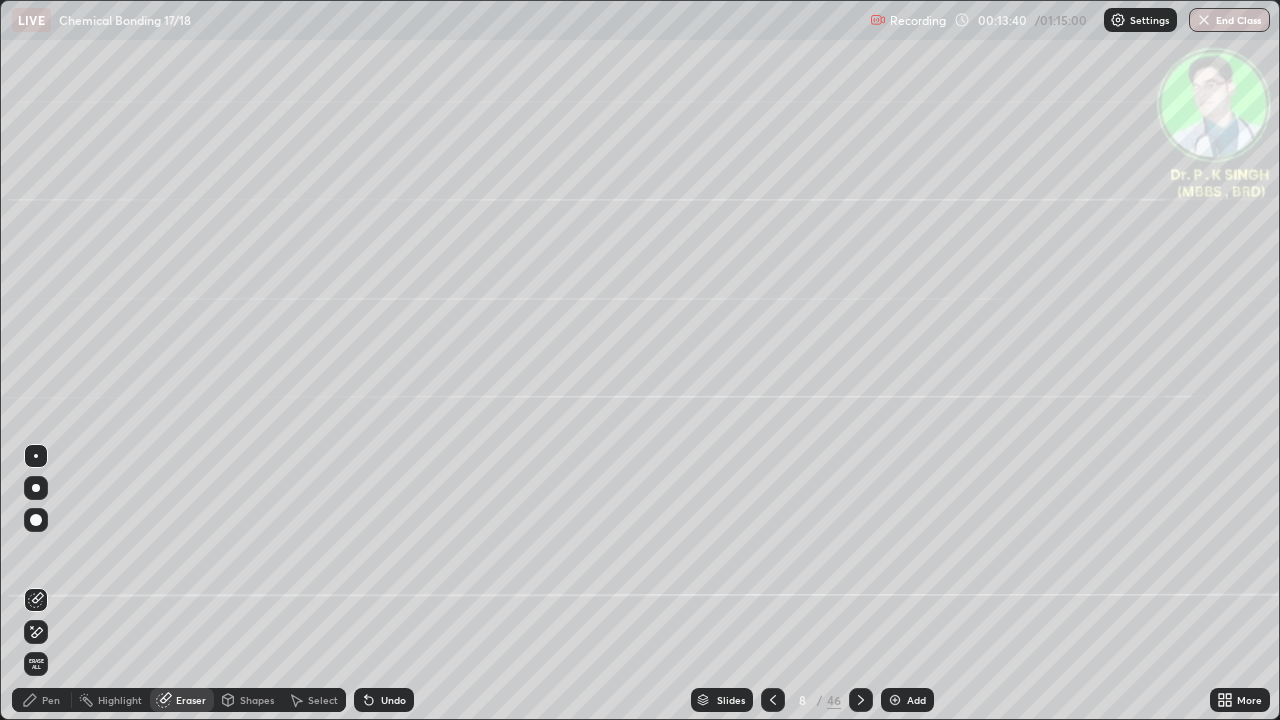 click on "Erase all" at bounding box center (36, 664) 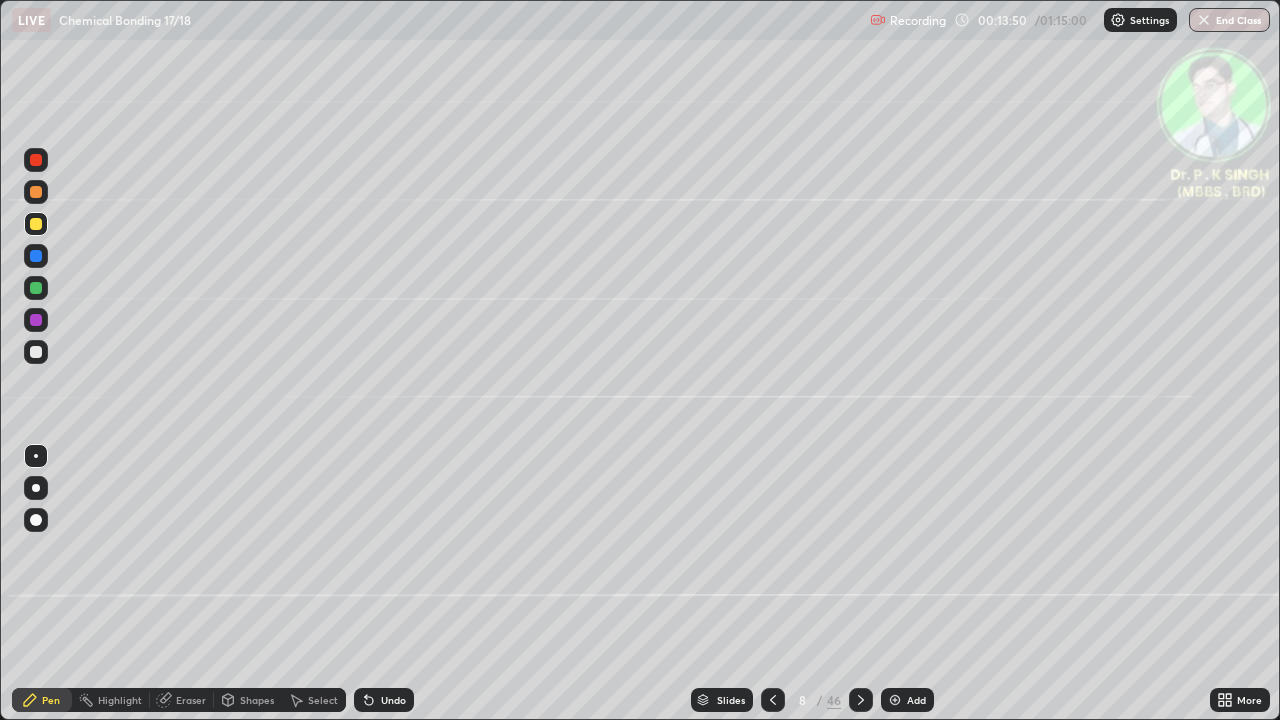 click at bounding box center (36, 224) 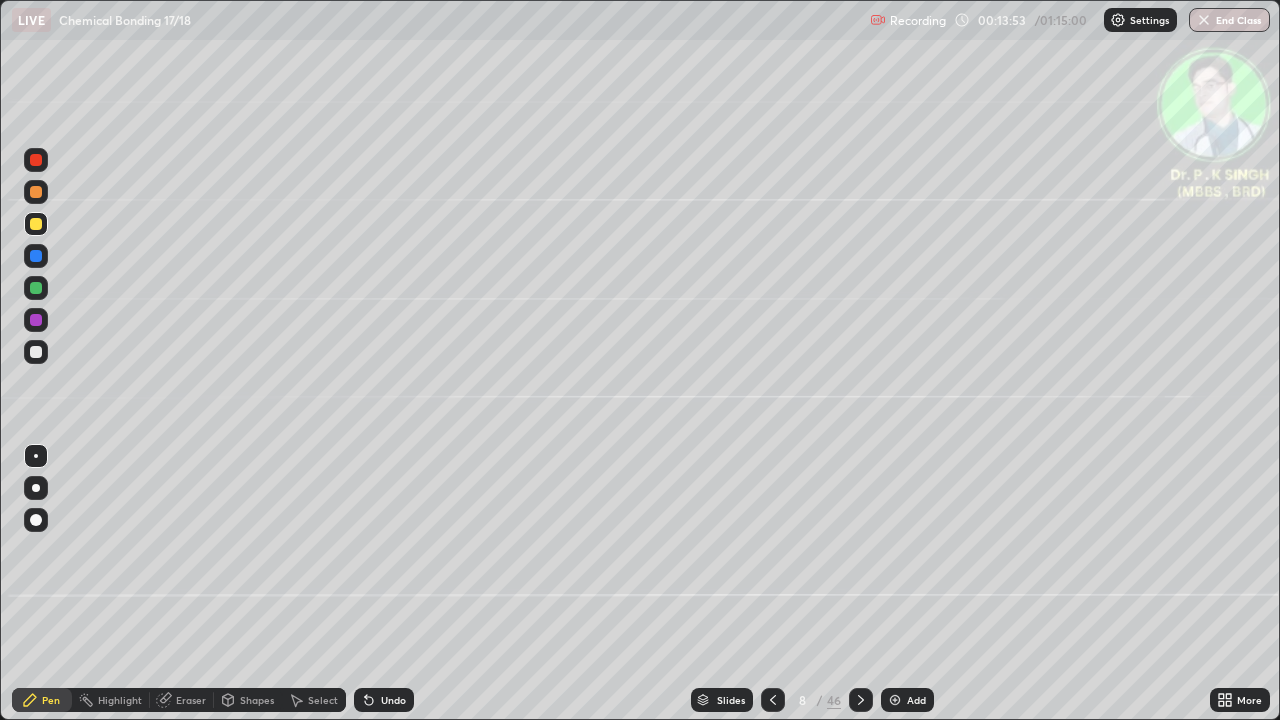 click at bounding box center [861, 700] 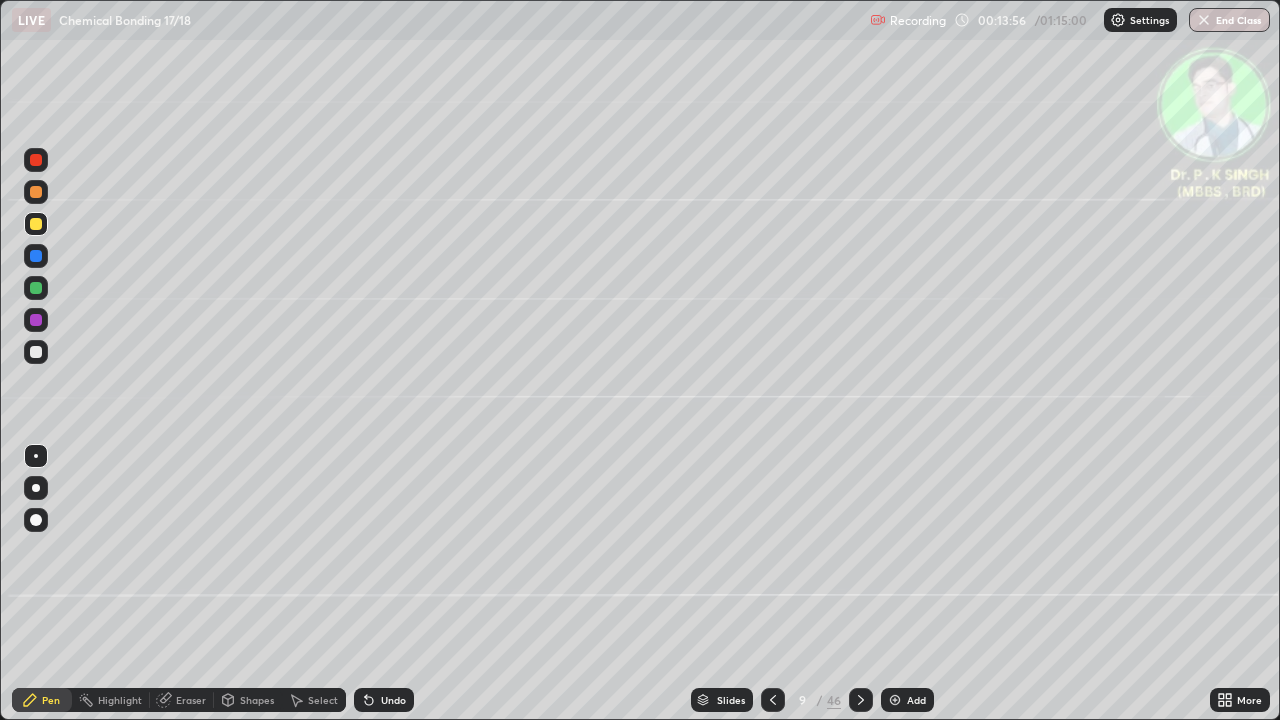 click 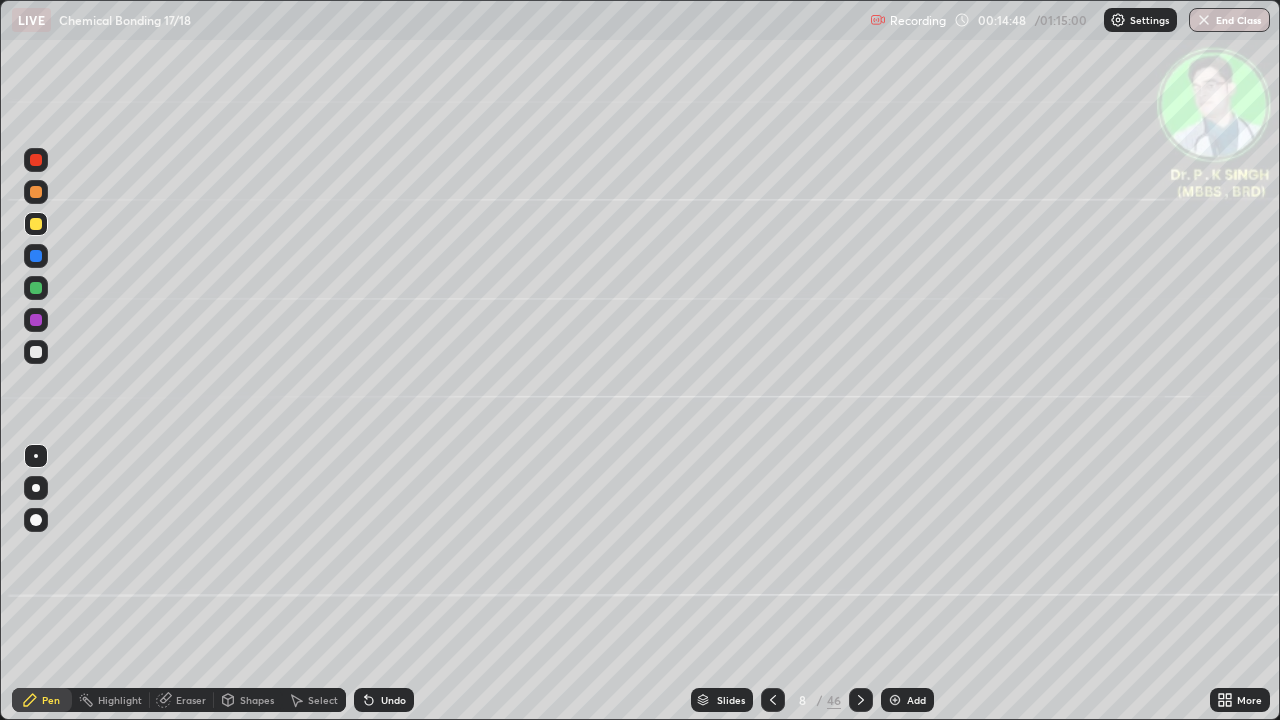 click 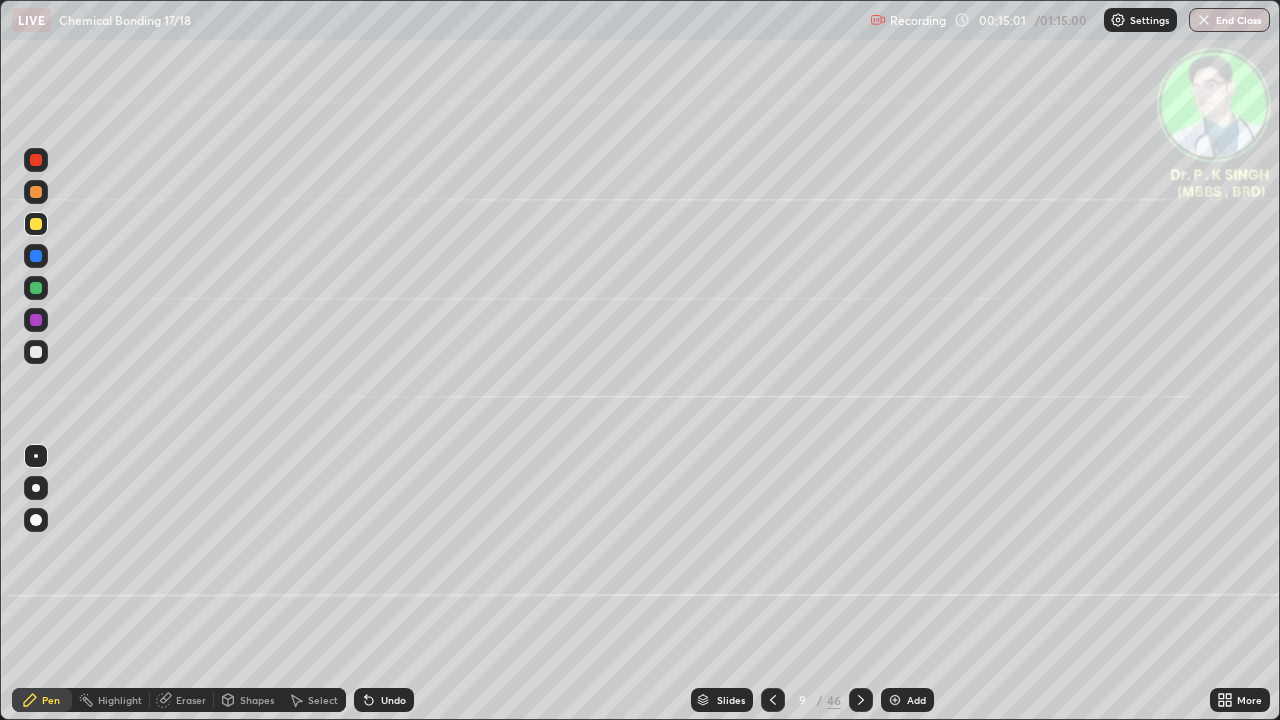 click at bounding box center (36, 224) 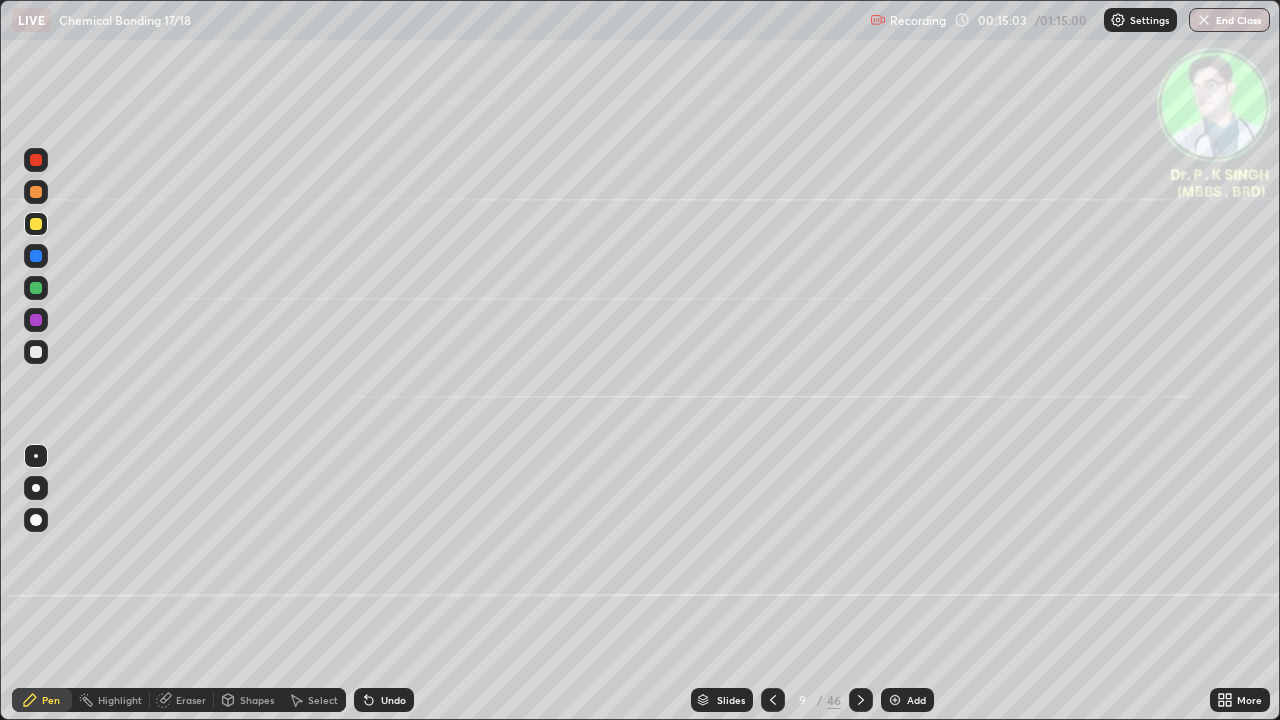 click at bounding box center (36, 224) 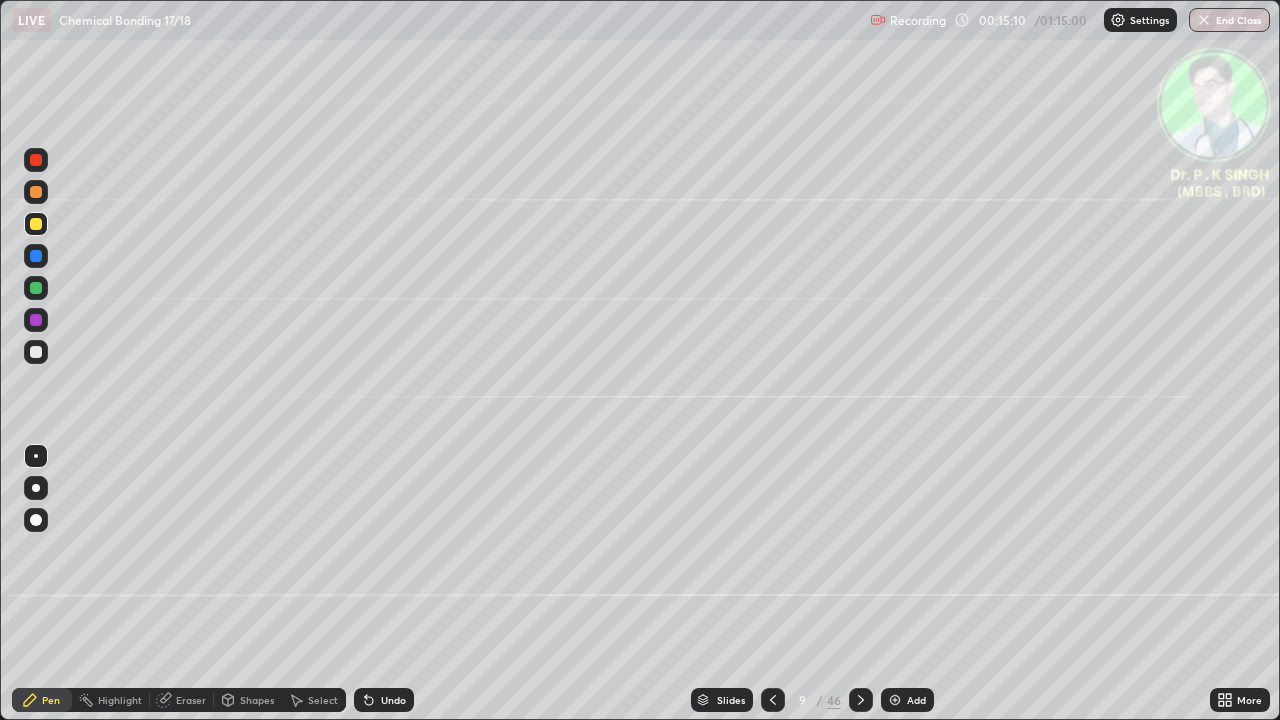 click at bounding box center [36, 224] 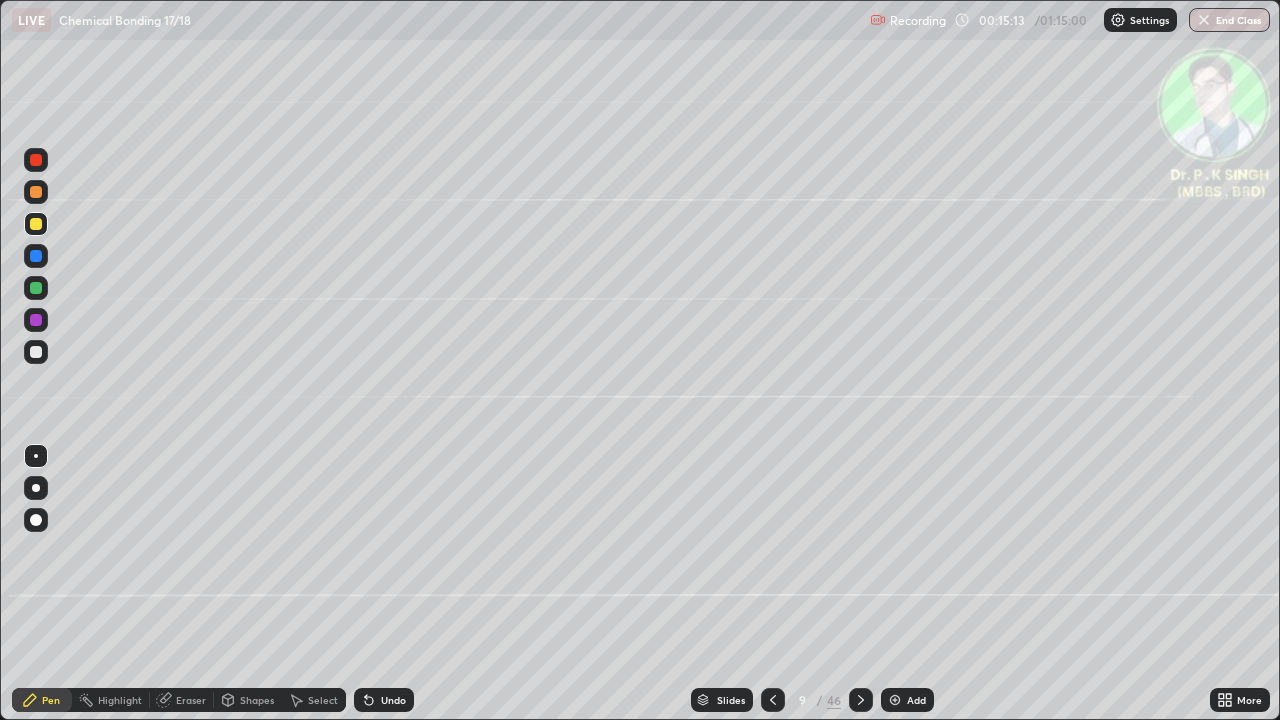 click at bounding box center (861, 700) 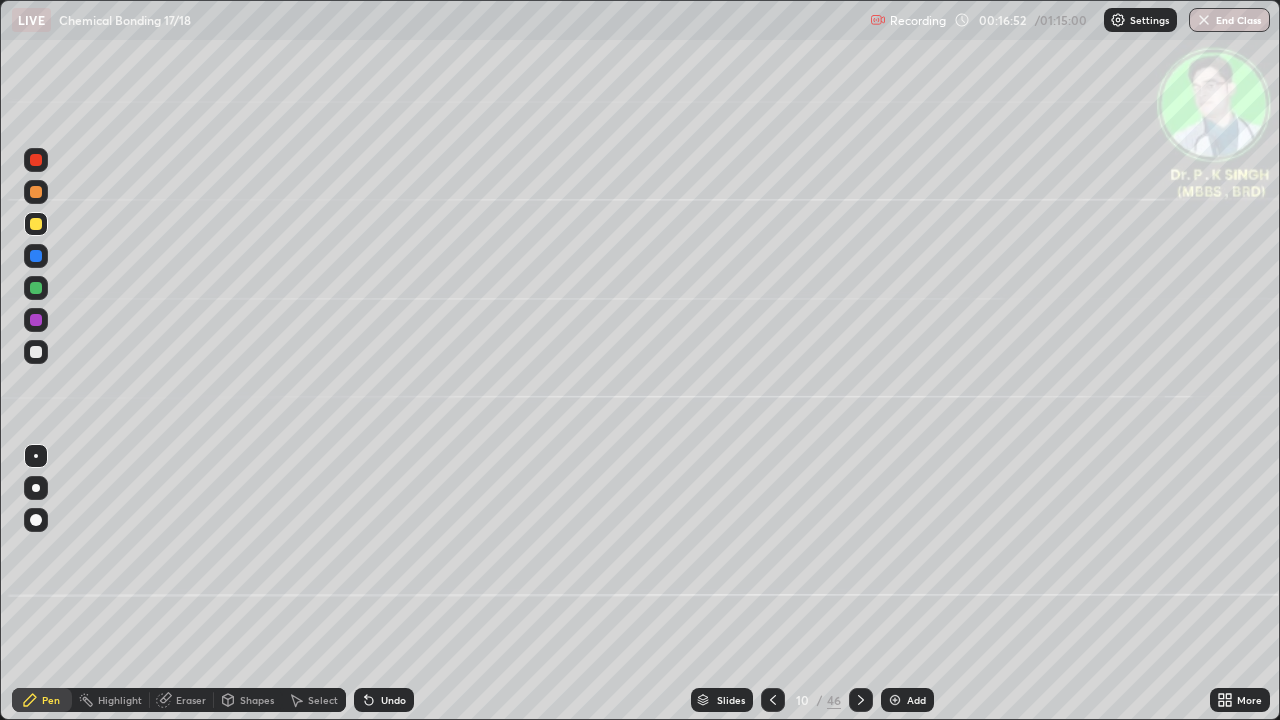 click 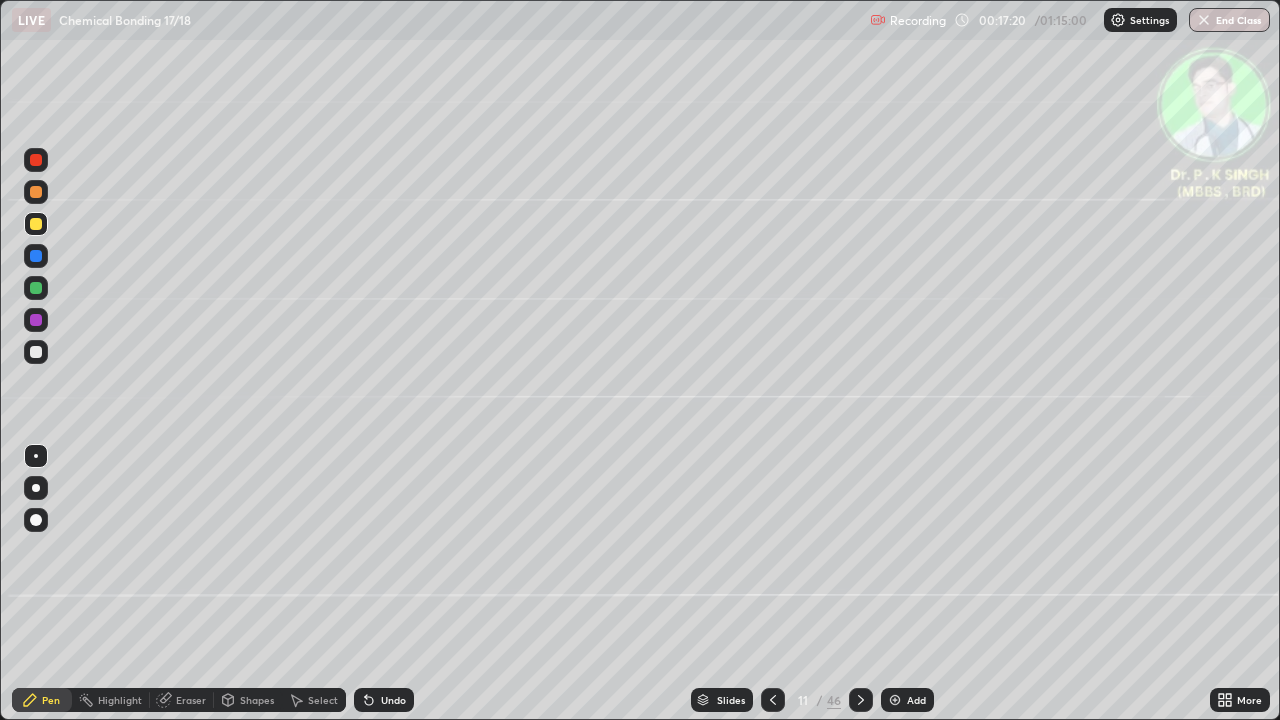 click at bounding box center [861, 700] 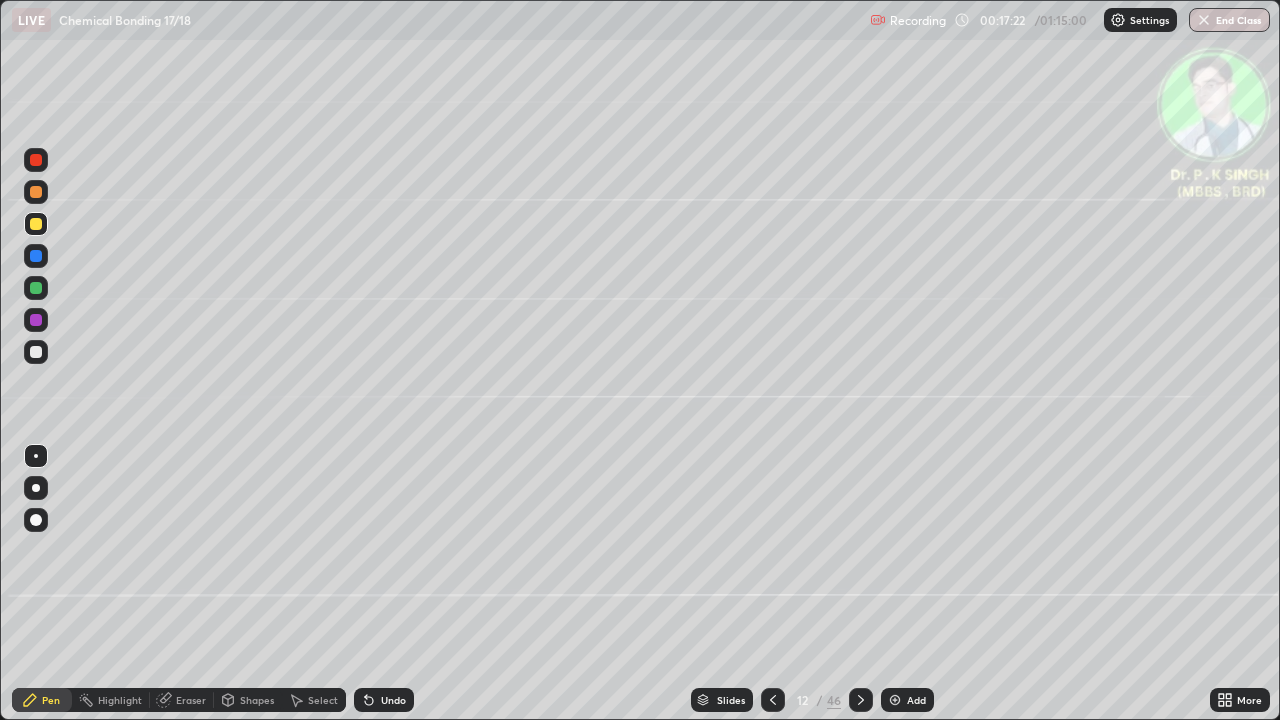 click at bounding box center (36, 288) 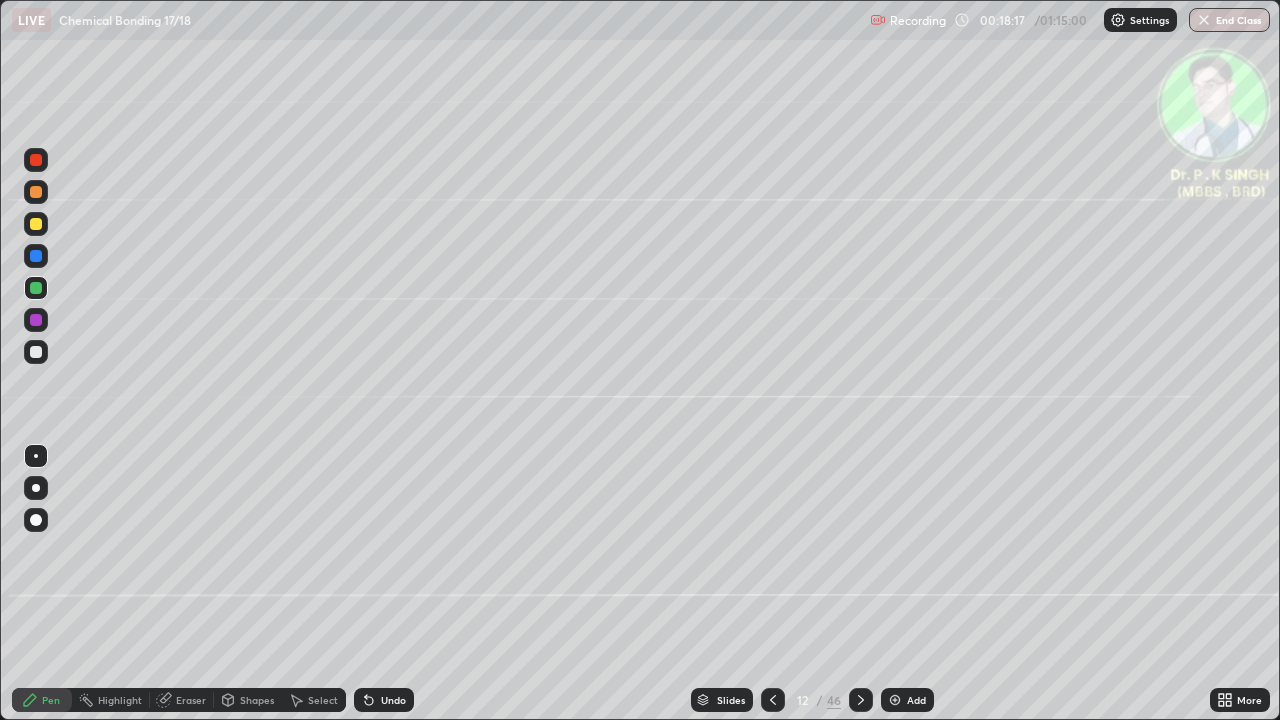 click at bounding box center (36, 224) 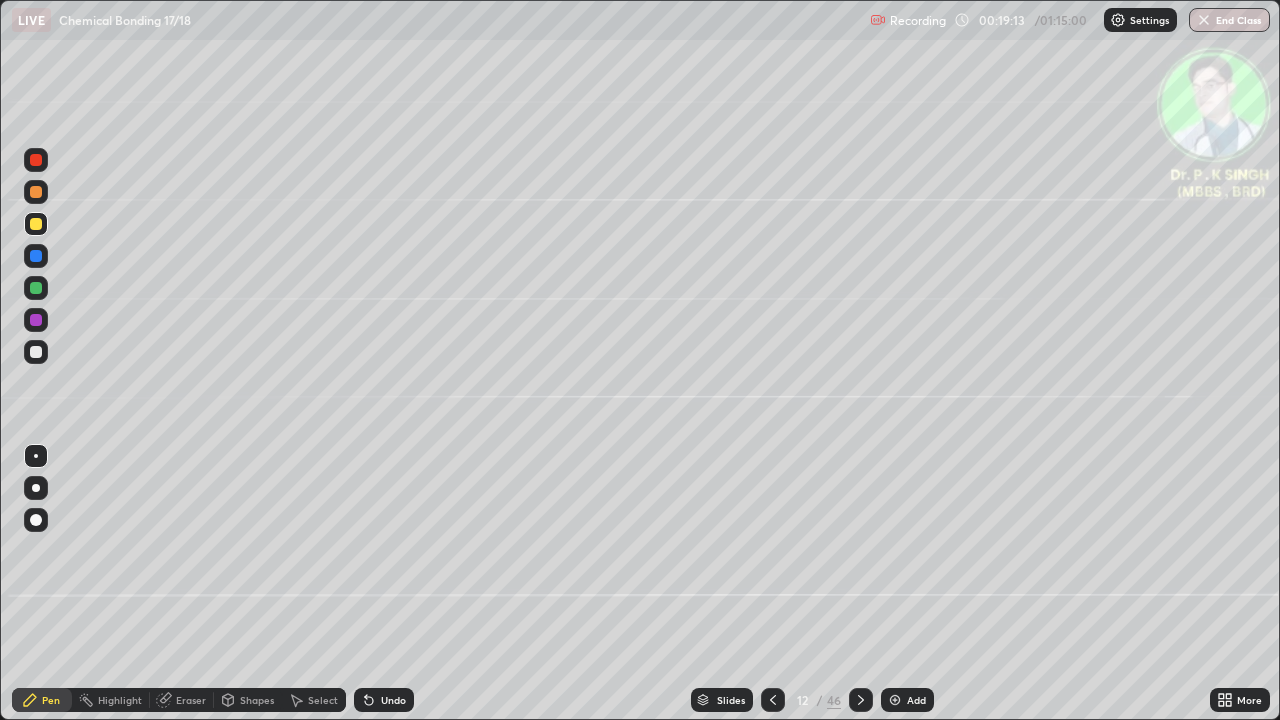 click at bounding box center [861, 700] 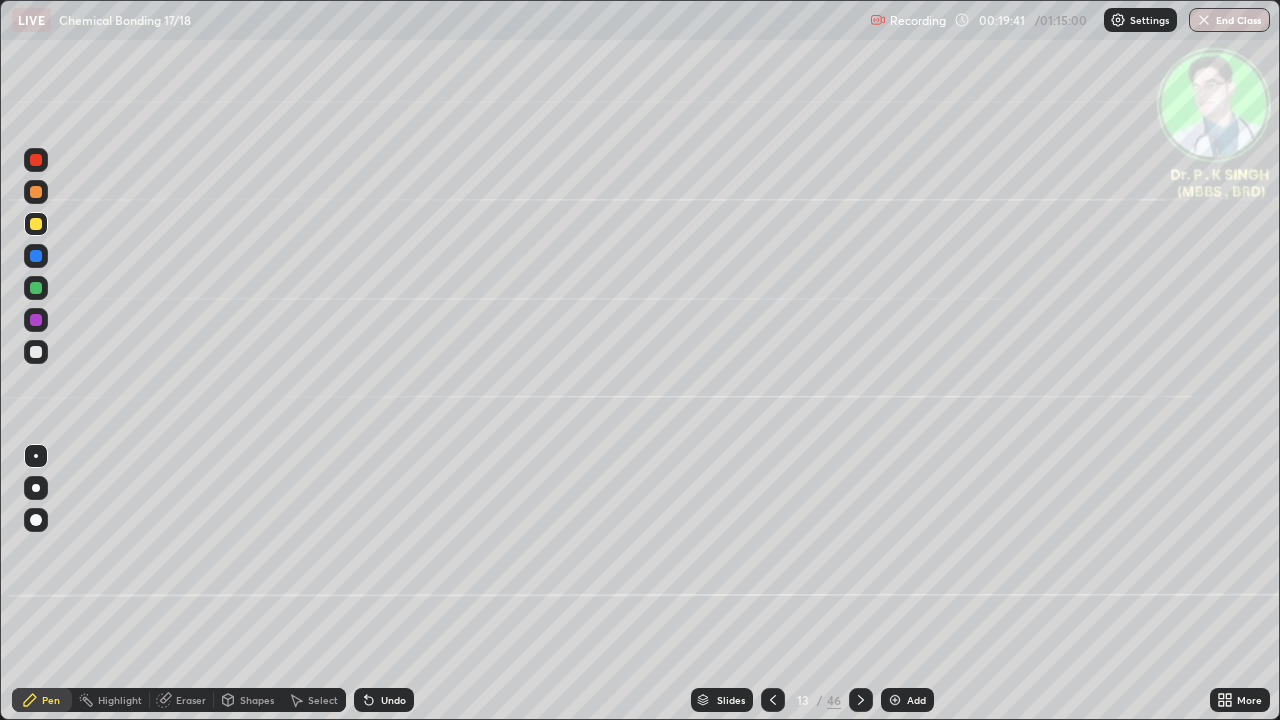 click 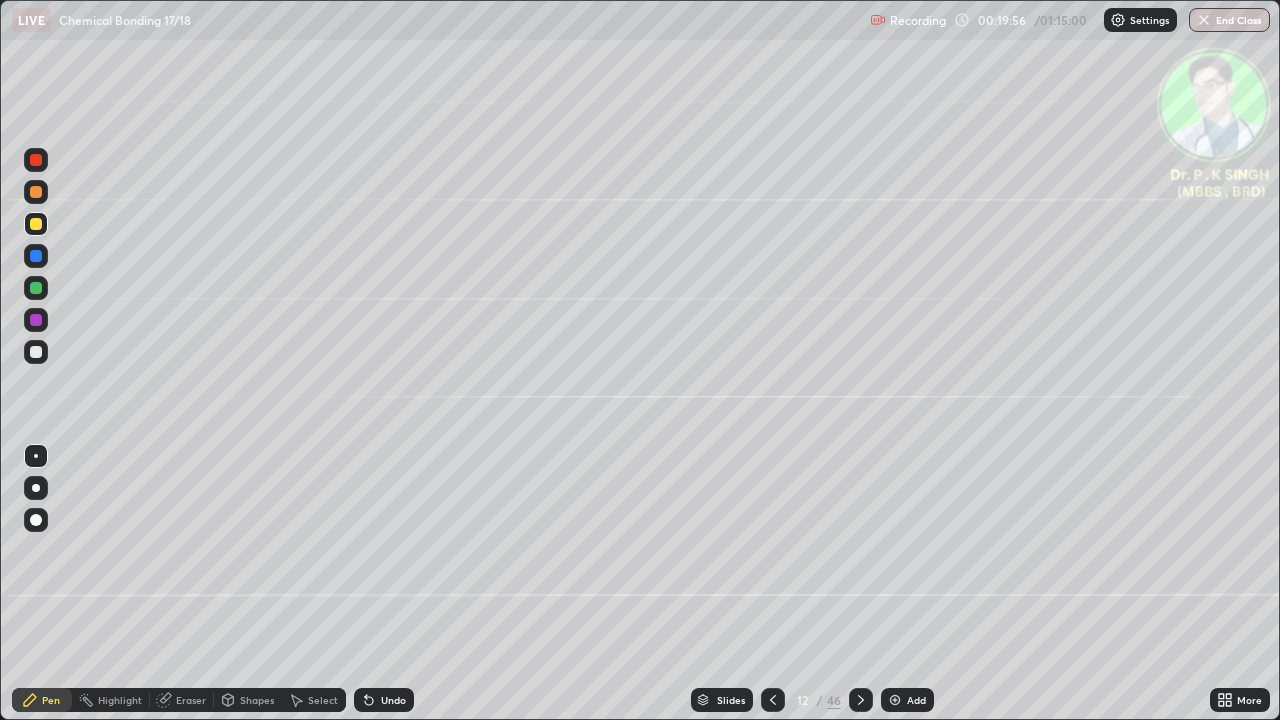 click 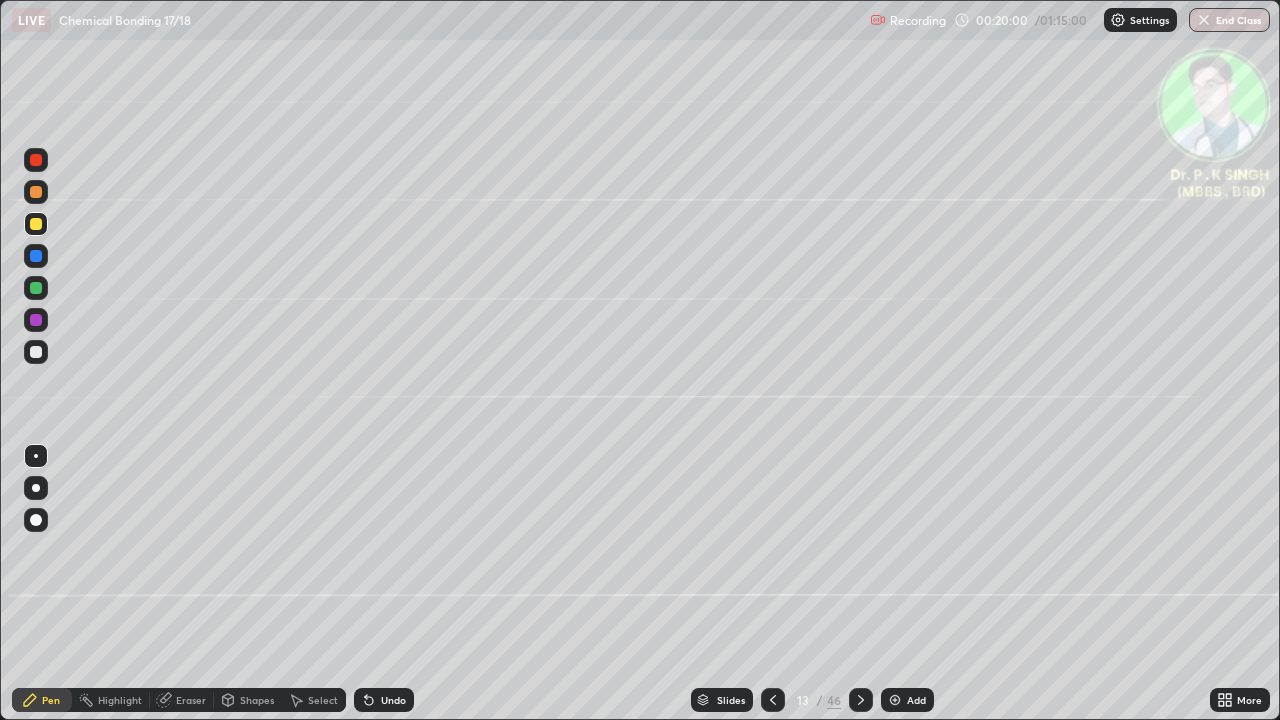 click at bounding box center (861, 700) 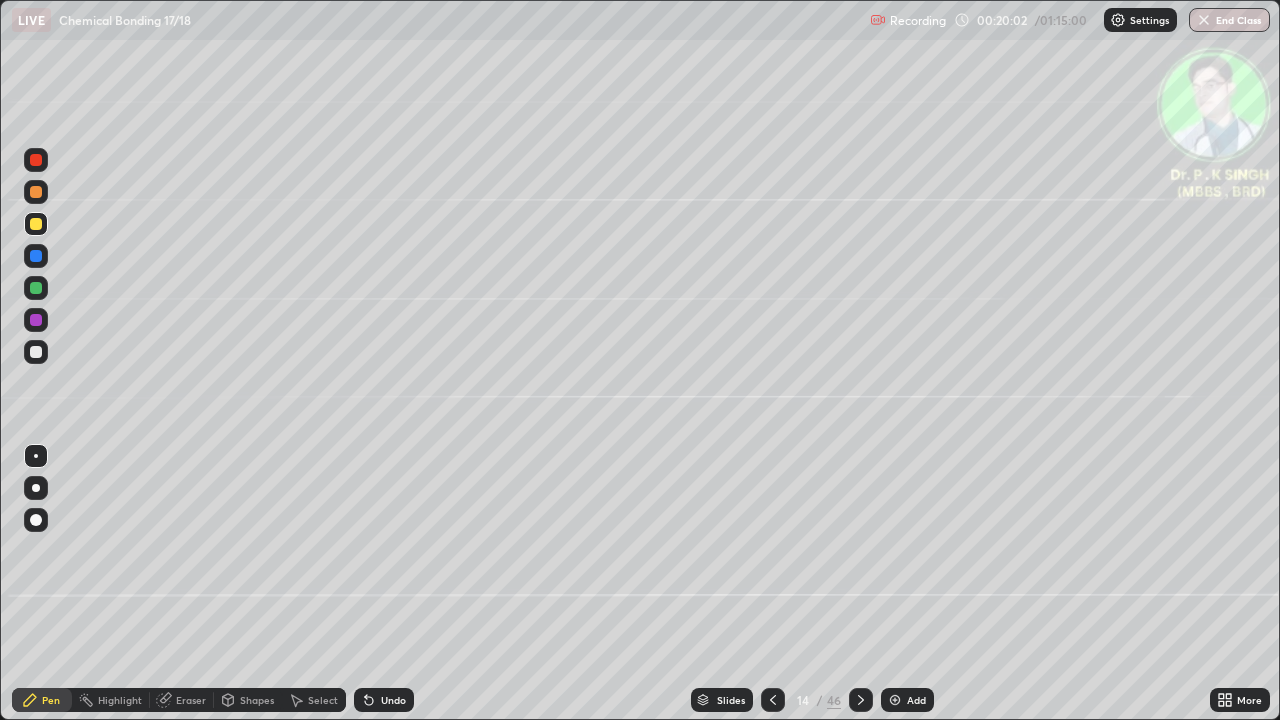 click at bounding box center [36, 256] 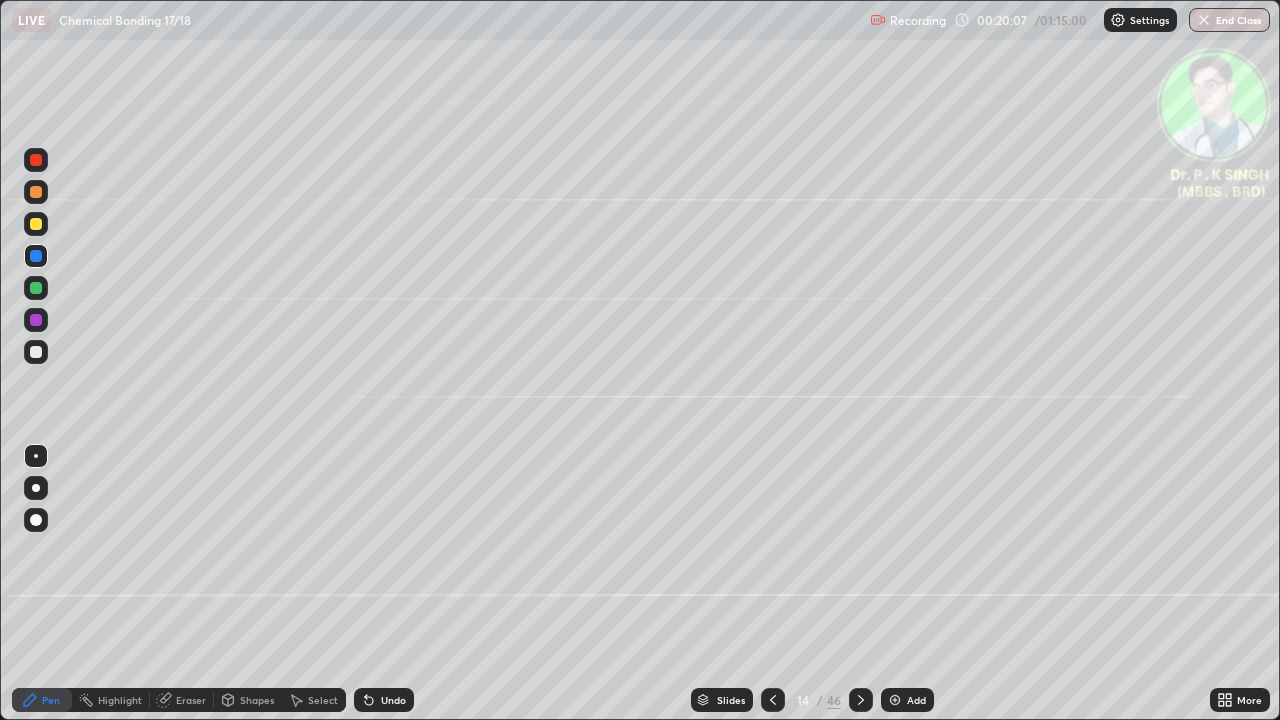 click at bounding box center (36, 256) 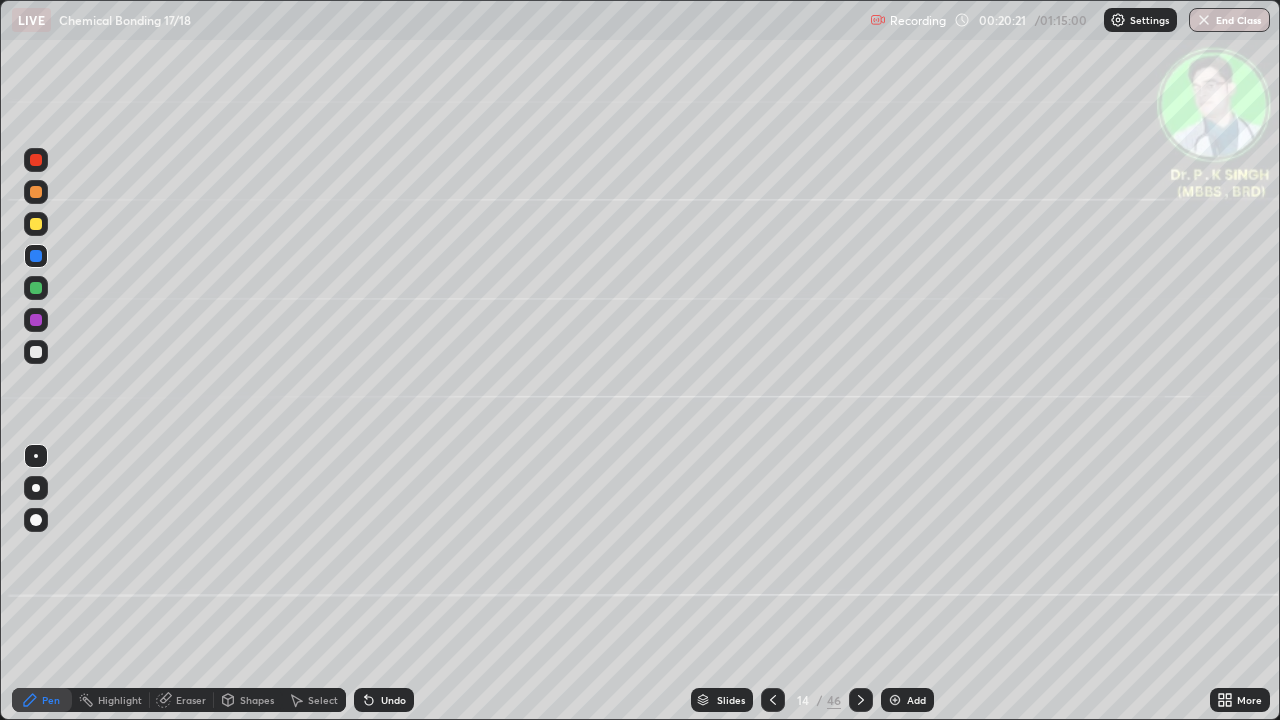 click at bounding box center (36, 224) 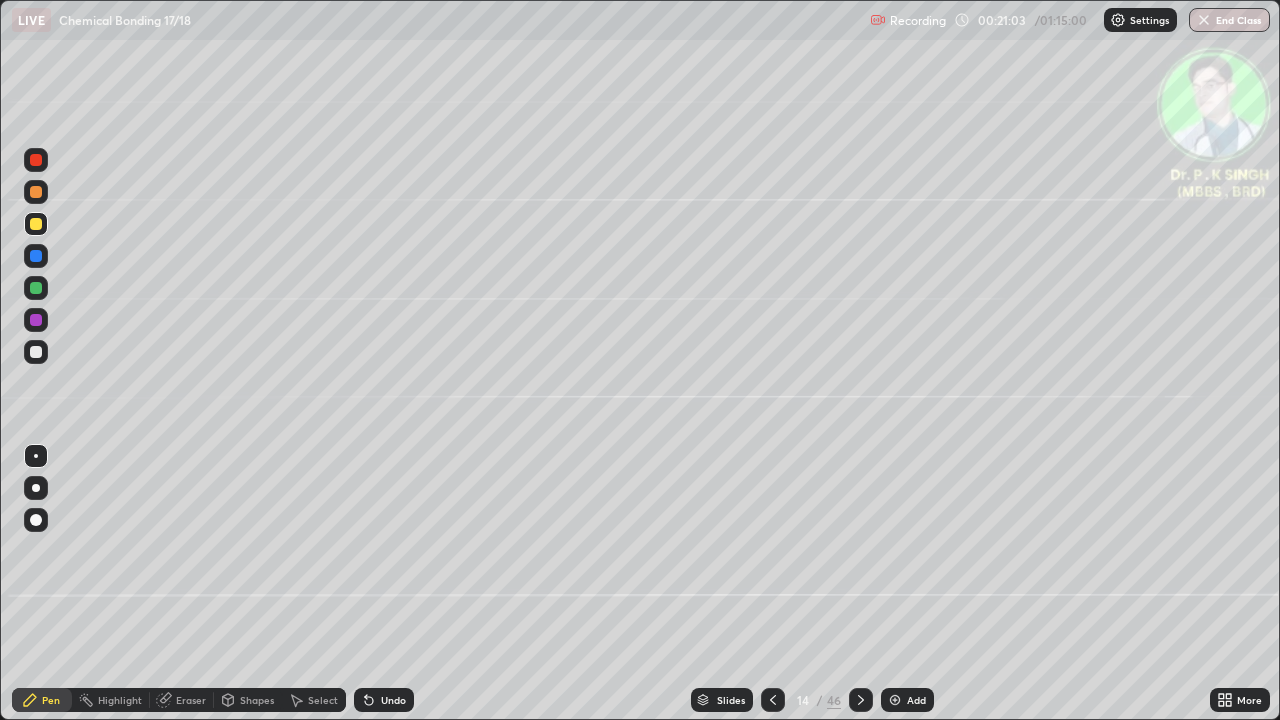 click at bounding box center [861, 700] 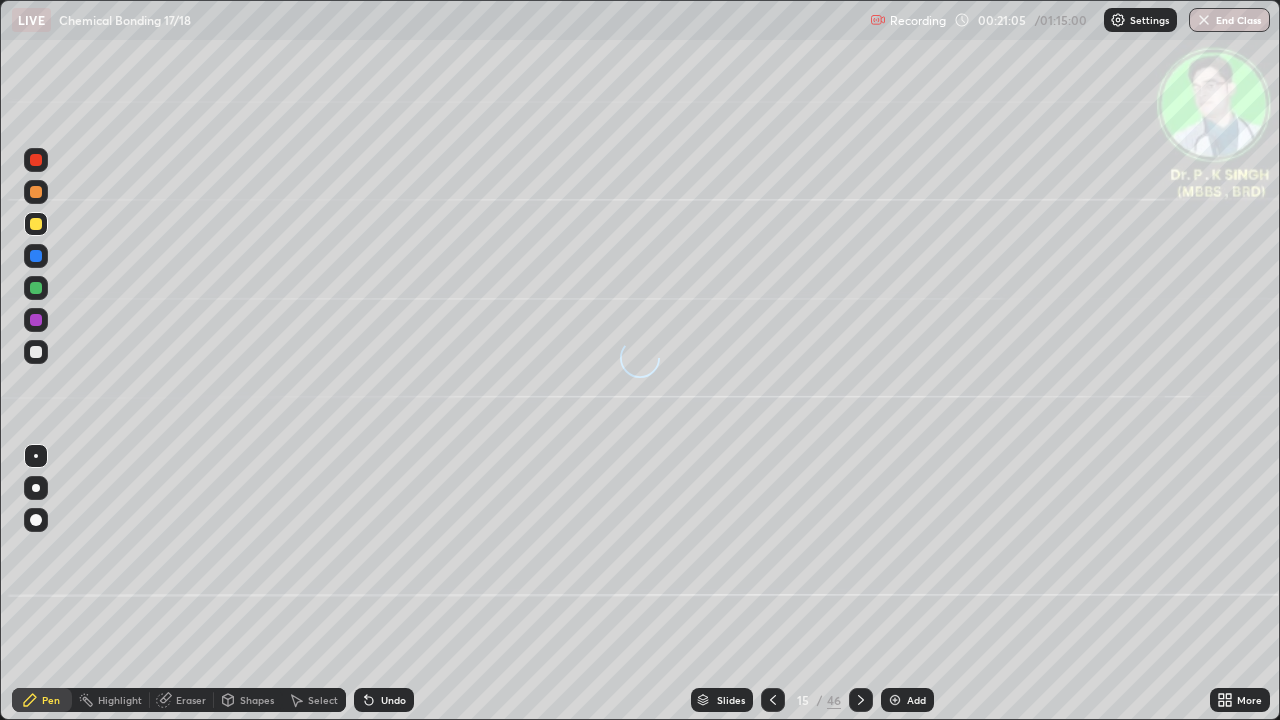 click at bounding box center [36, 224] 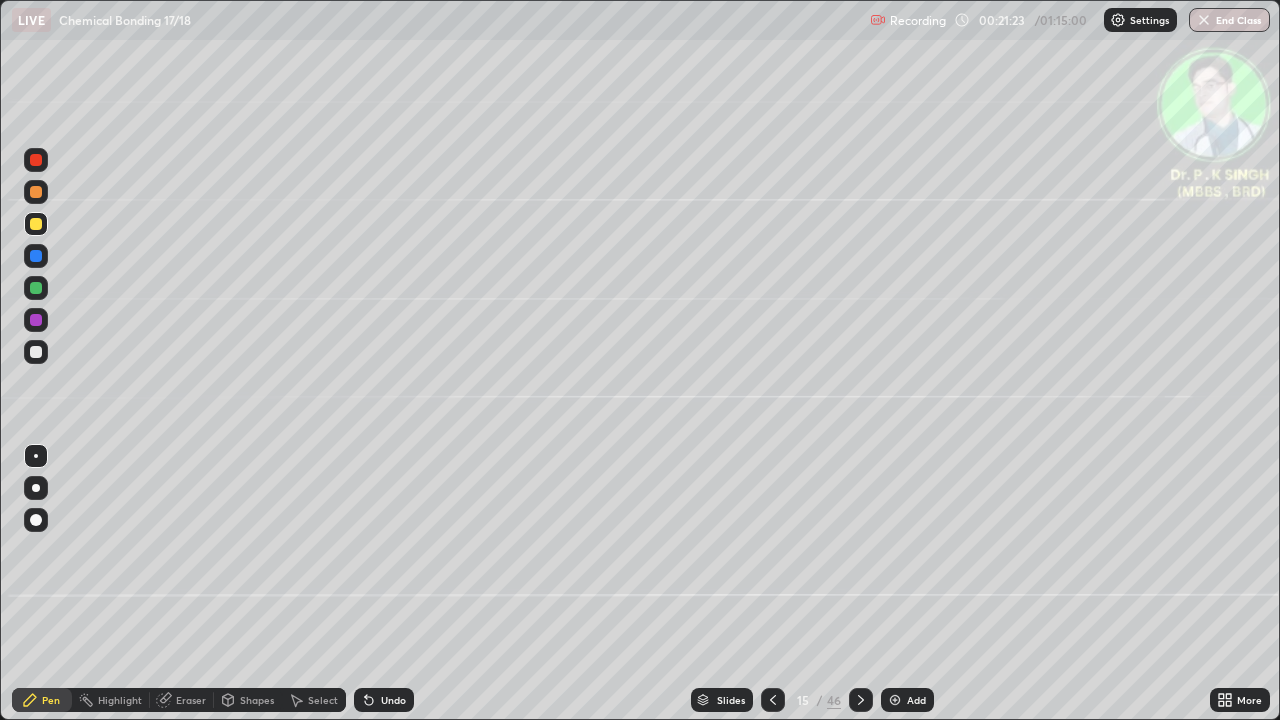 click 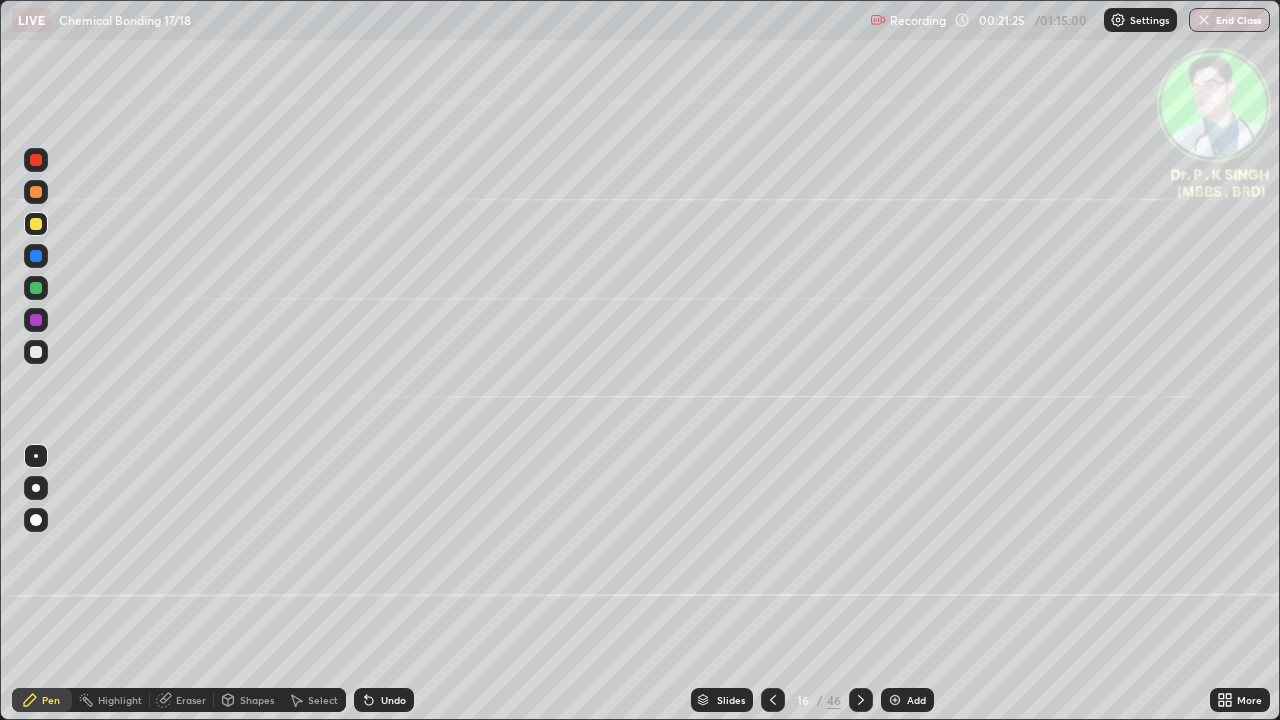 click at bounding box center (36, 256) 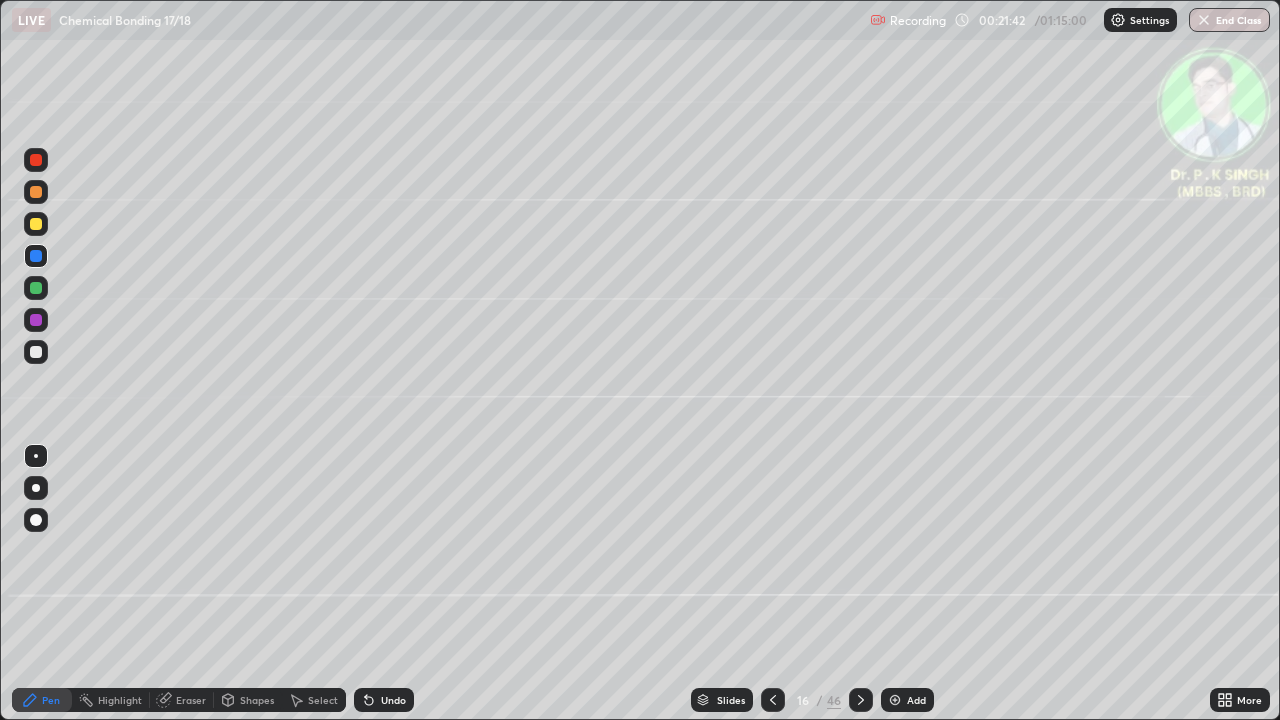 click at bounding box center [36, 224] 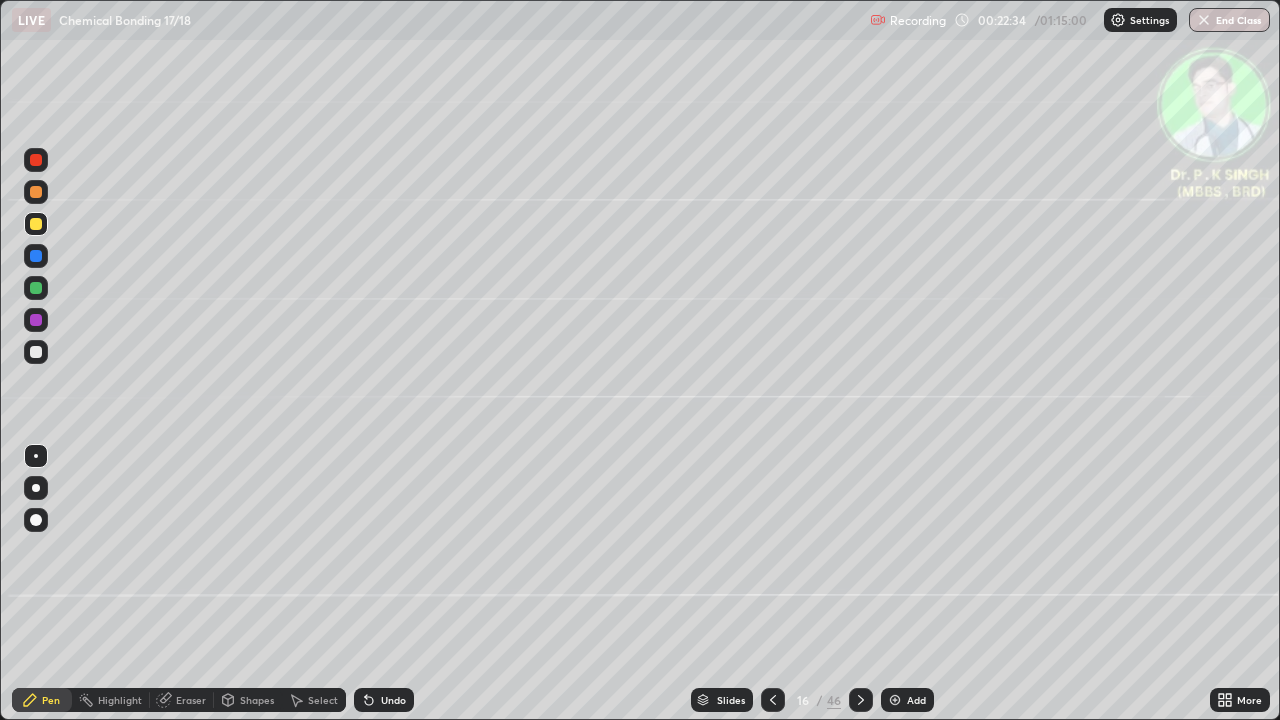 click 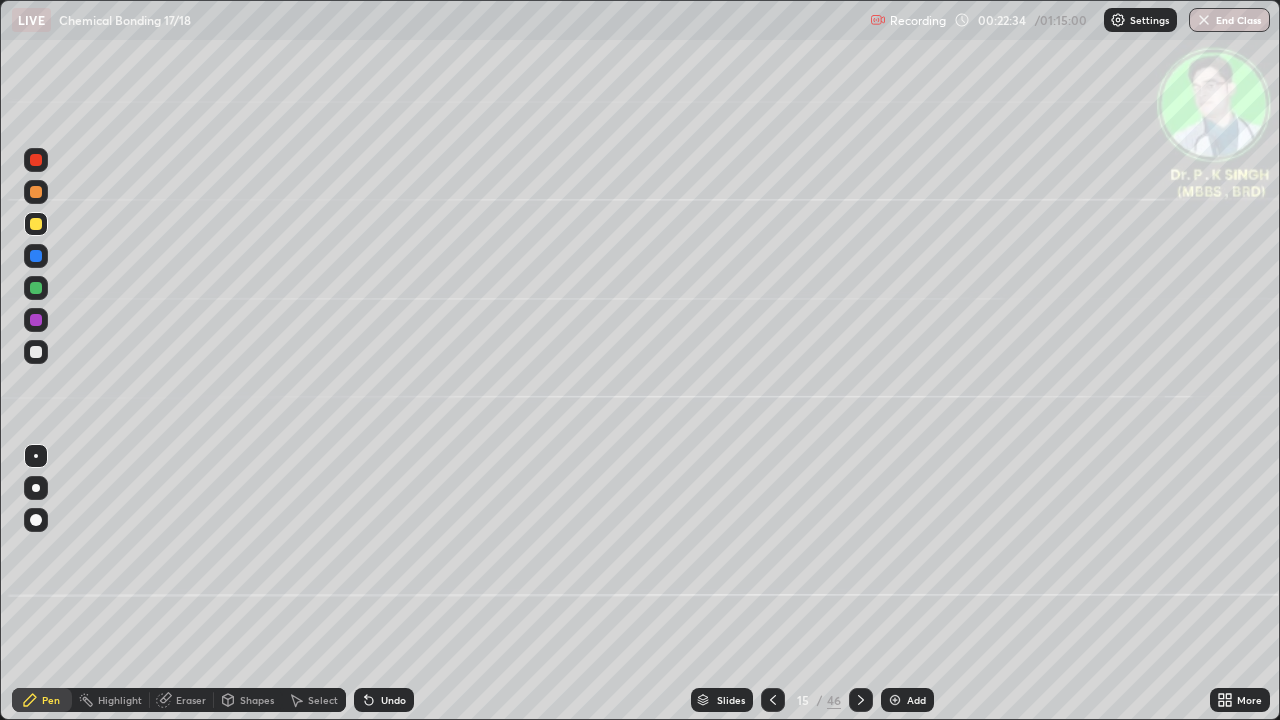 click at bounding box center (773, 700) 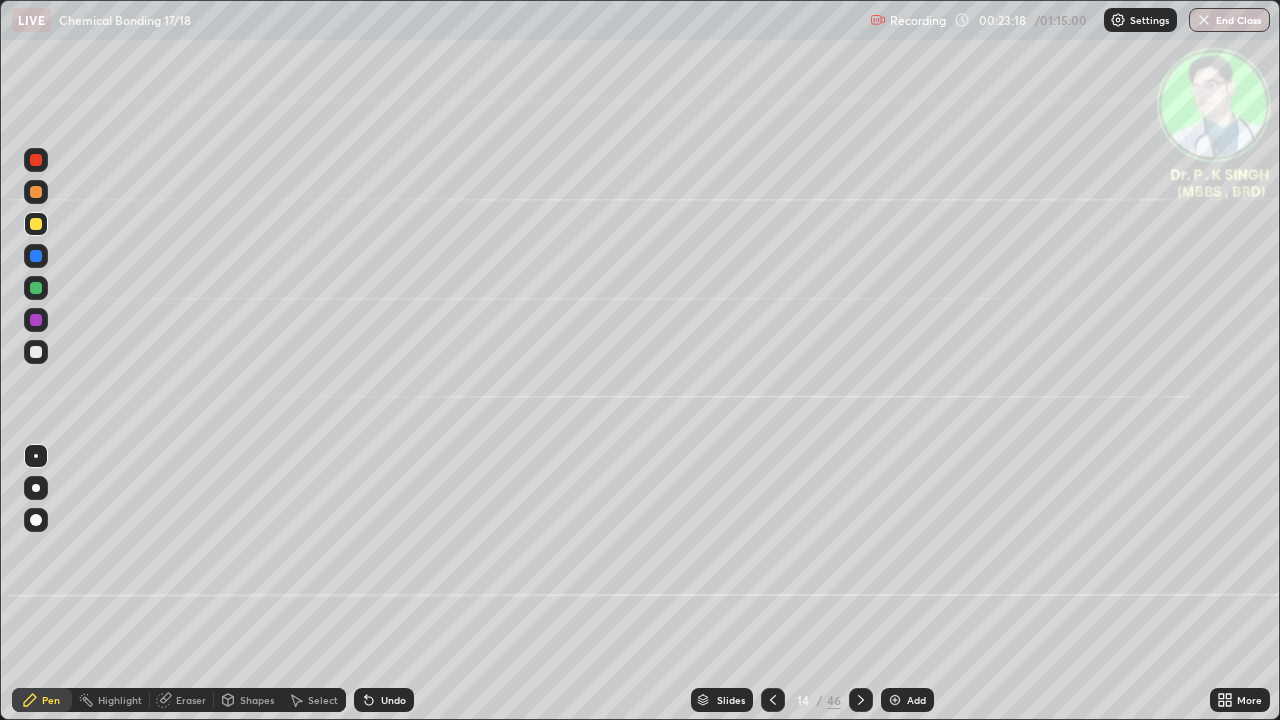 click at bounding box center [861, 700] 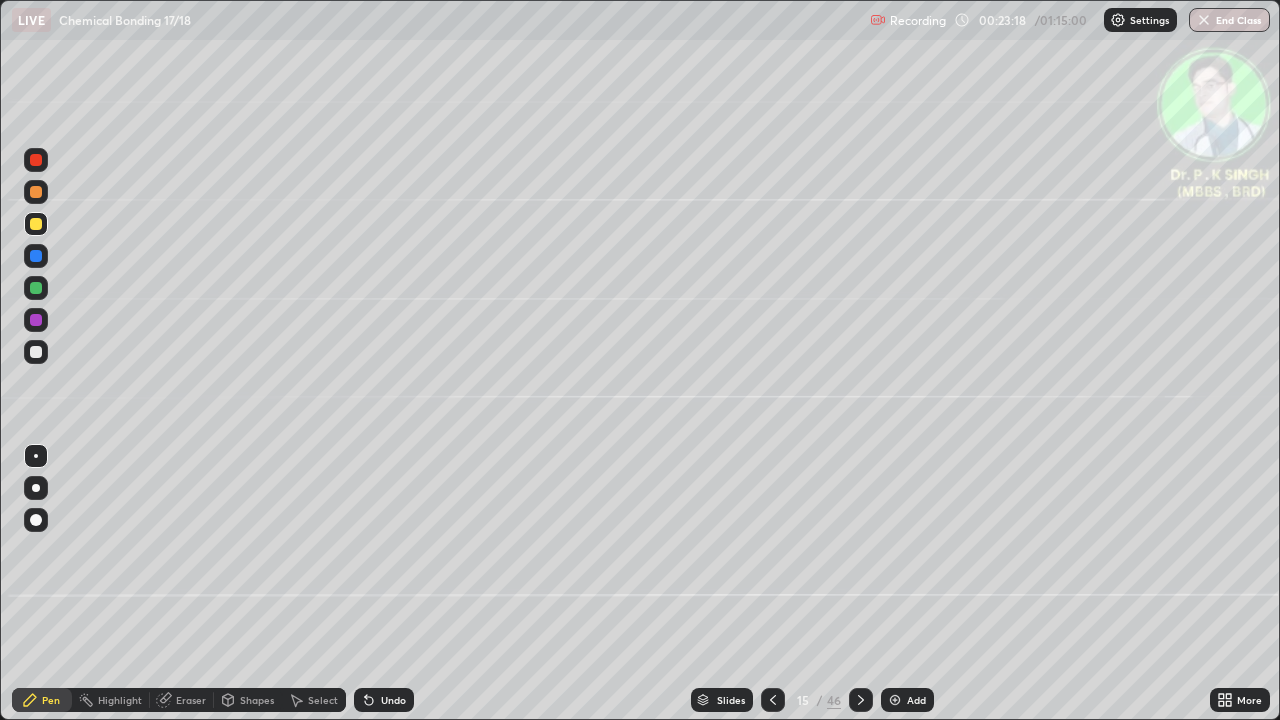 click 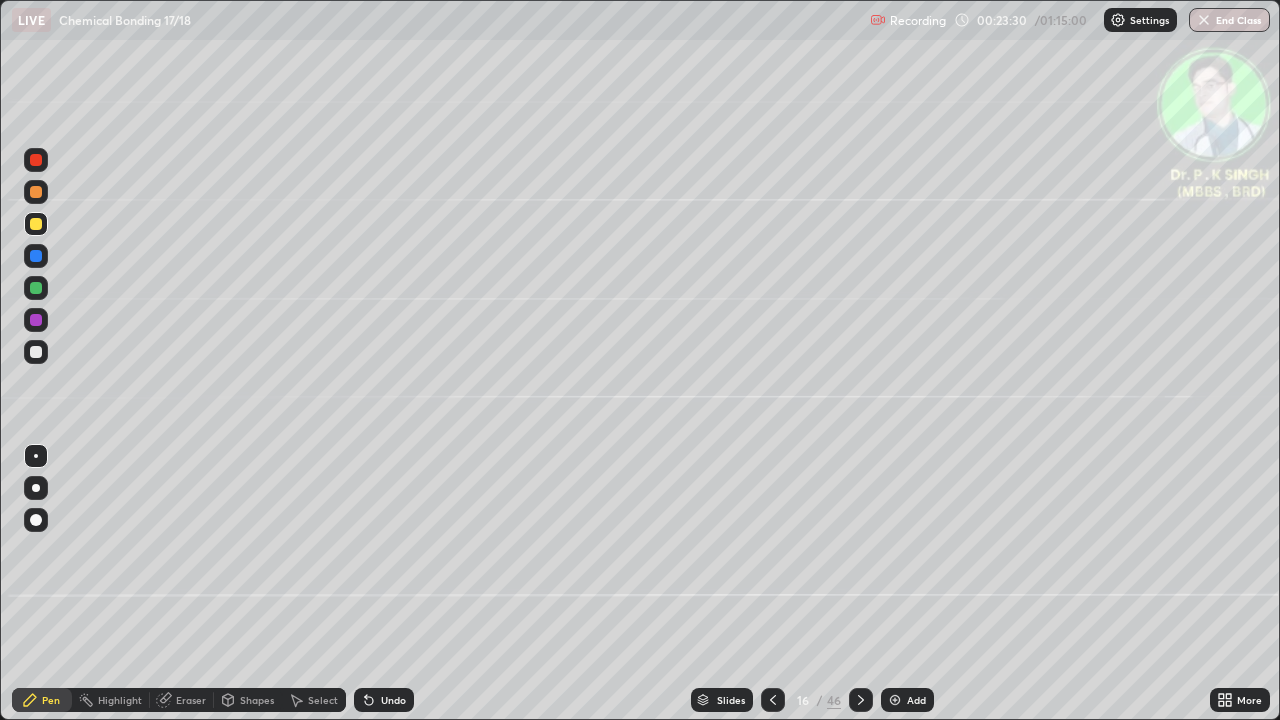 click 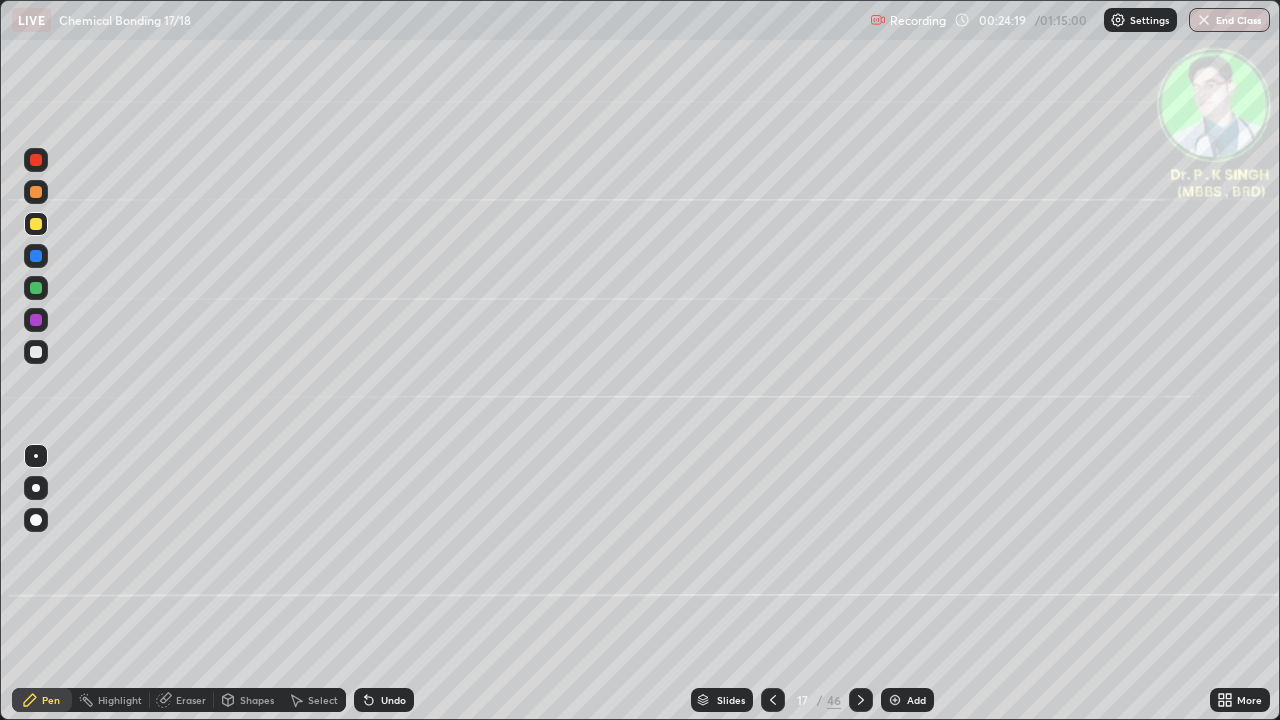 click 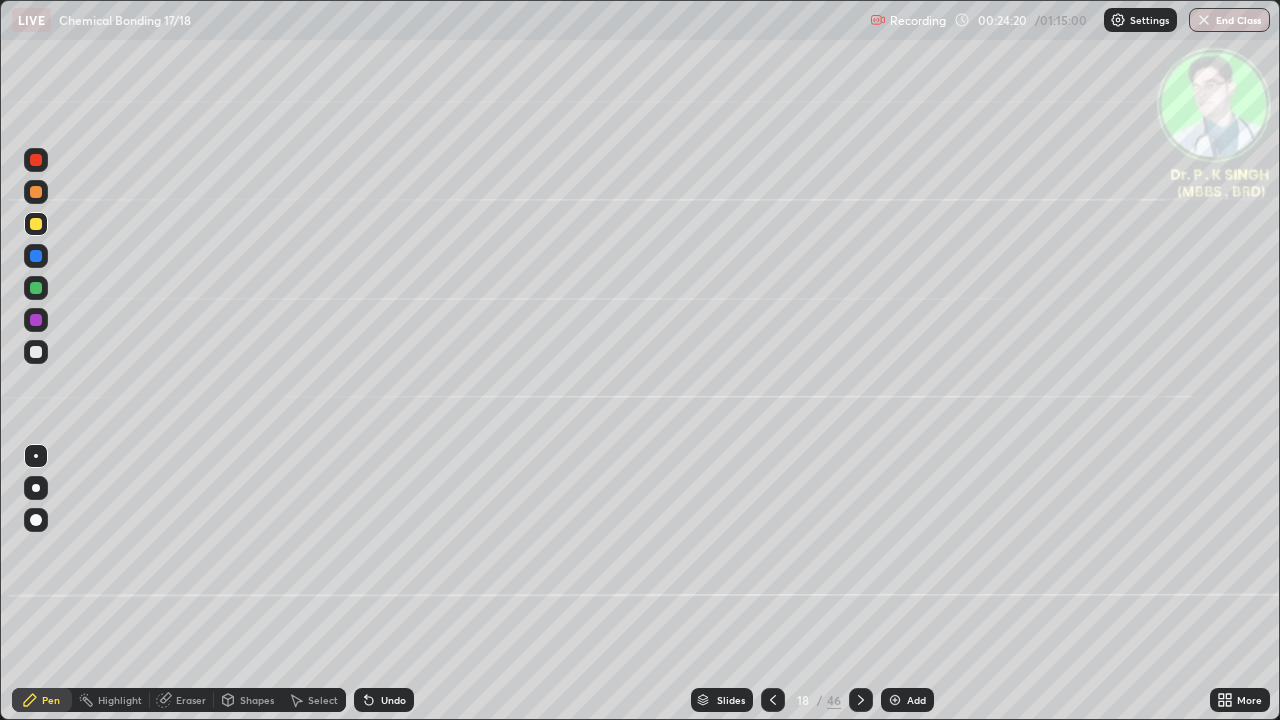 click at bounding box center (36, 224) 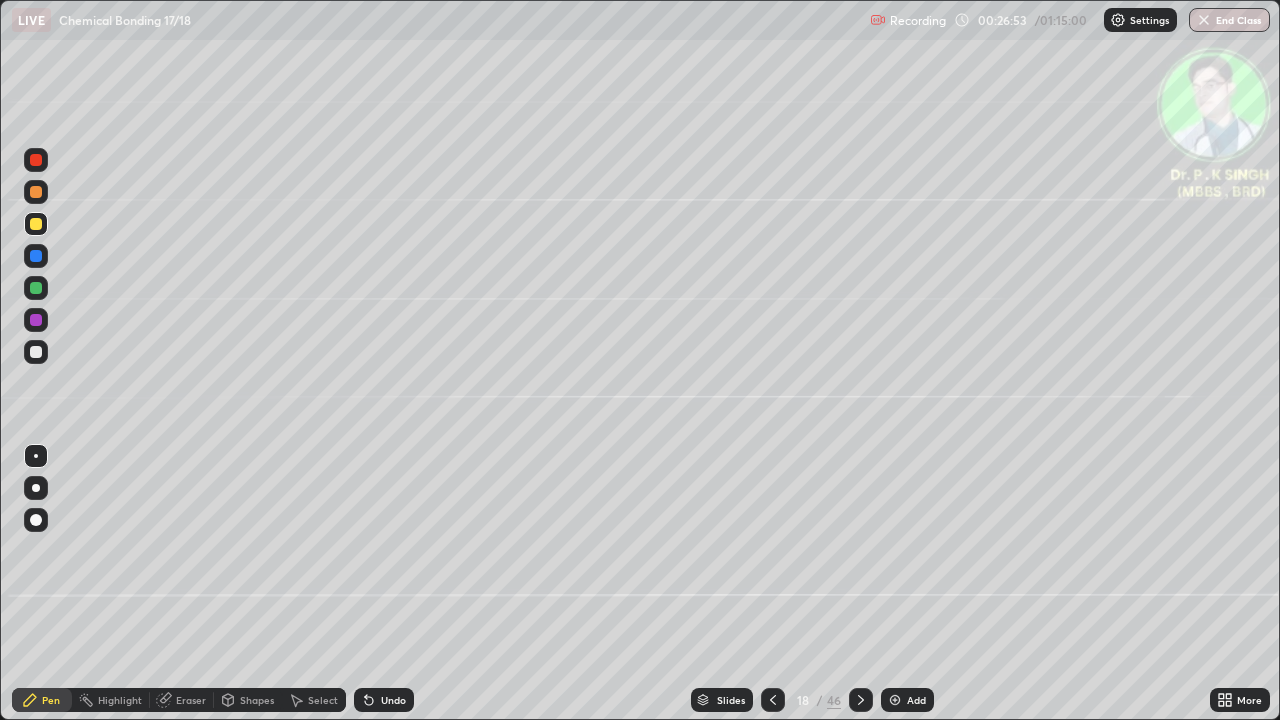 click 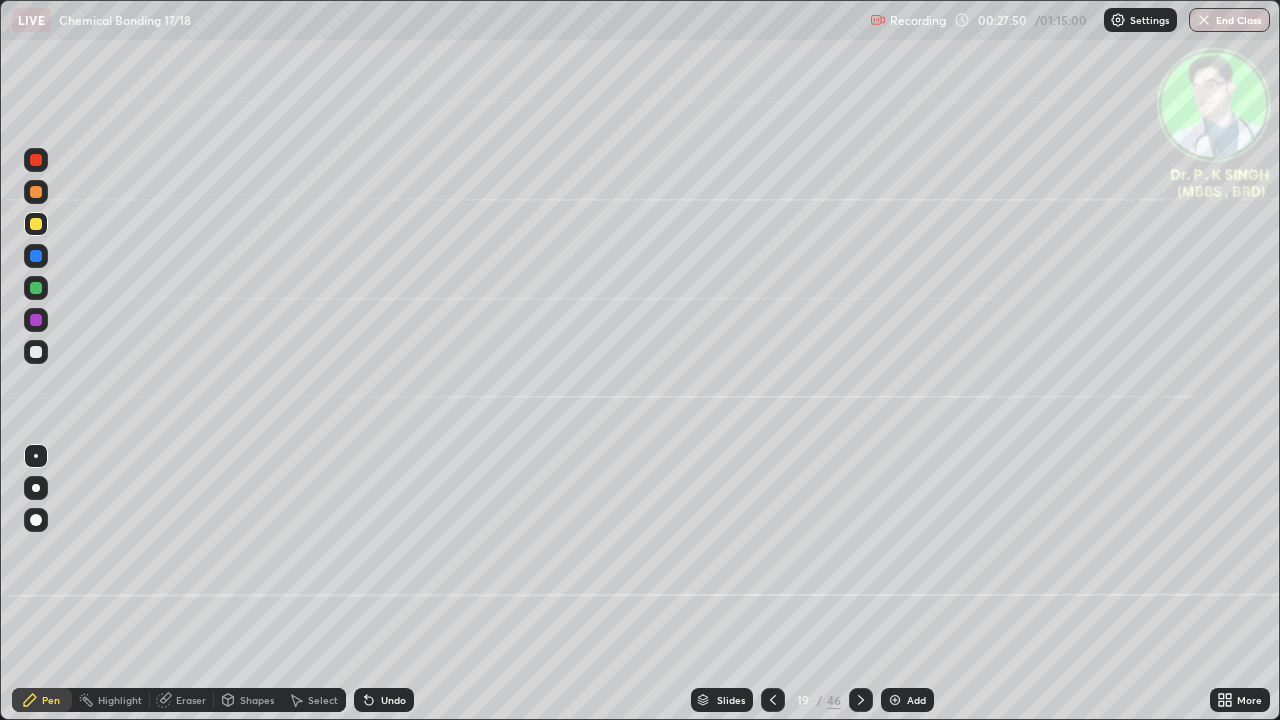 click 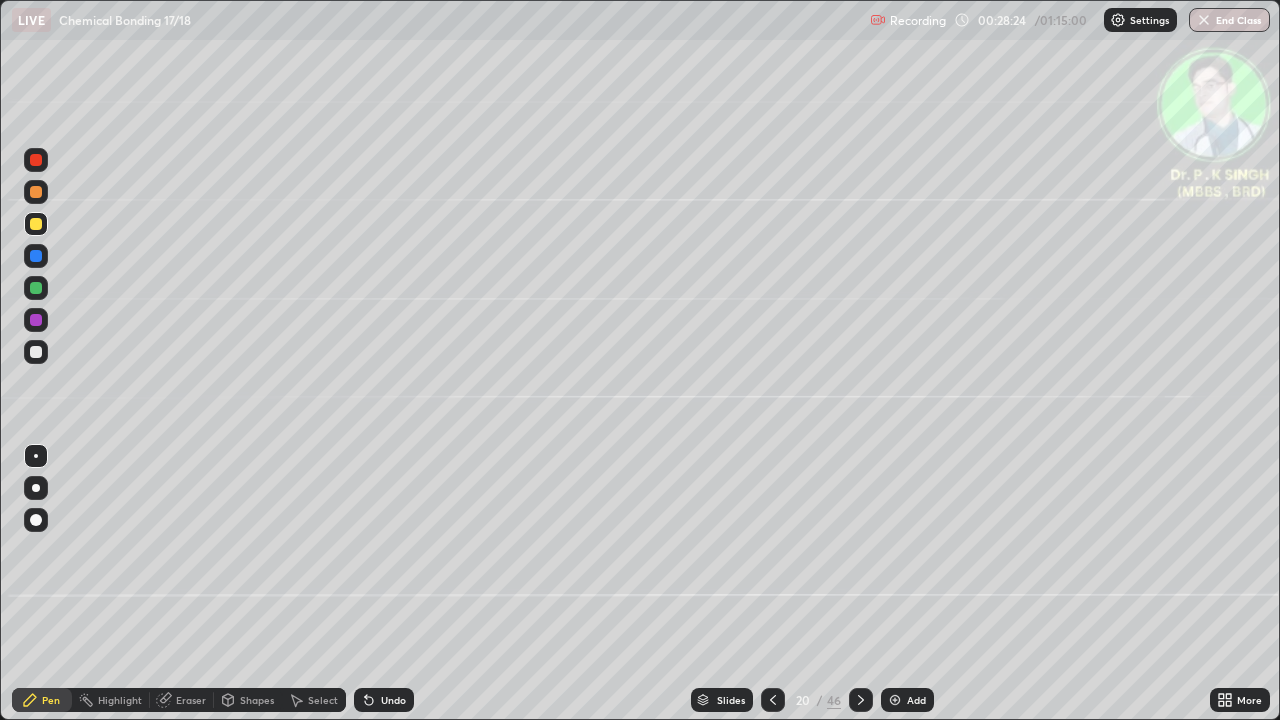 click on "Eraser" at bounding box center [182, 700] 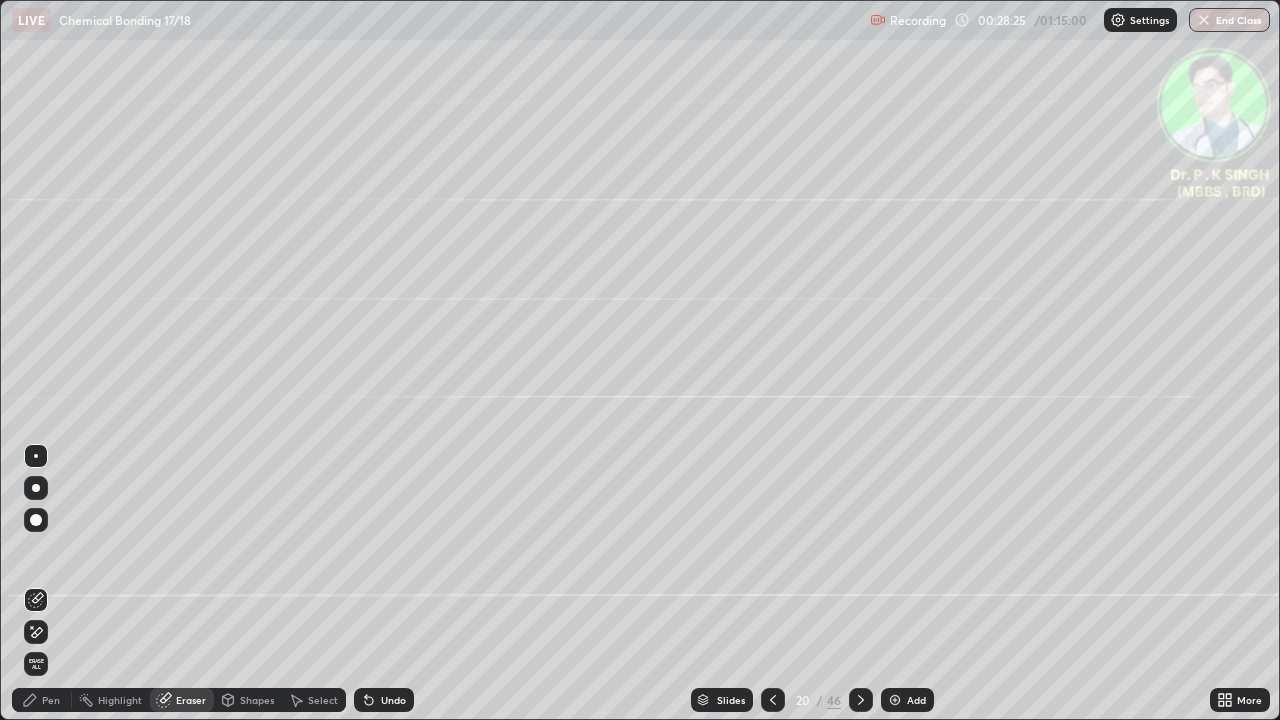 click 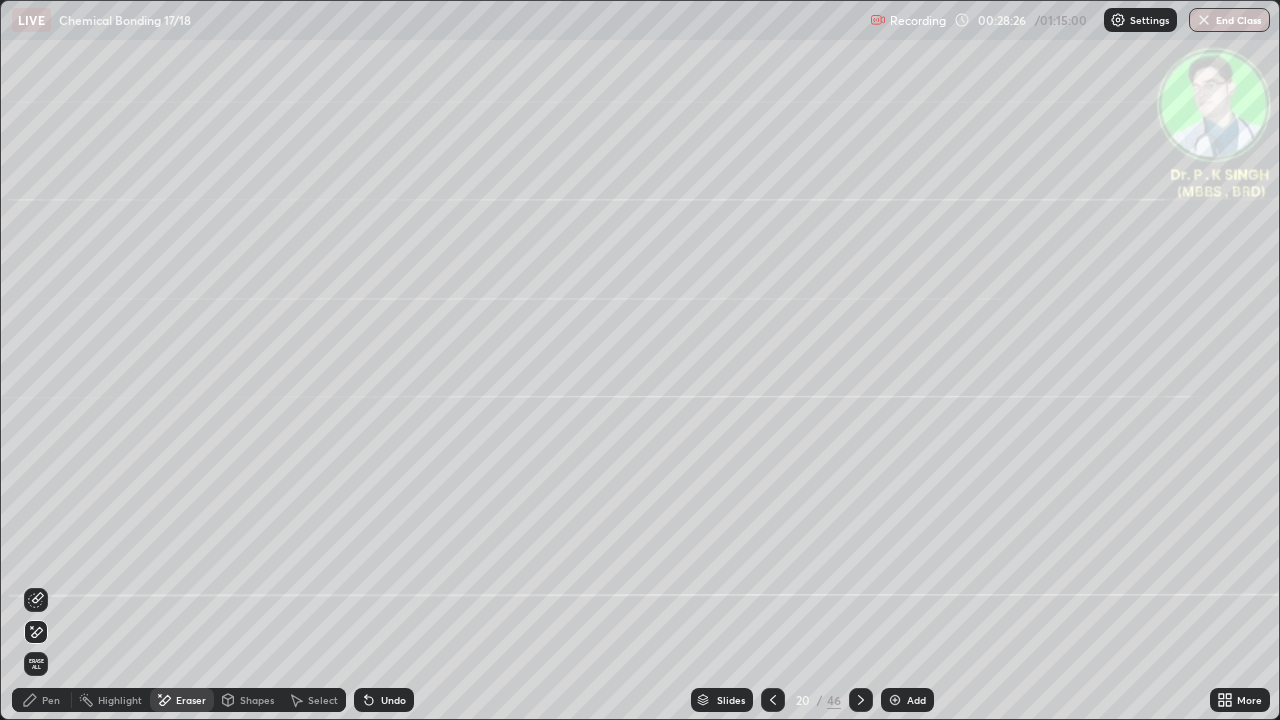 click on "Pen" at bounding box center (51, 700) 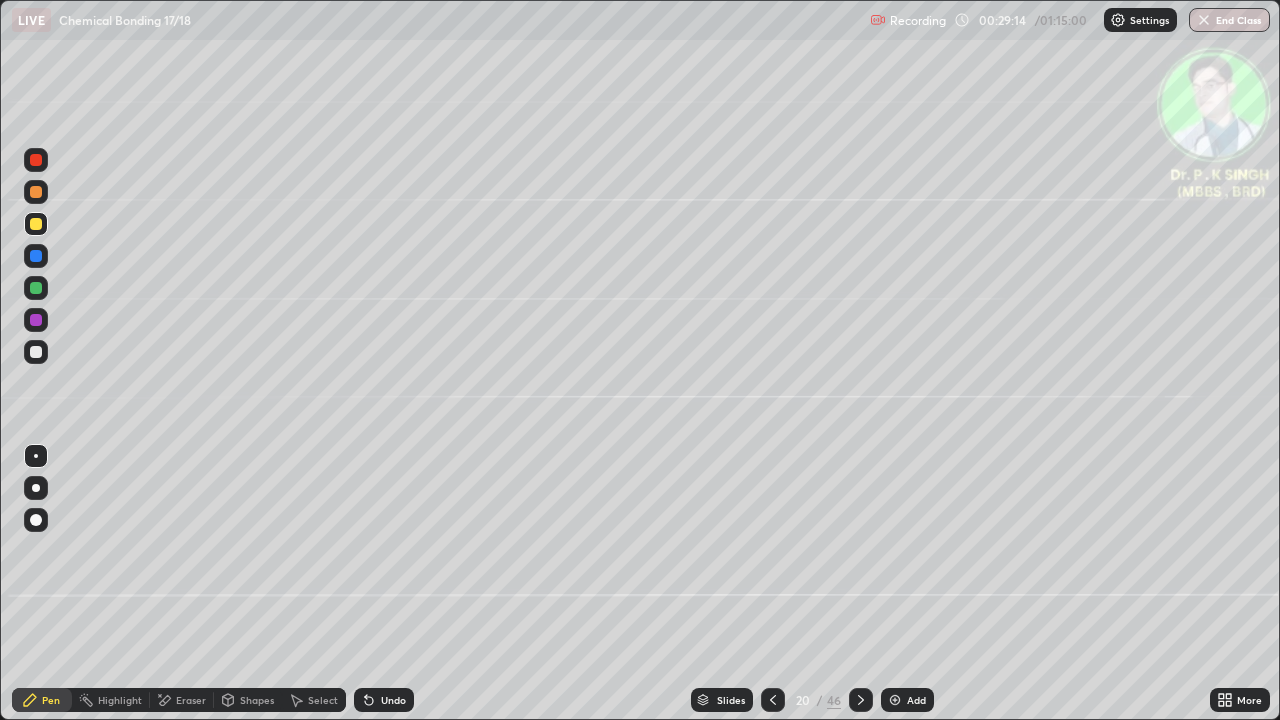 click at bounding box center (861, 700) 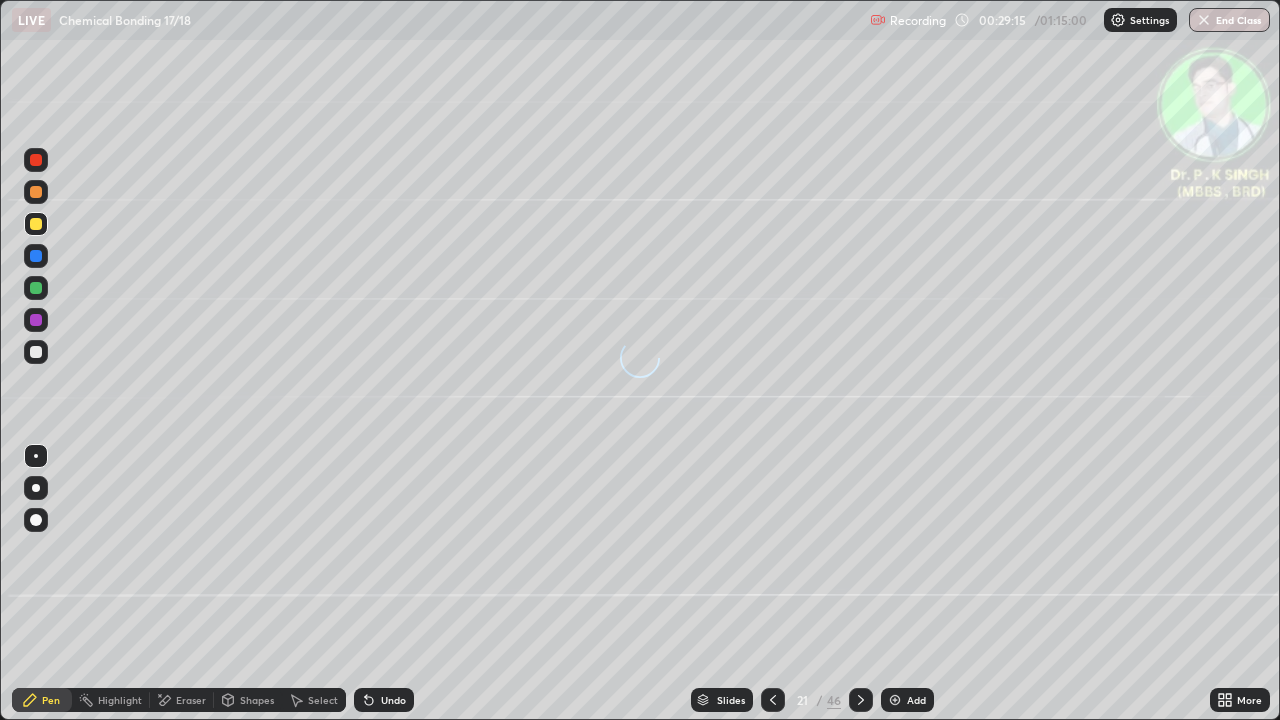 click at bounding box center (36, 224) 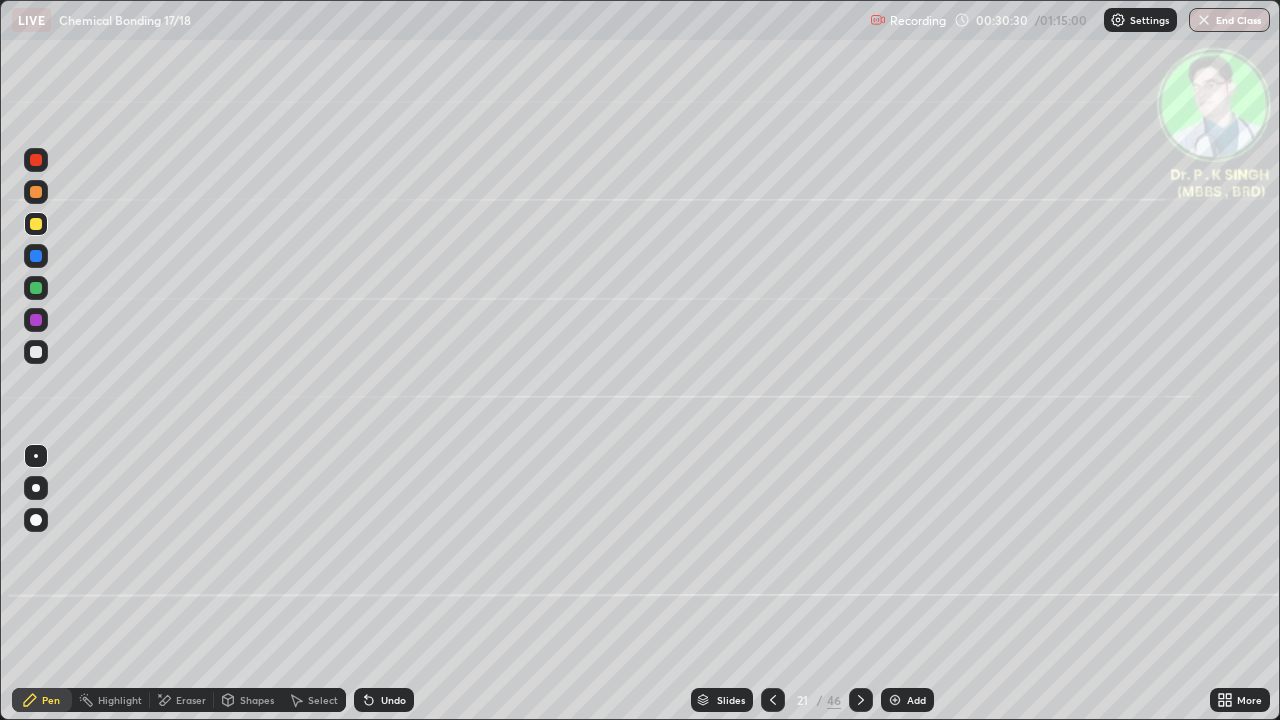 click 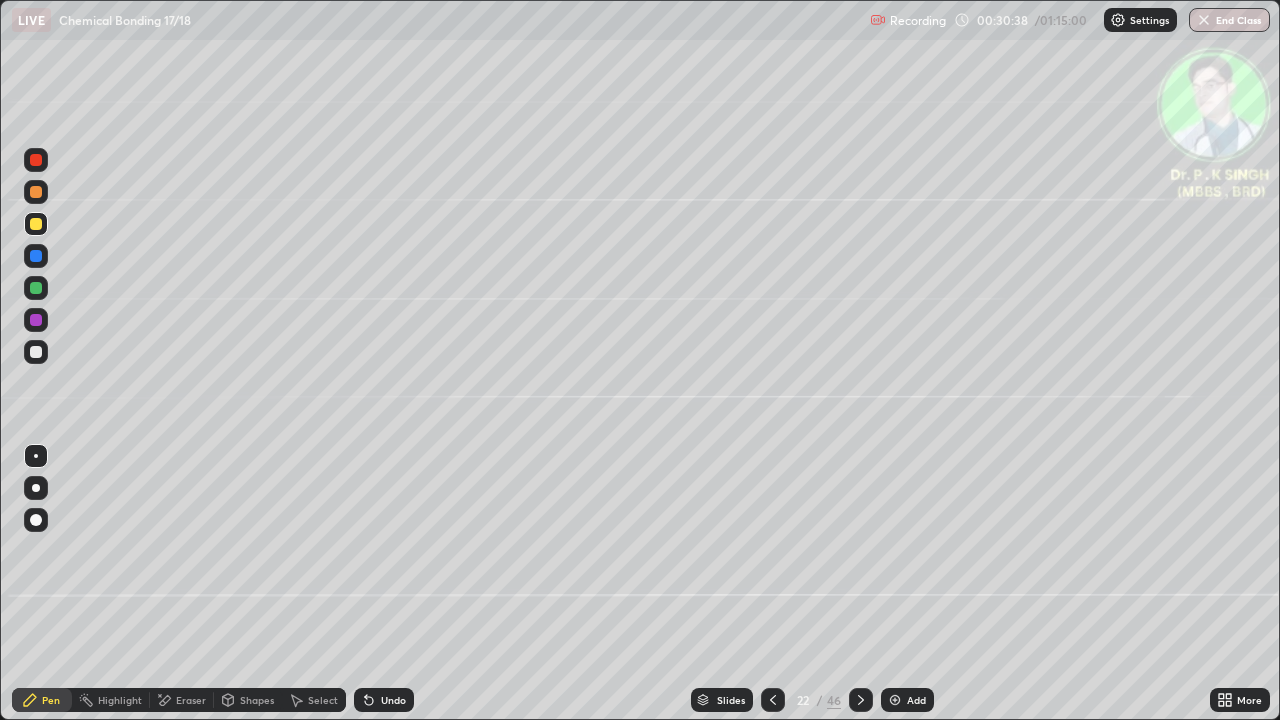 click at bounding box center (36, 224) 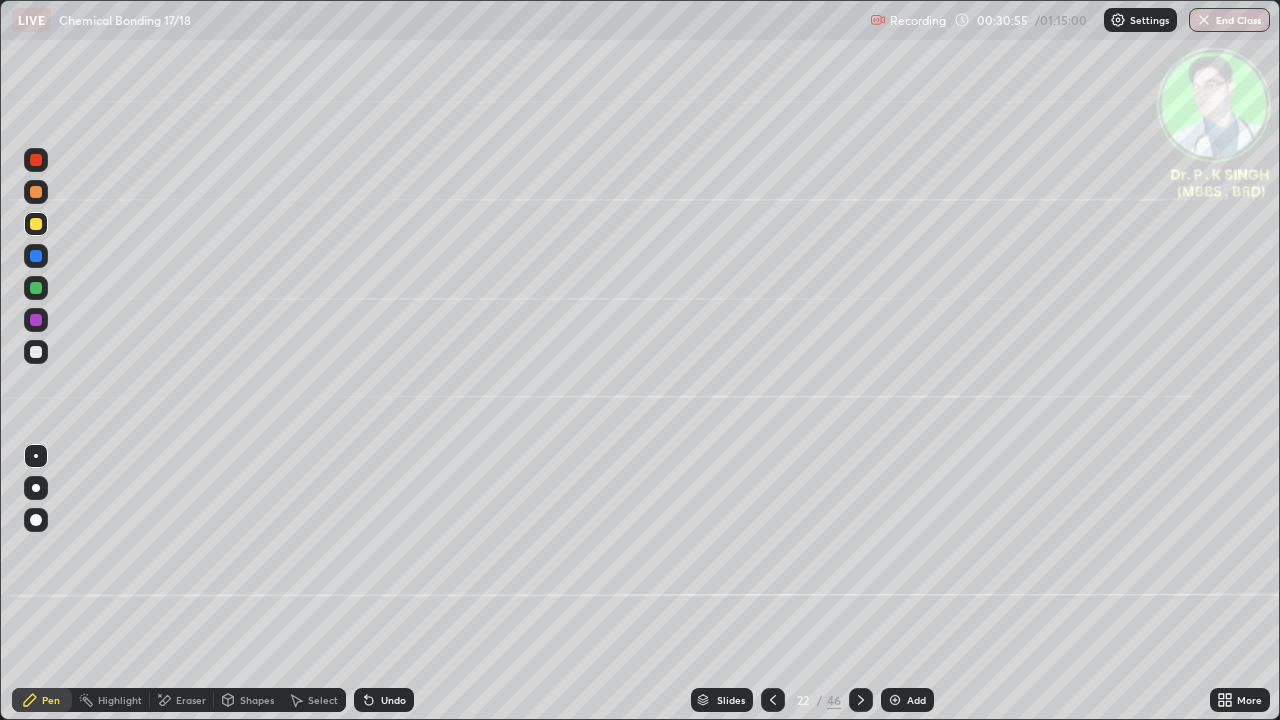 click at bounding box center [773, 700] 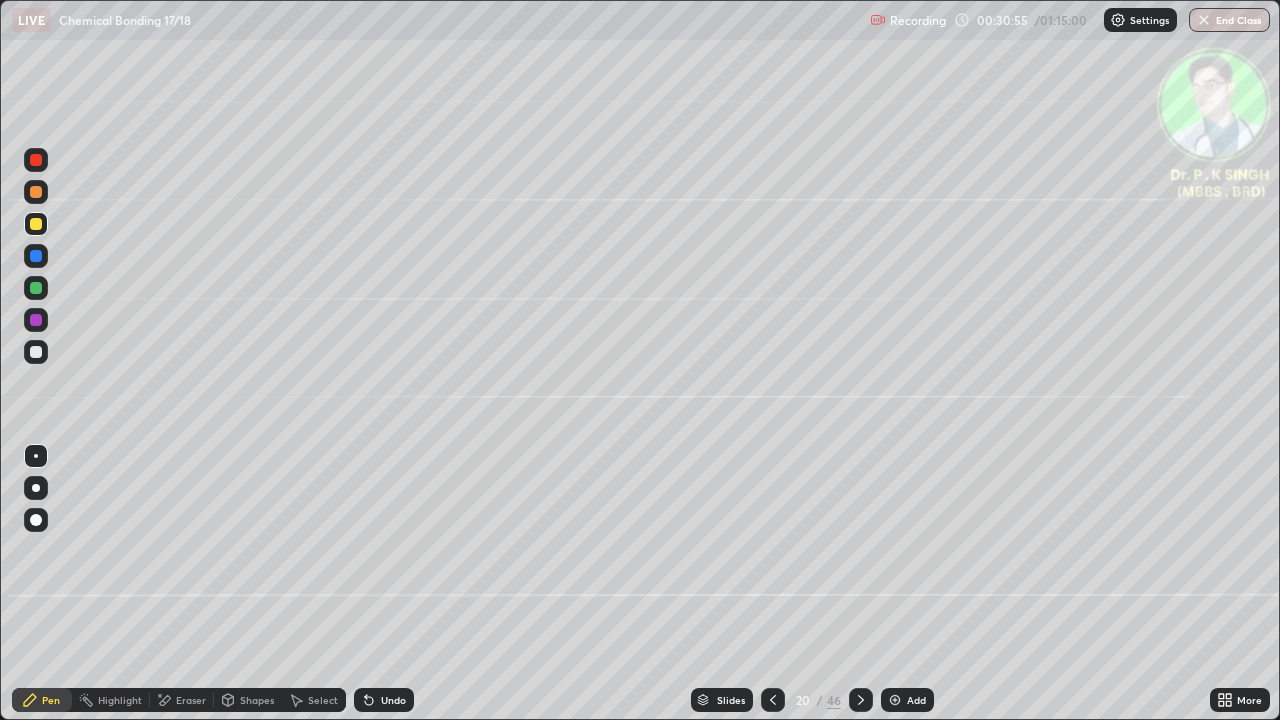 click at bounding box center (773, 700) 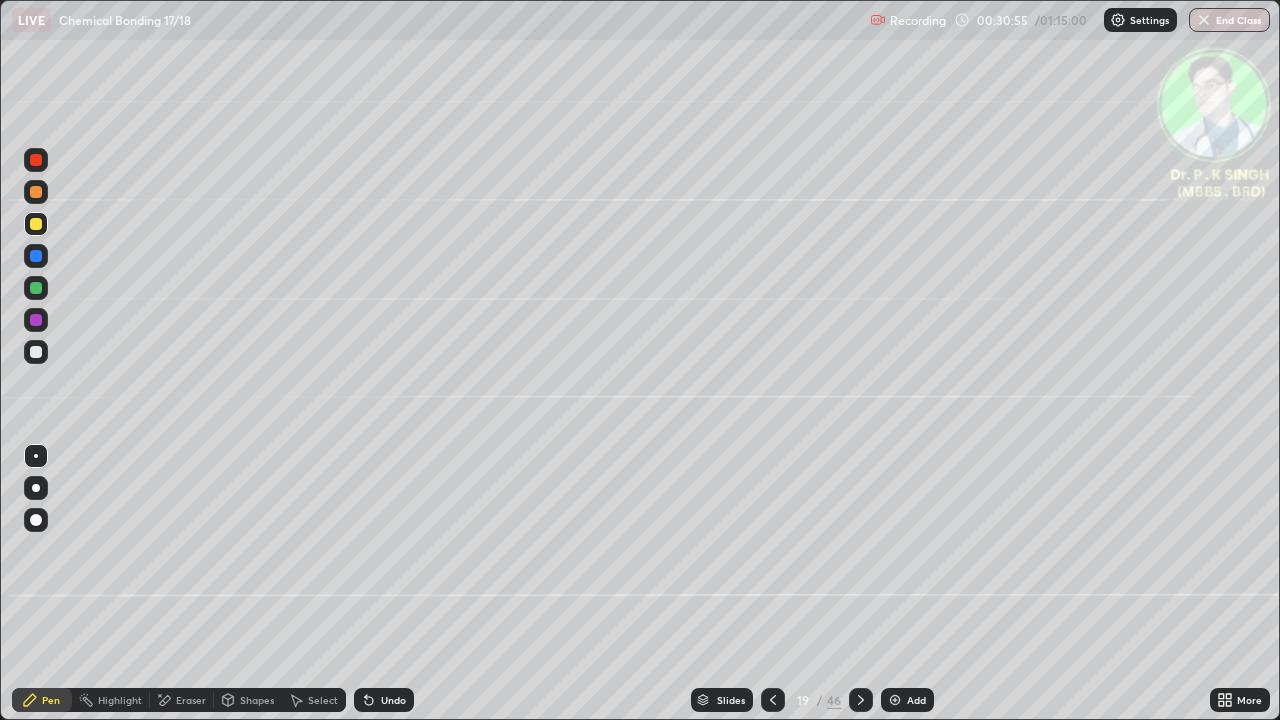 click at bounding box center [773, 700] 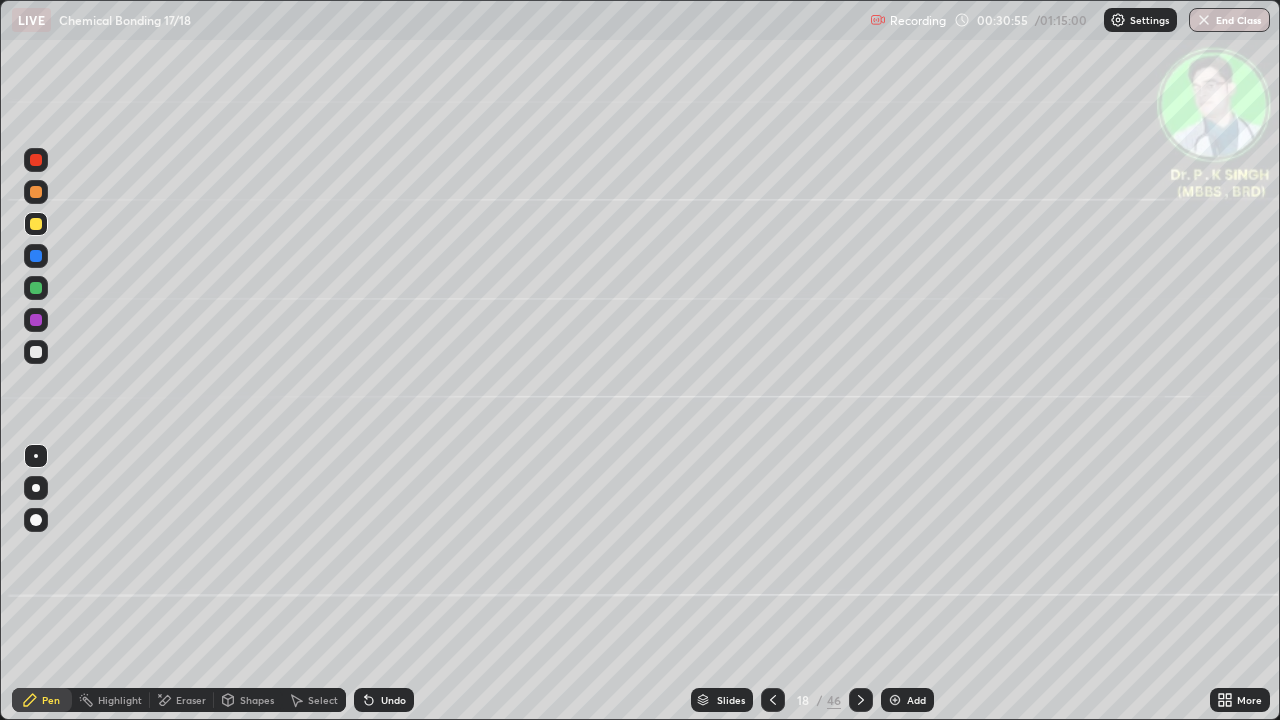 click at bounding box center (773, 700) 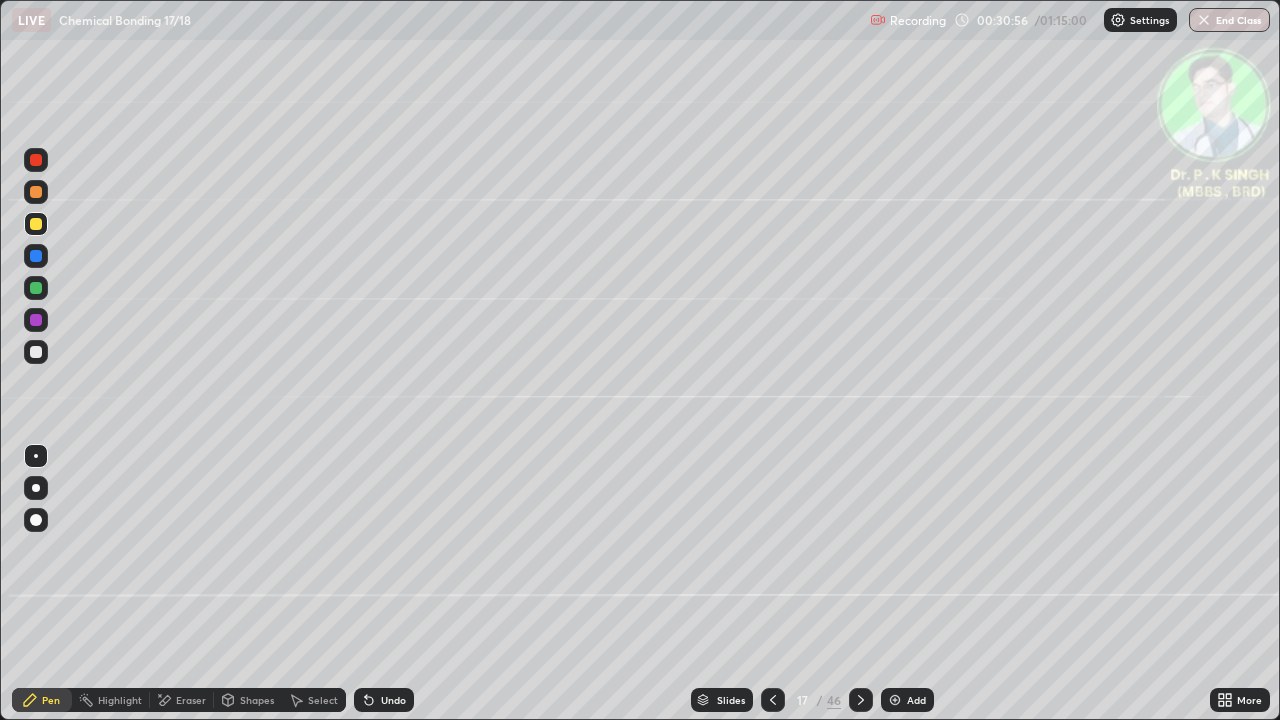click at bounding box center [773, 700] 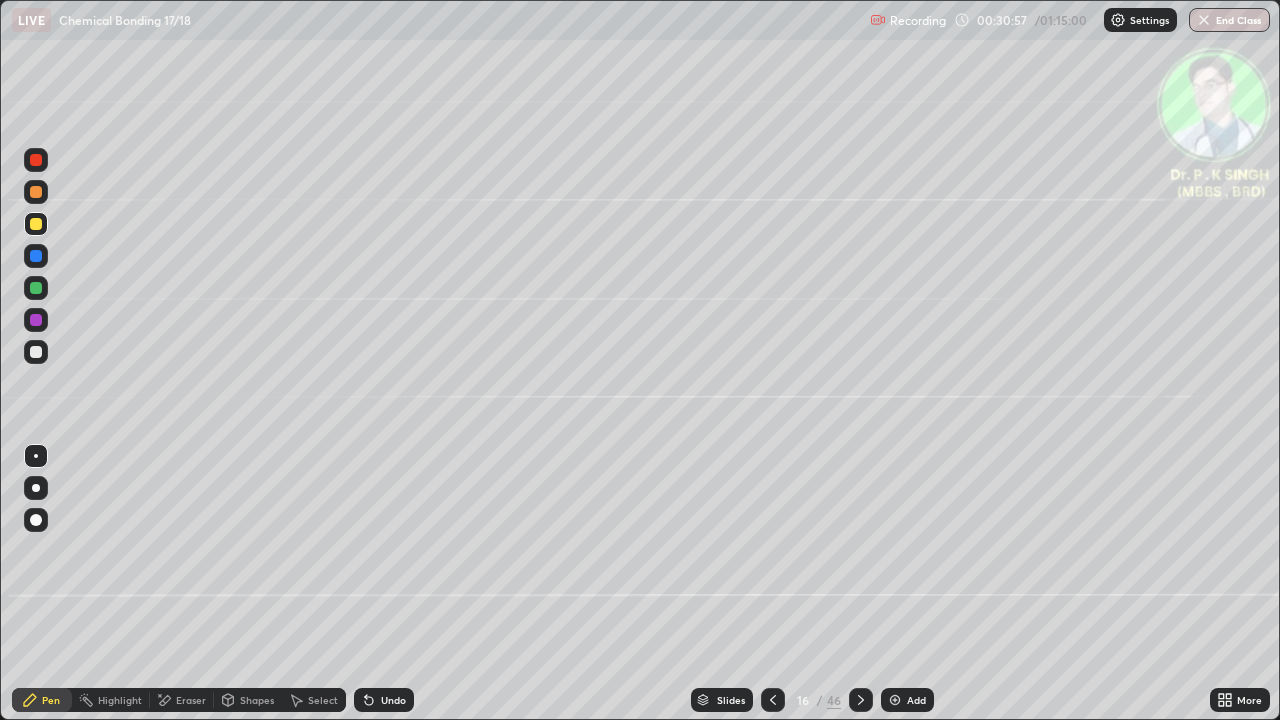 click 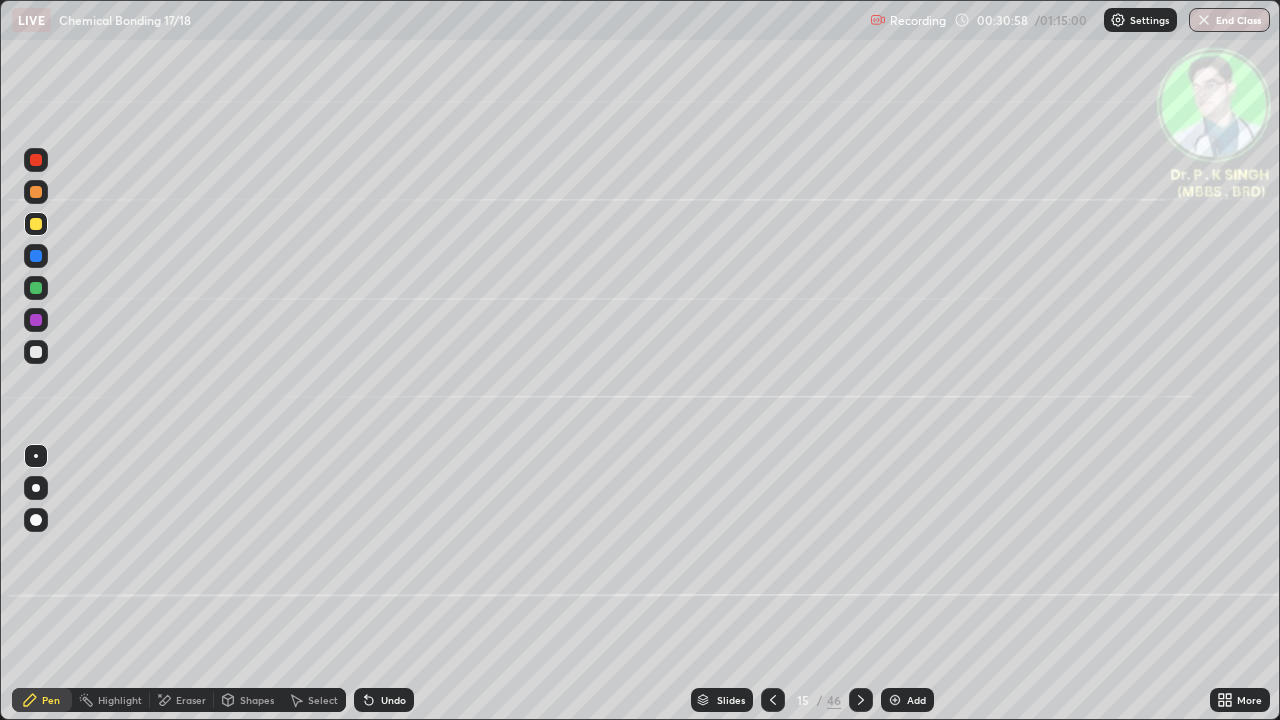 click at bounding box center (773, 700) 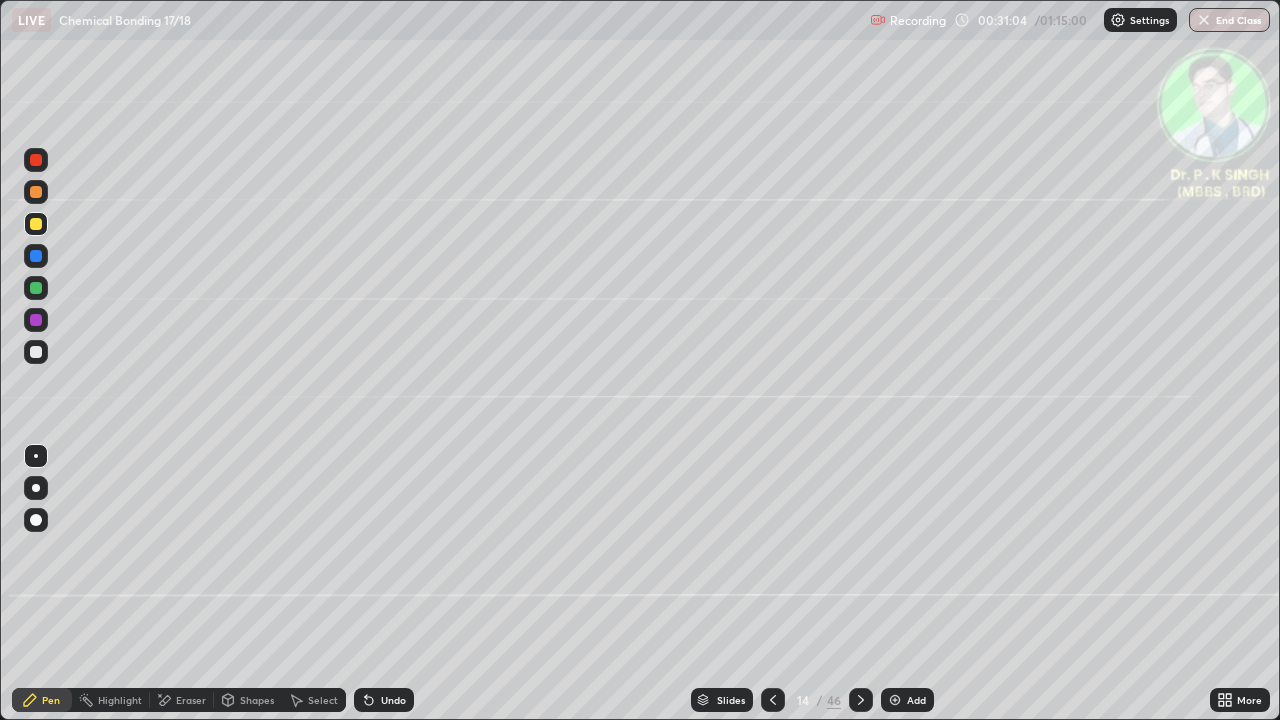 click 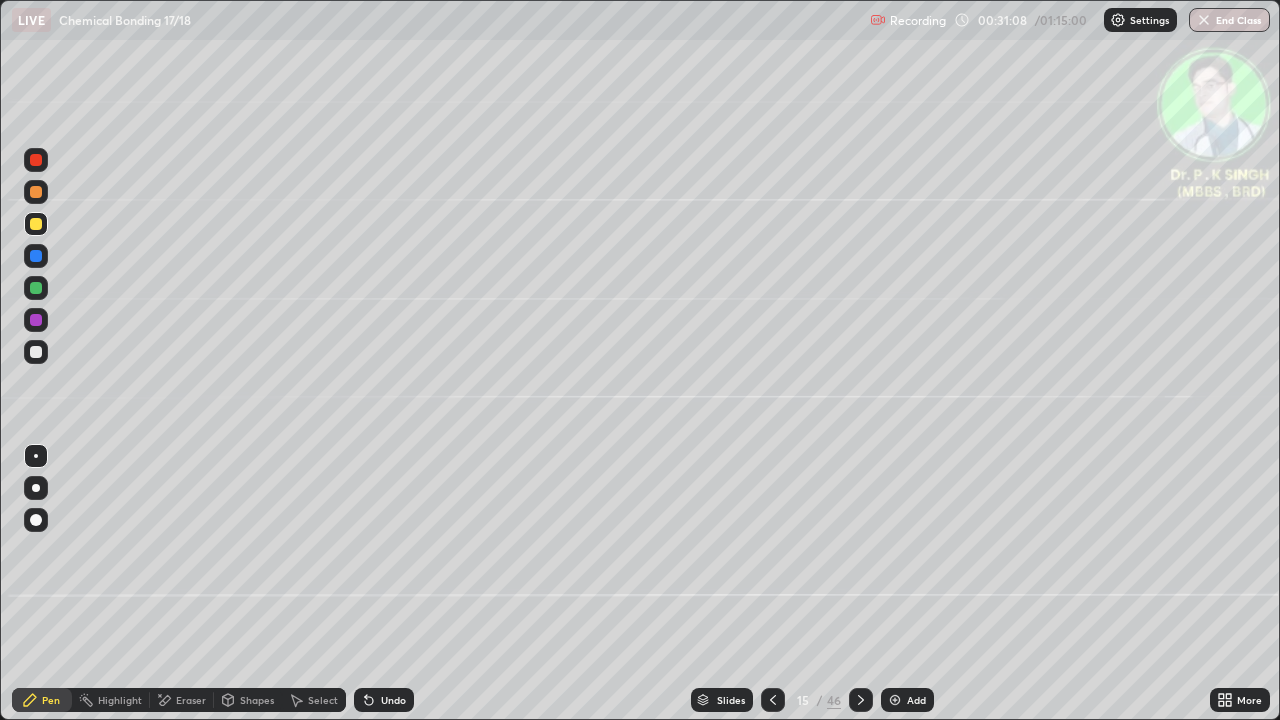 click 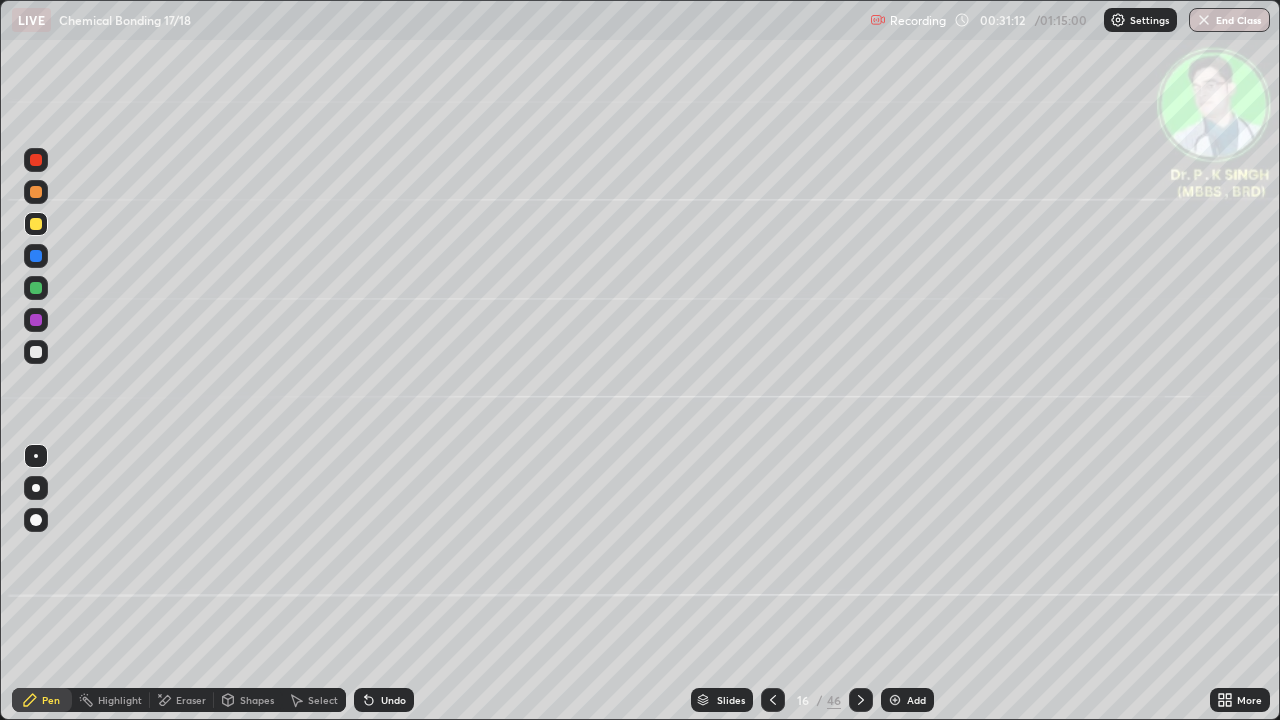 click 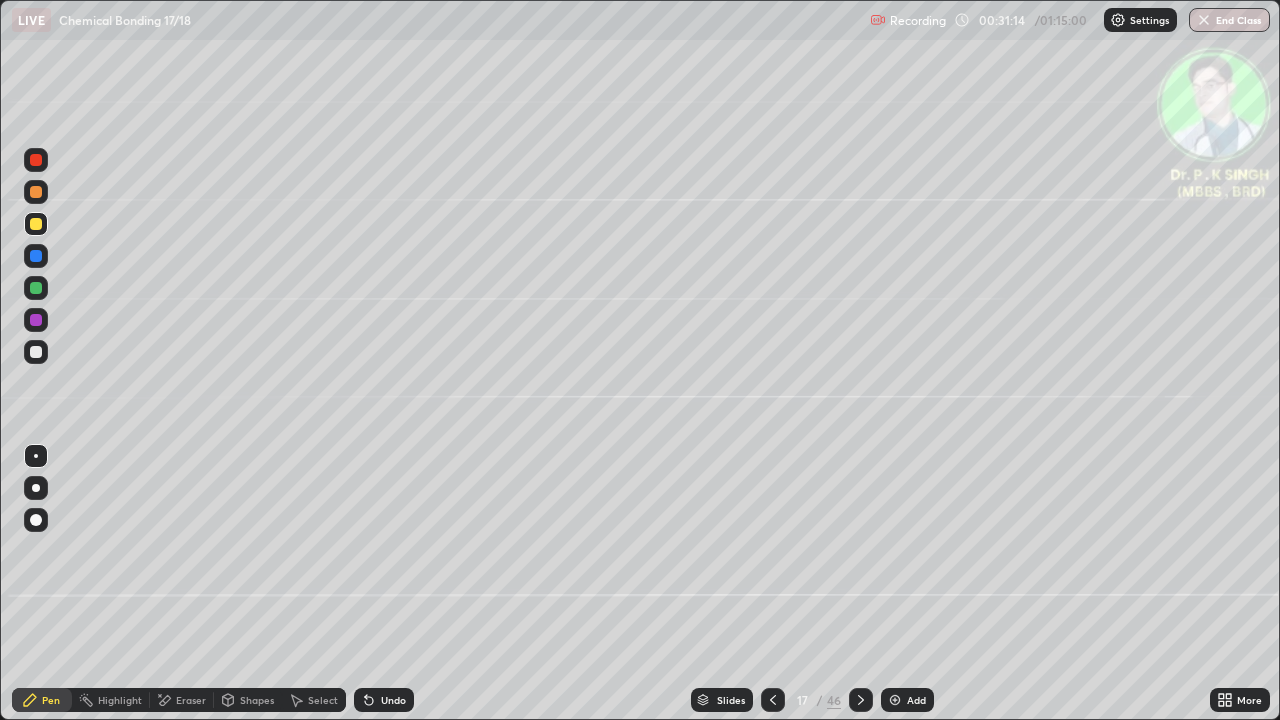 click 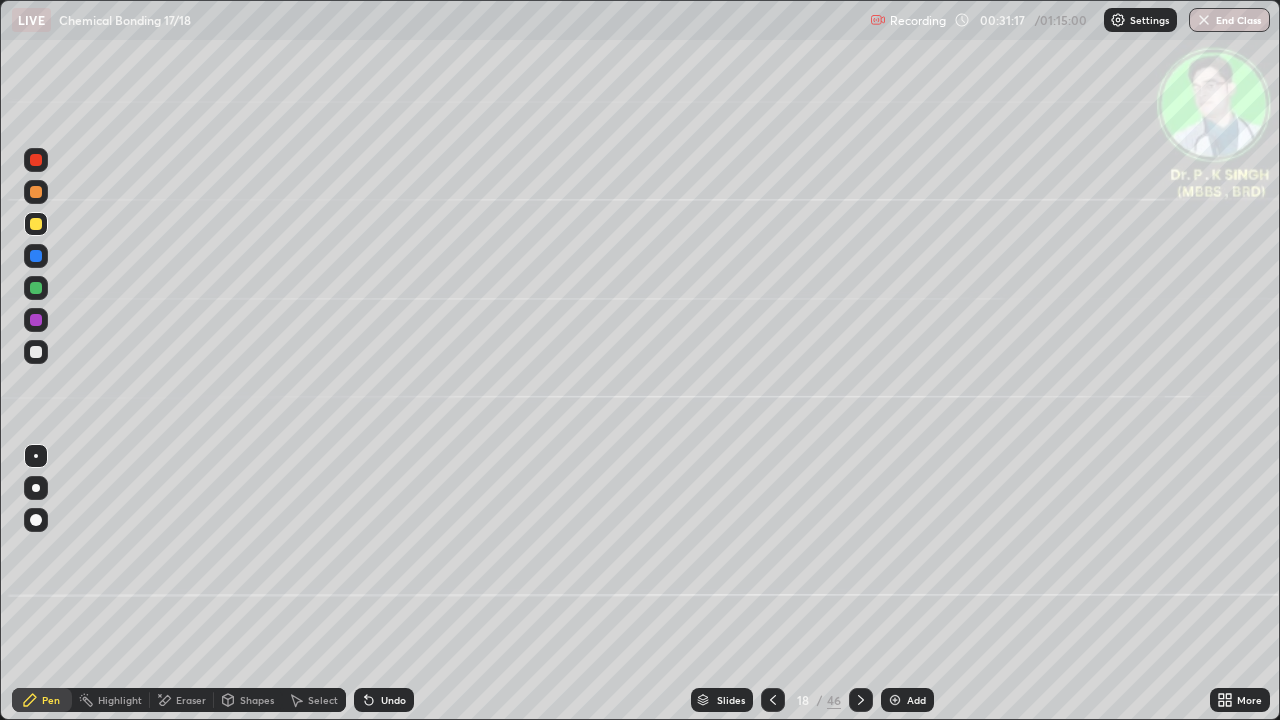 click 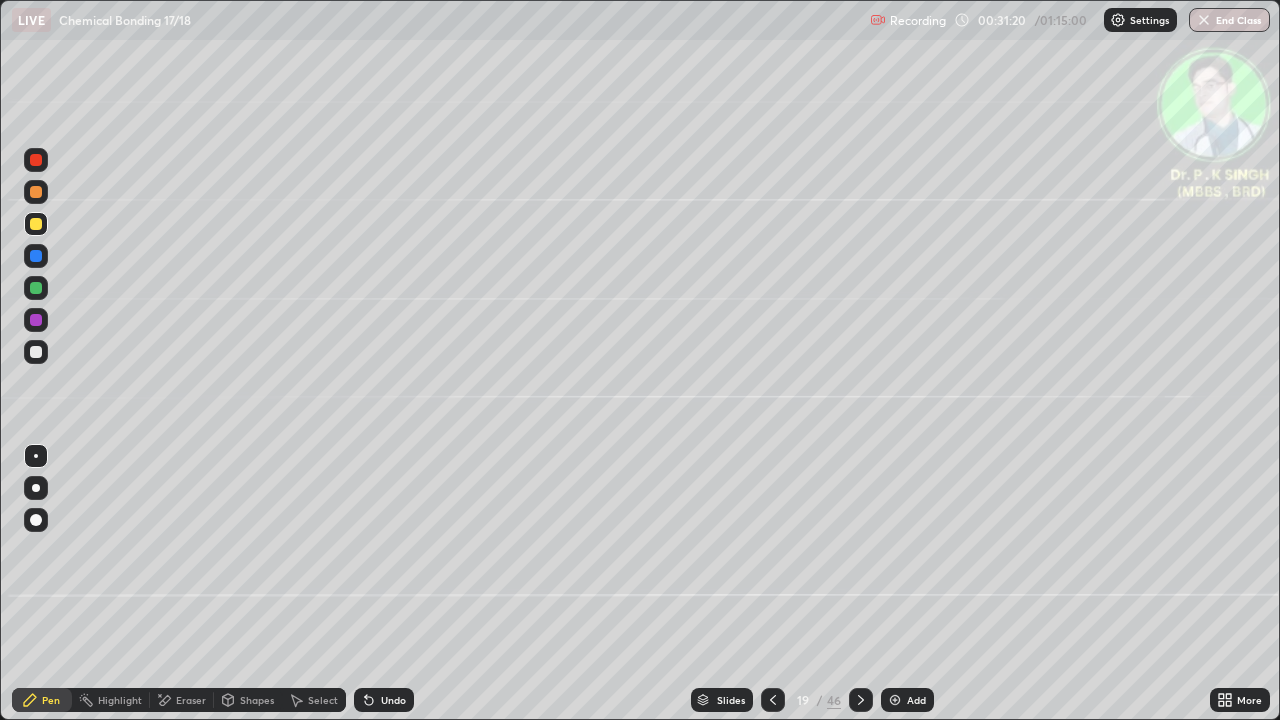 click 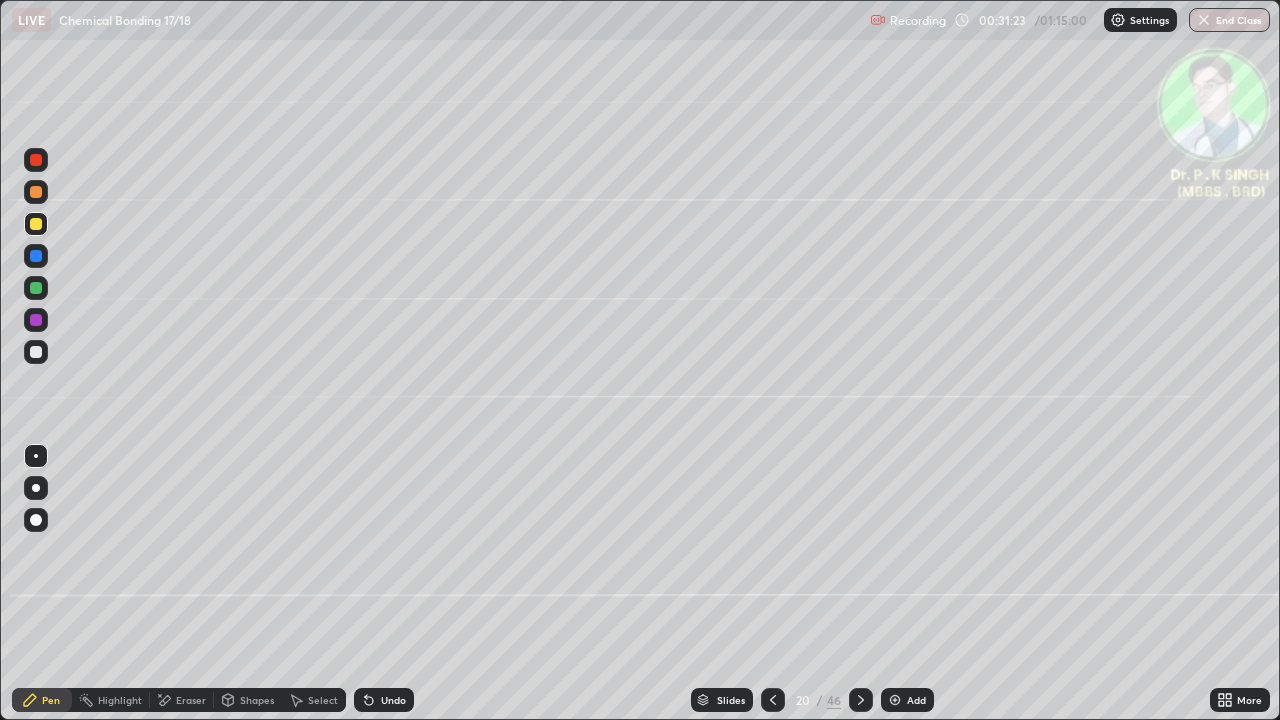 click at bounding box center [861, 700] 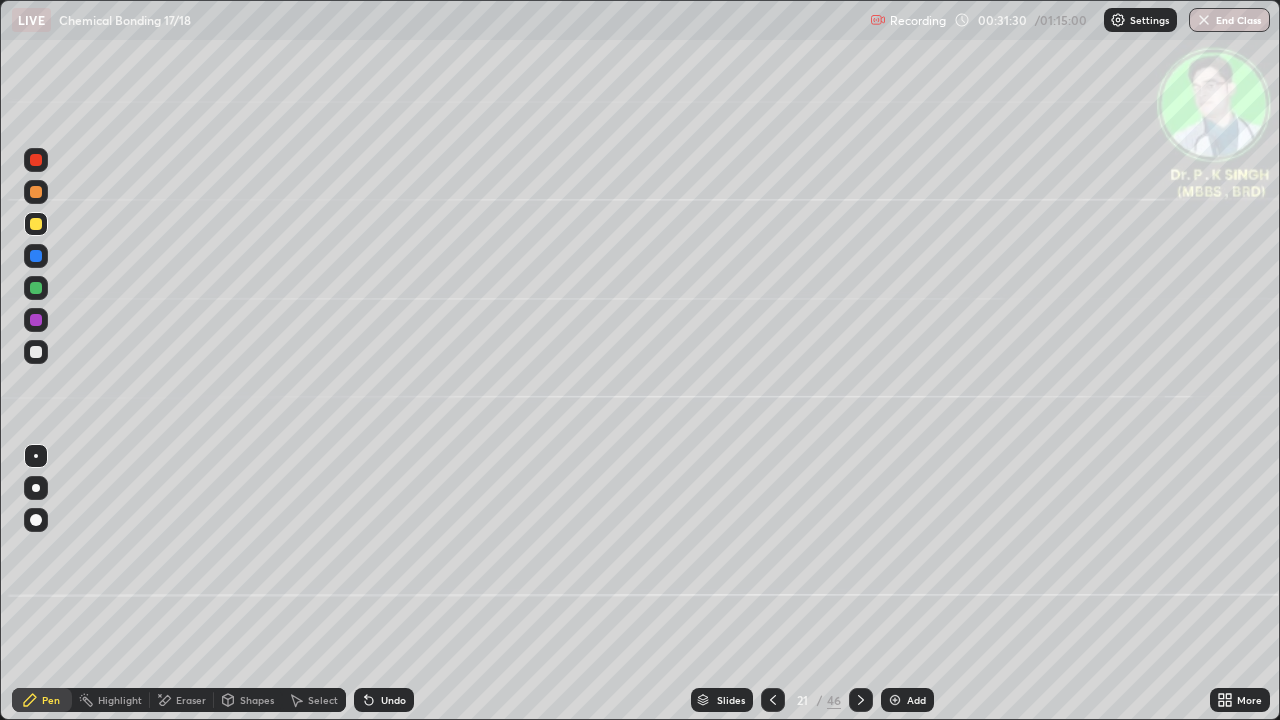 click 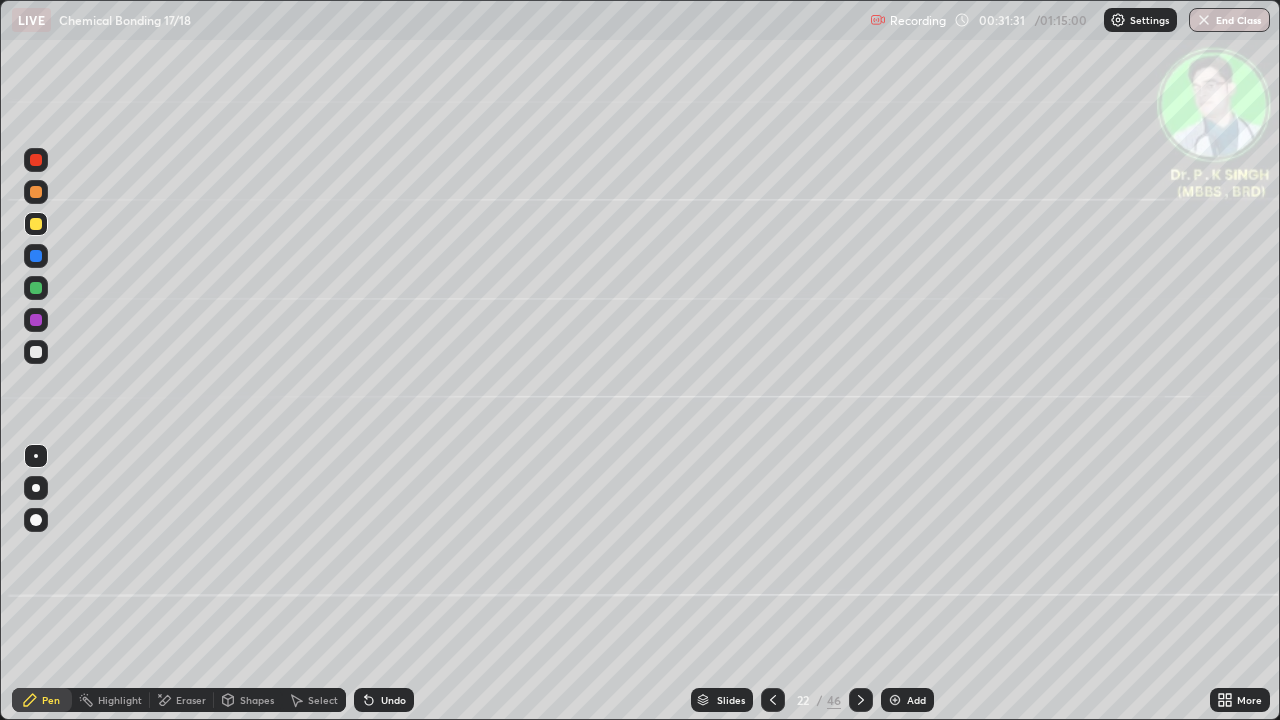 click at bounding box center (36, 256) 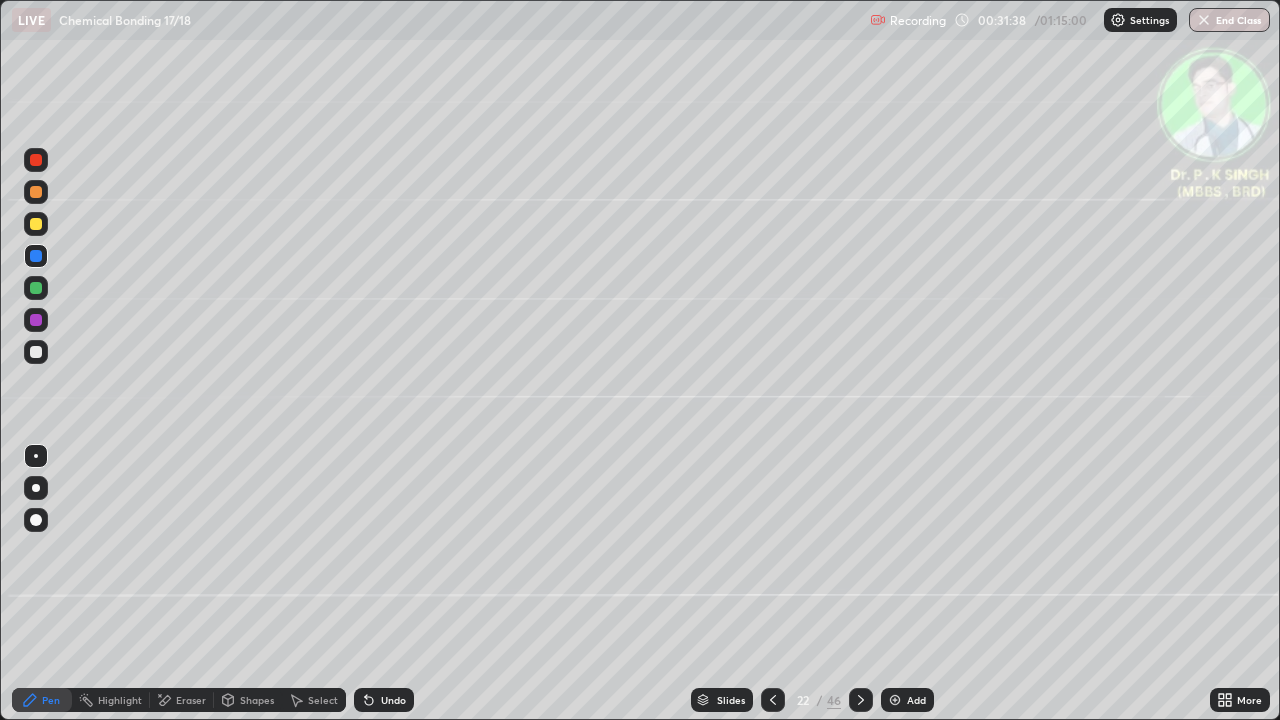 click at bounding box center (36, 224) 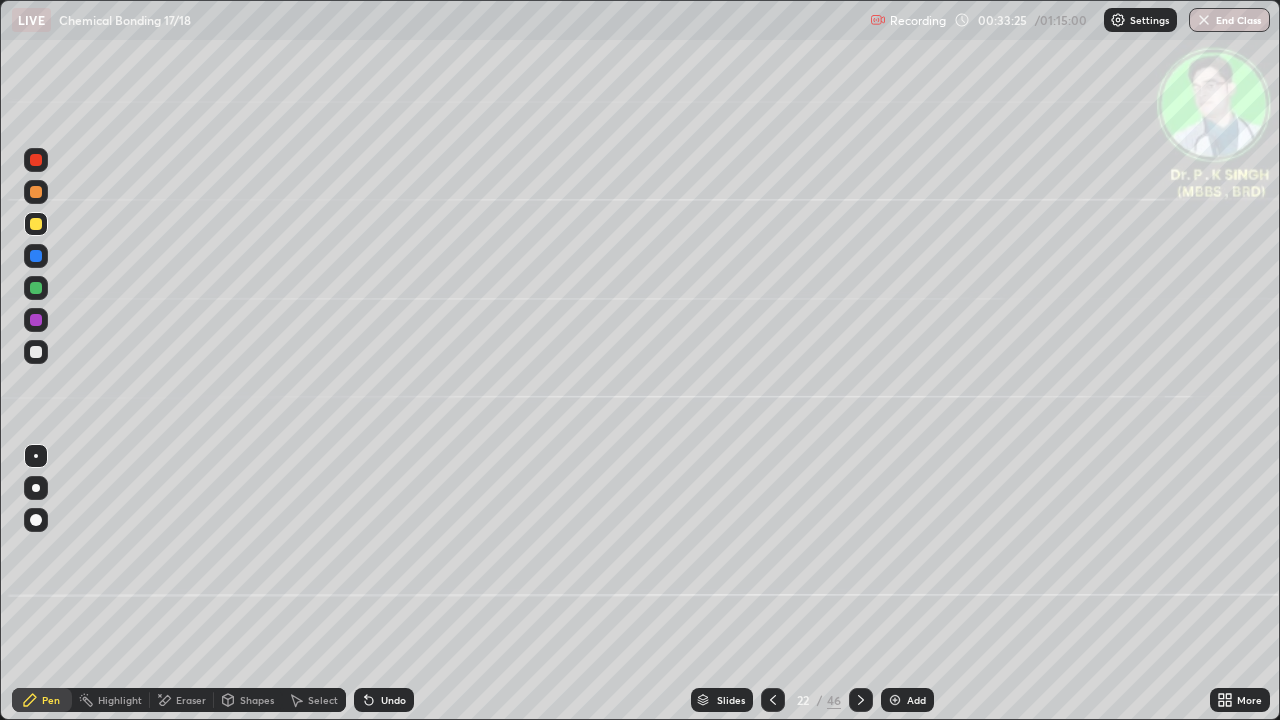 click 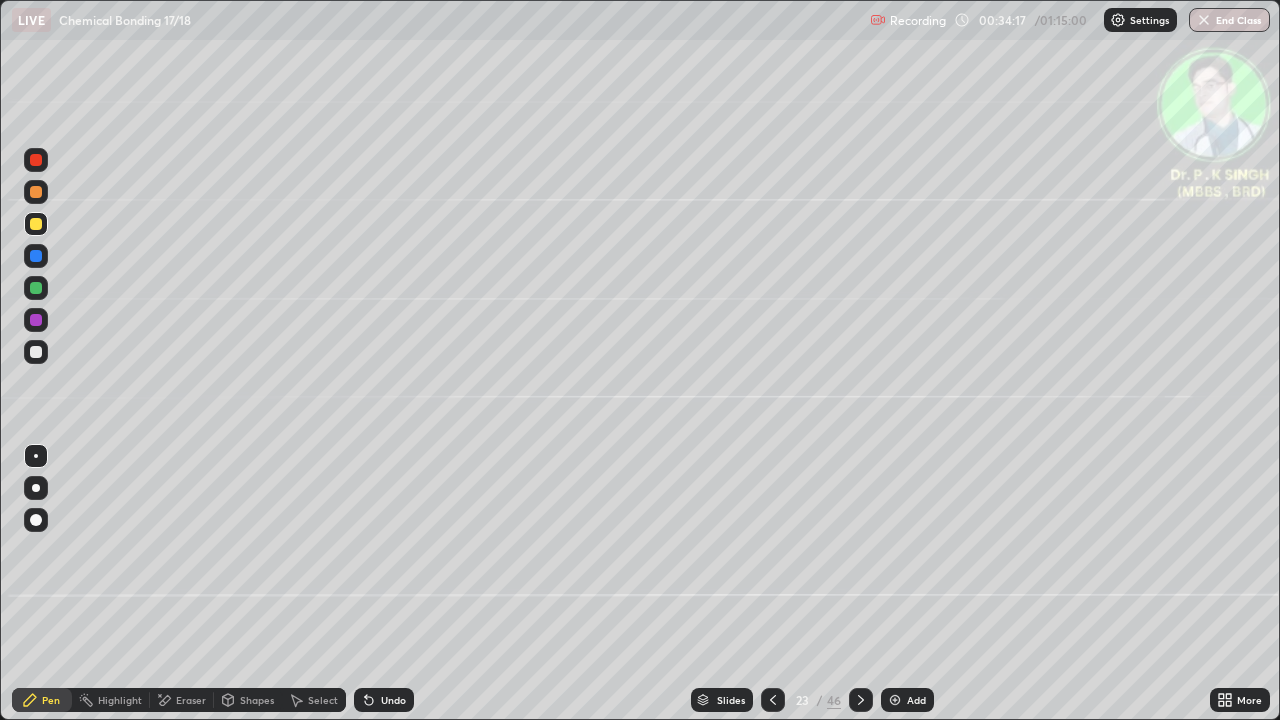 click 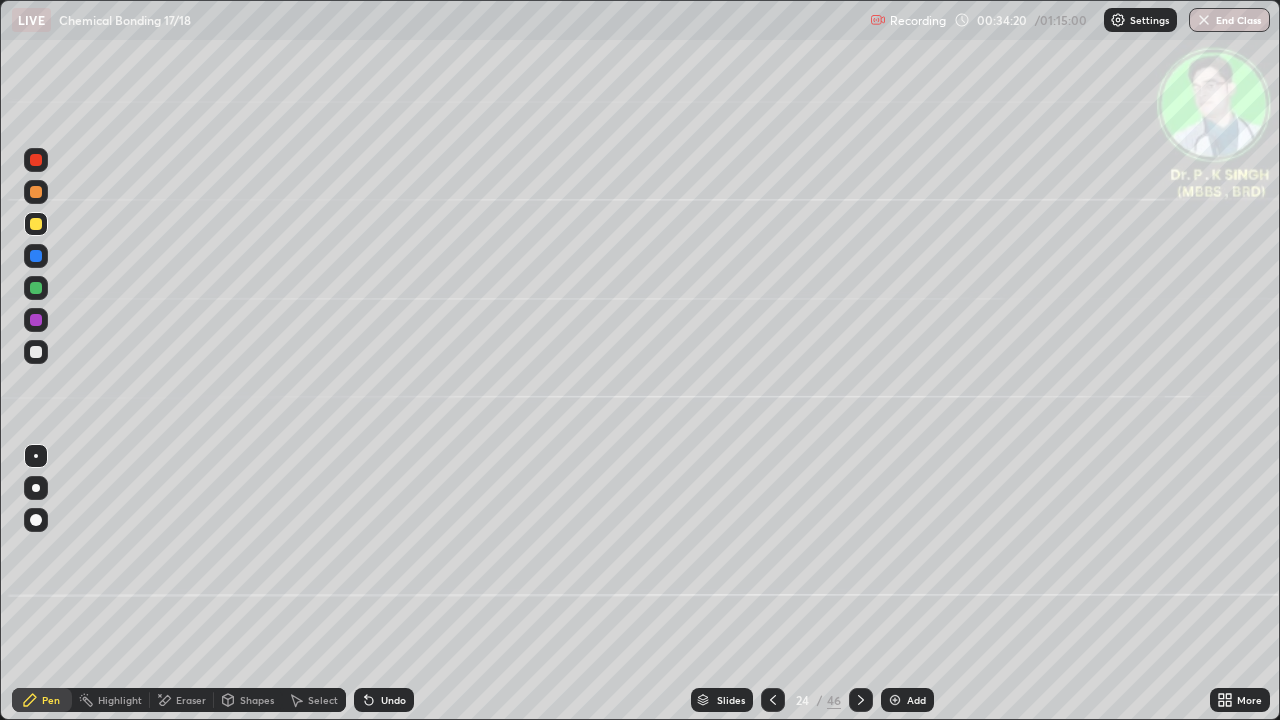 click at bounding box center (36, 256) 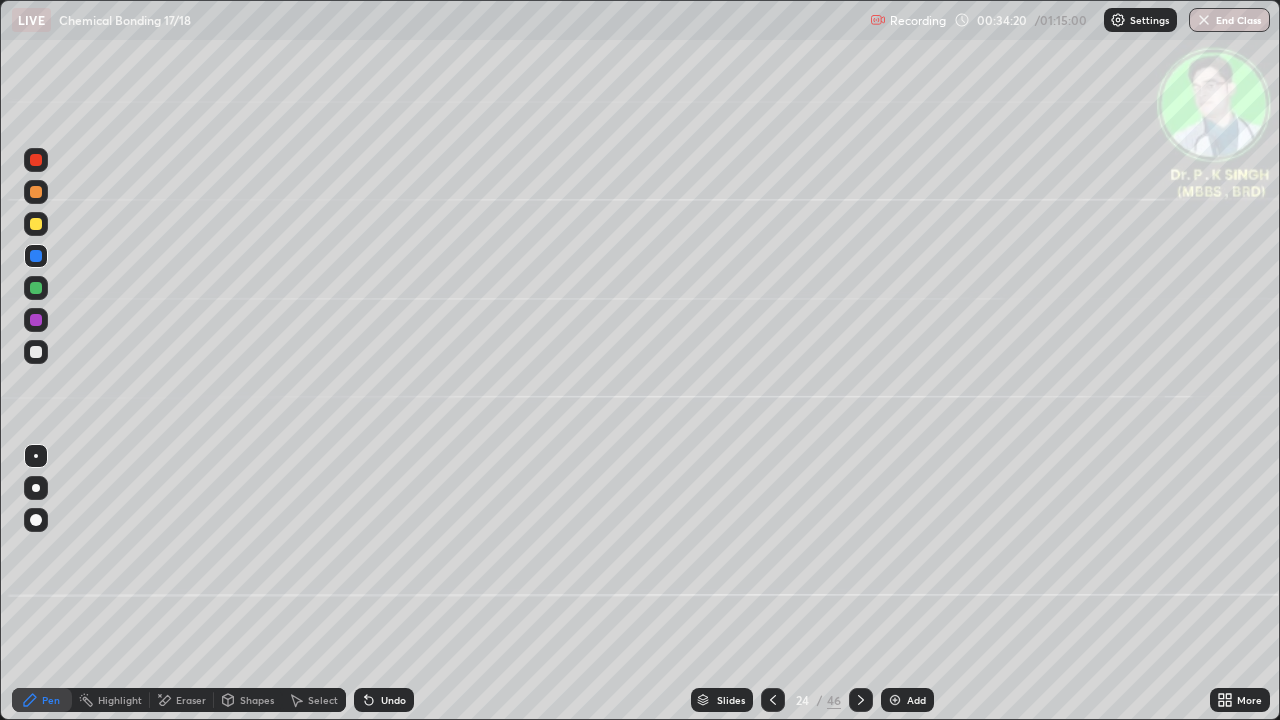click at bounding box center (36, 288) 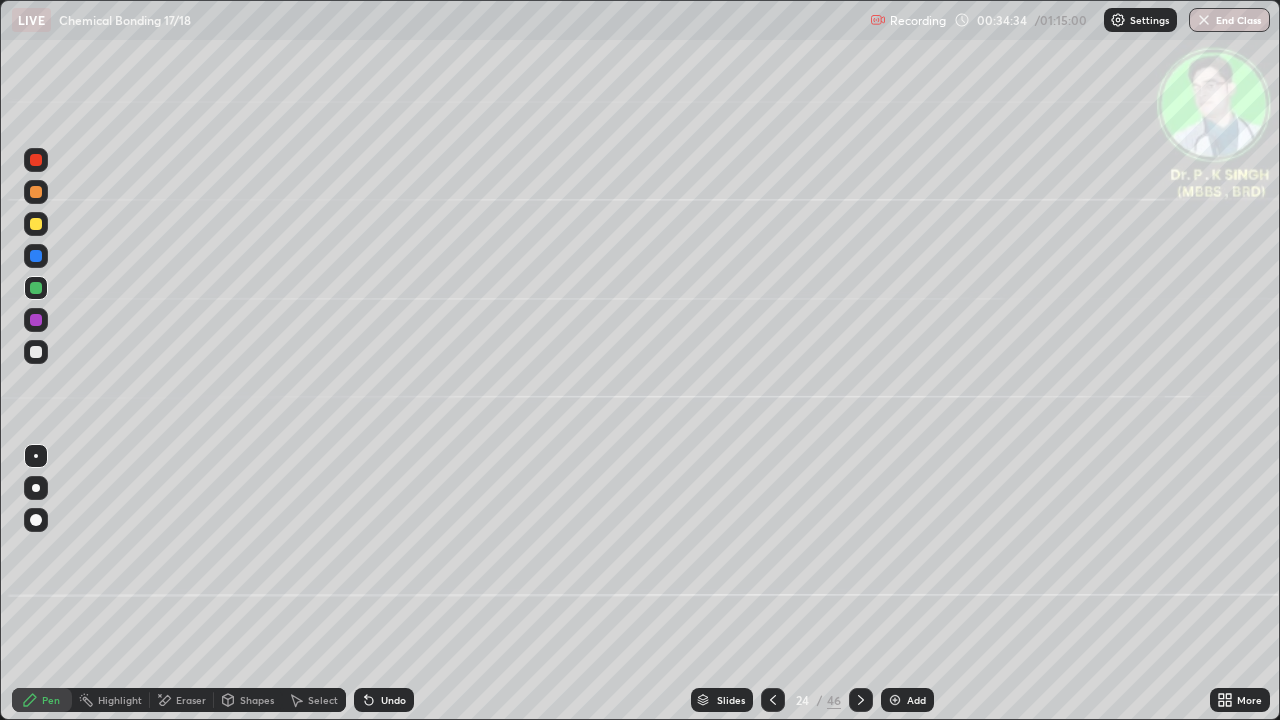 click at bounding box center [36, 224] 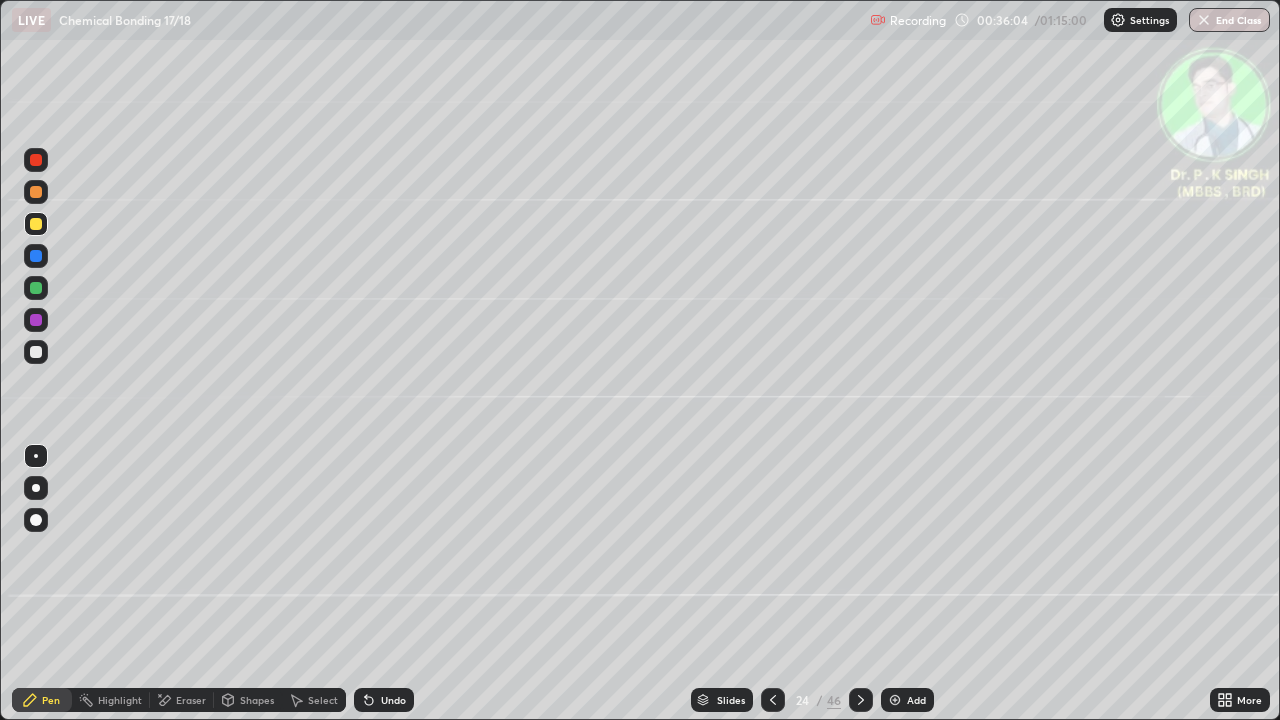 click 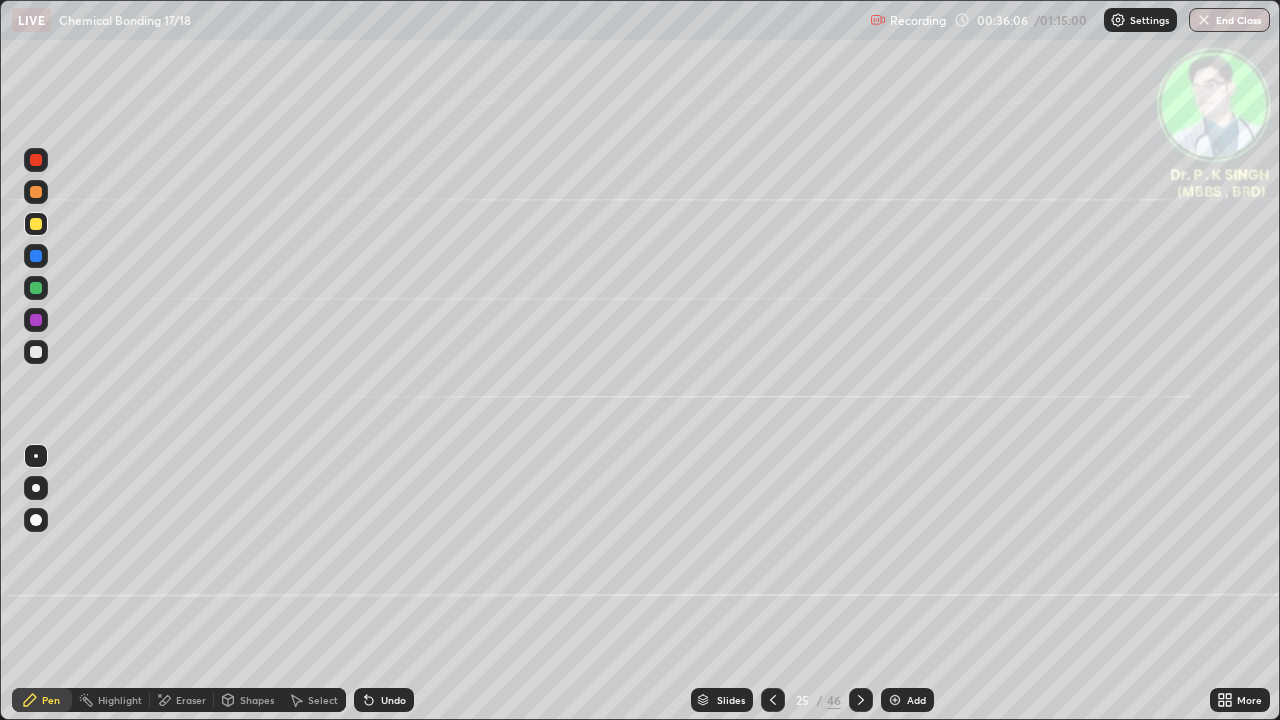 click at bounding box center (36, 288) 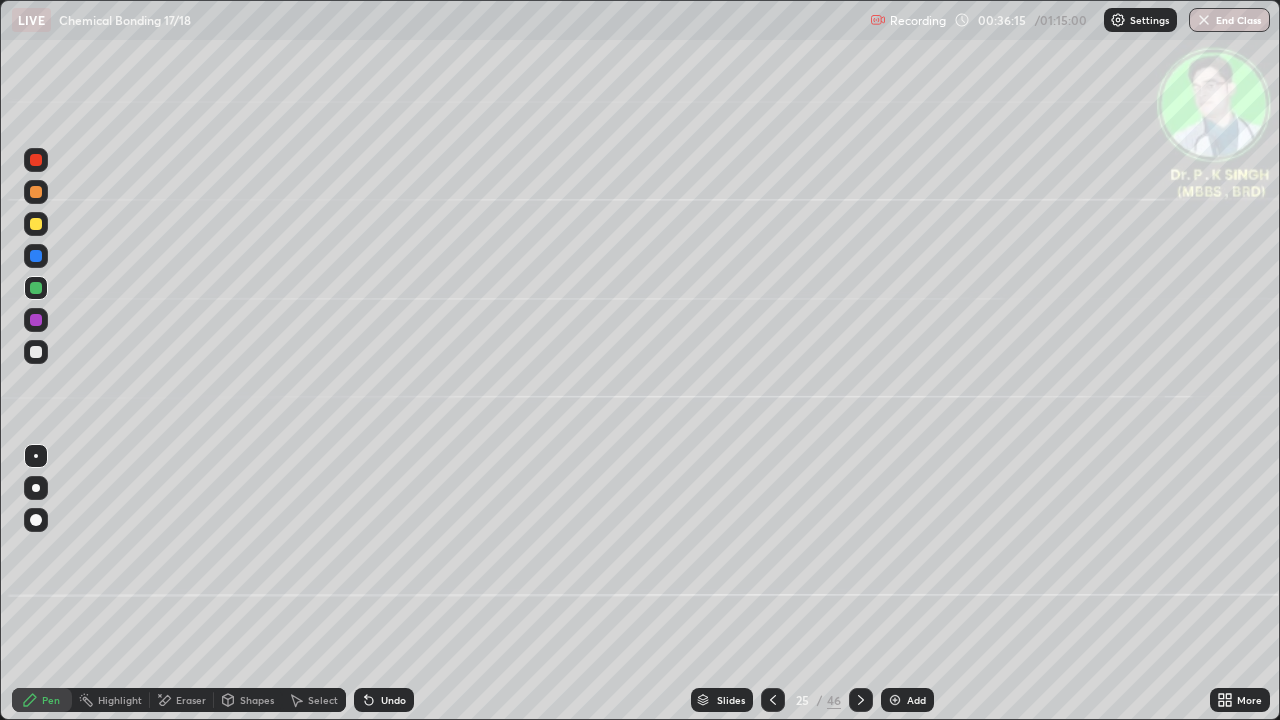 click at bounding box center (36, 224) 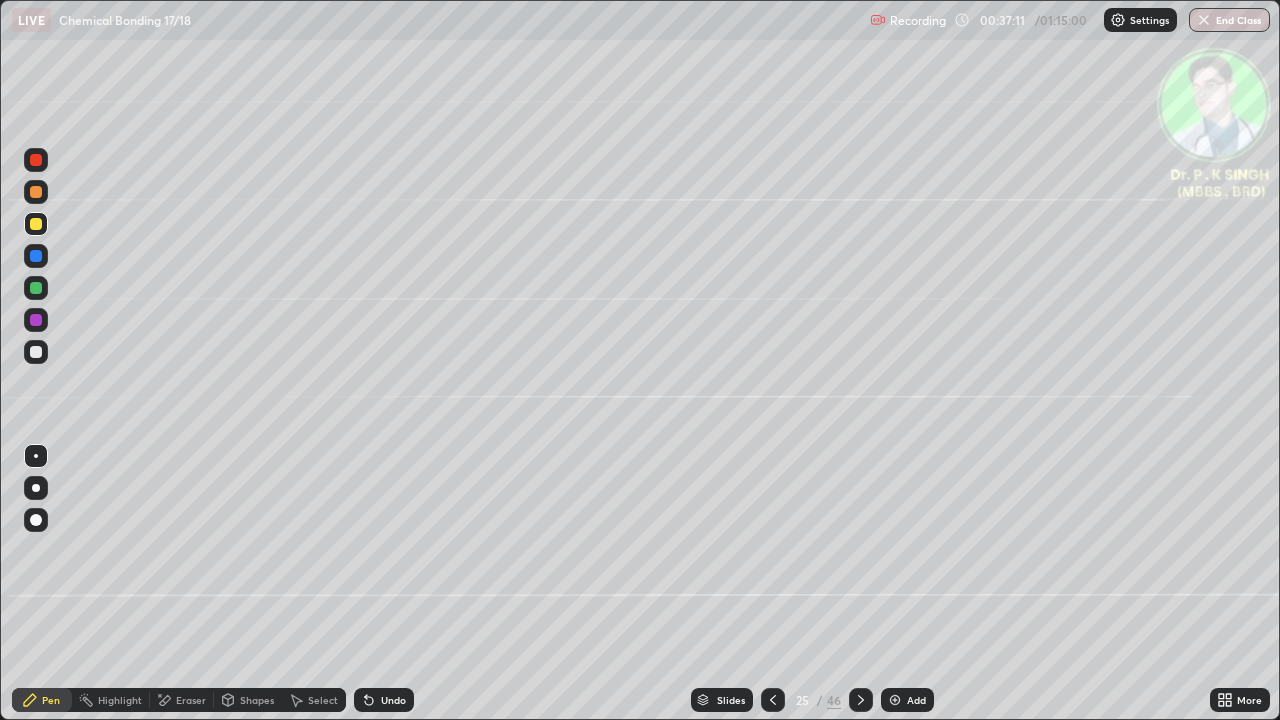 click at bounding box center (861, 700) 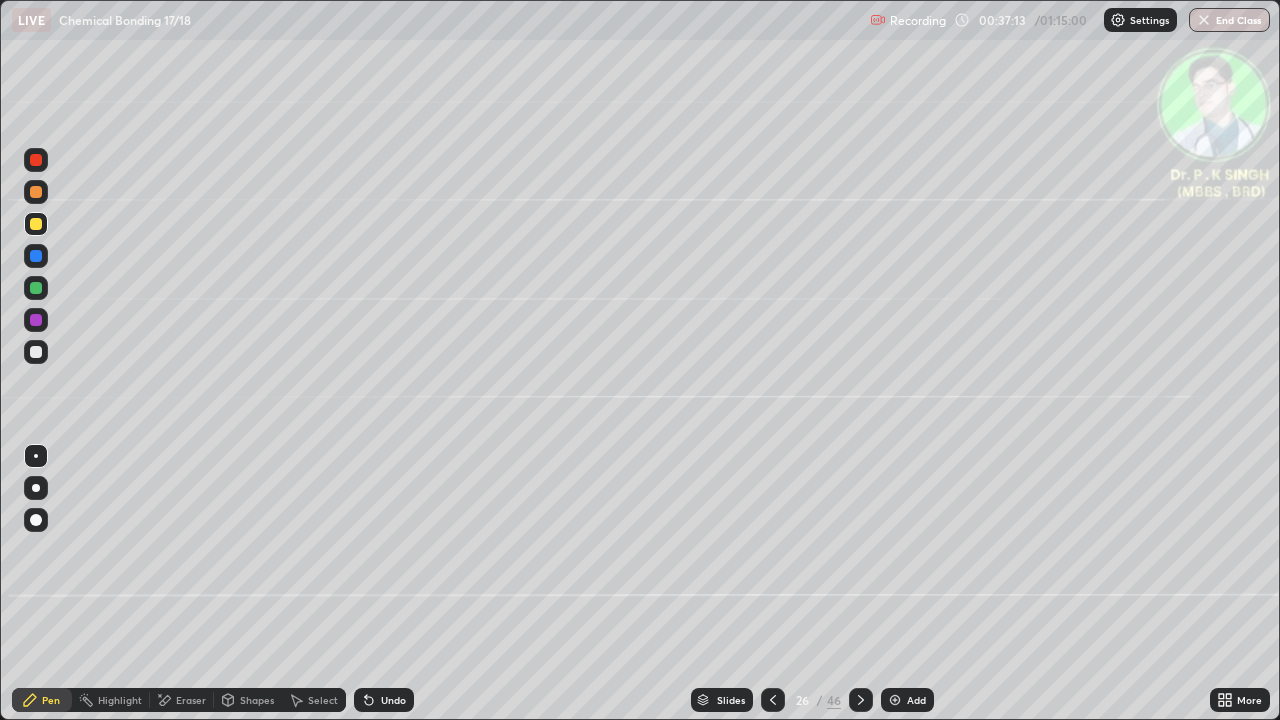 click at bounding box center (36, 288) 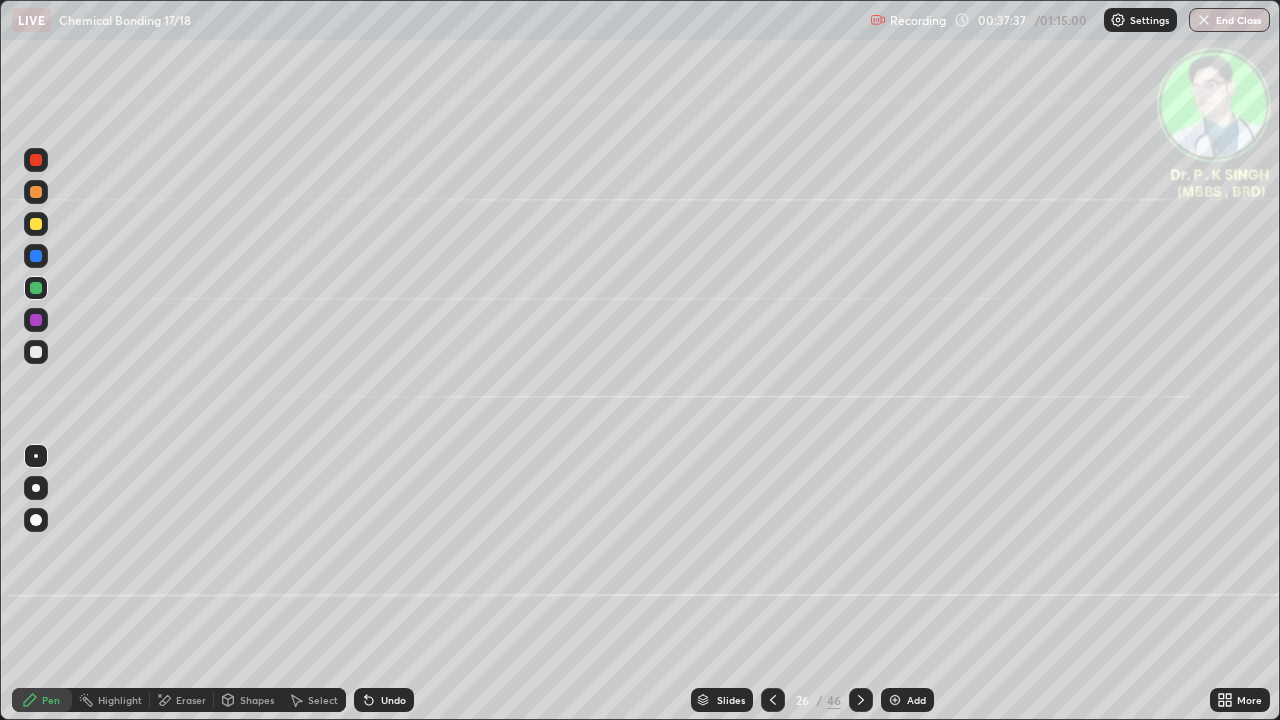 click at bounding box center [36, 224] 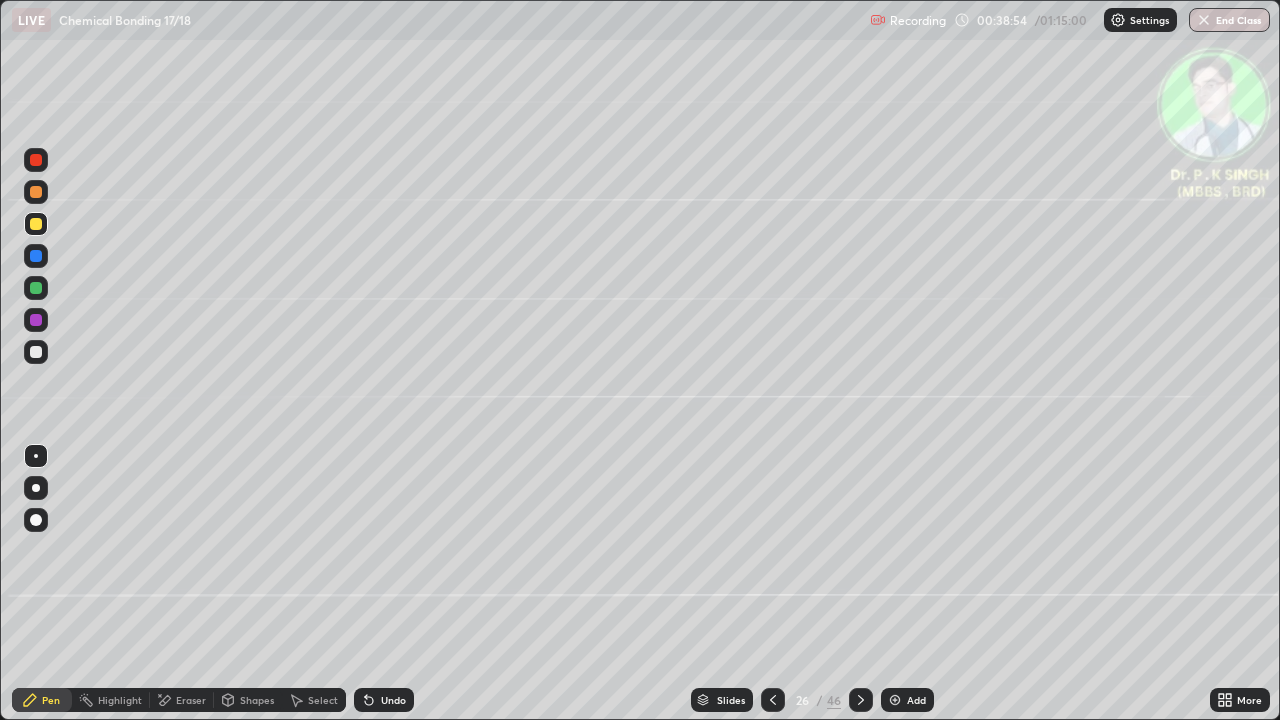 click at bounding box center [861, 700] 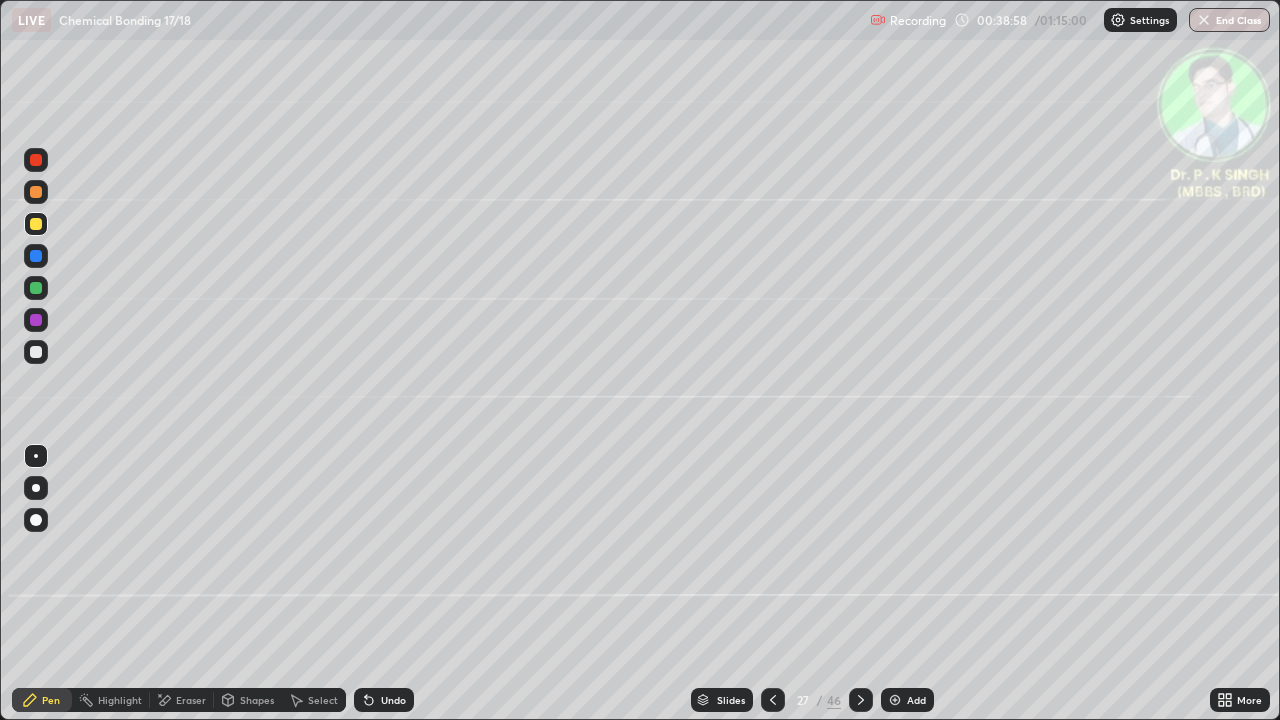 click on "Eraser" at bounding box center (182, 700) 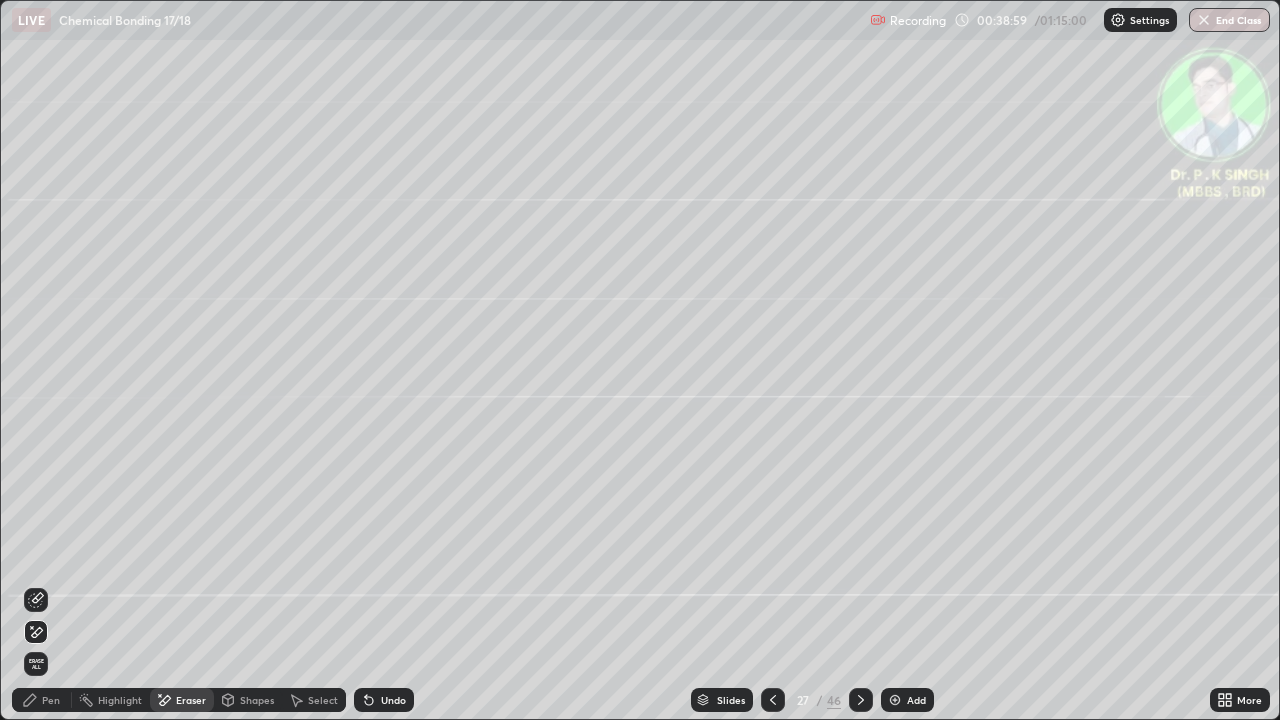 click on "Erase all" at bounding box center [36, 664] 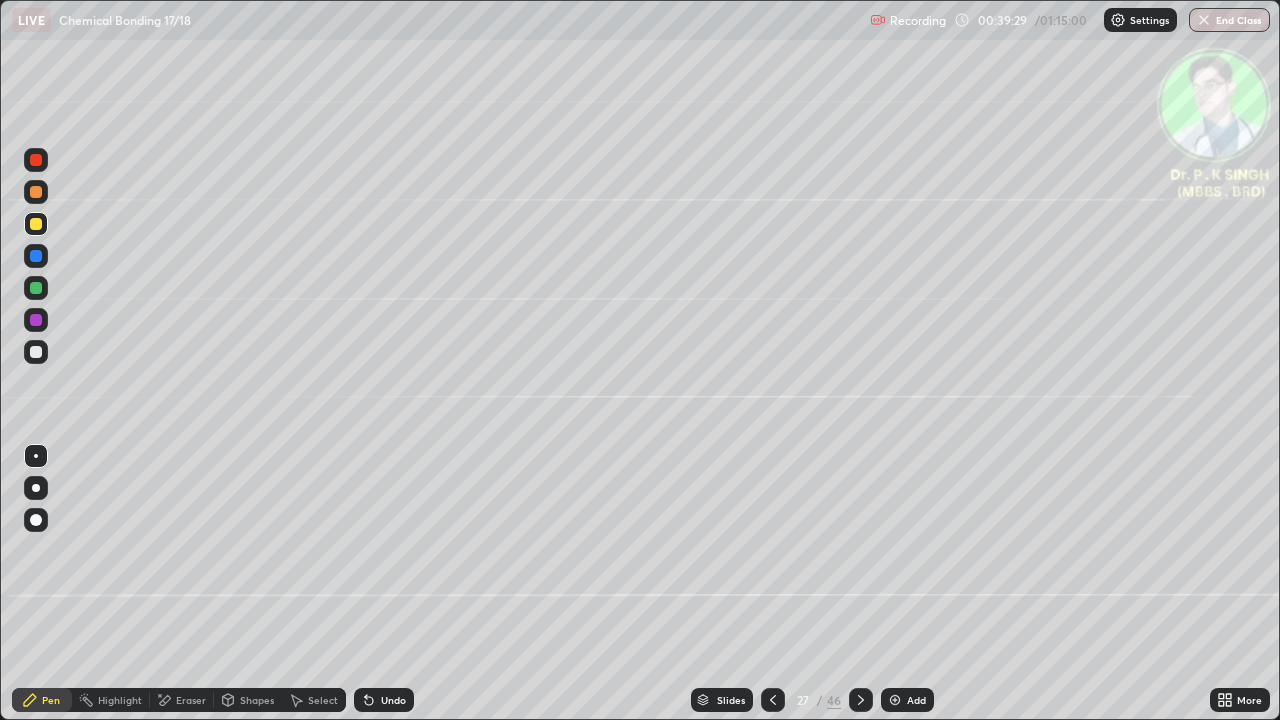 click at bounding box center [861, 700] 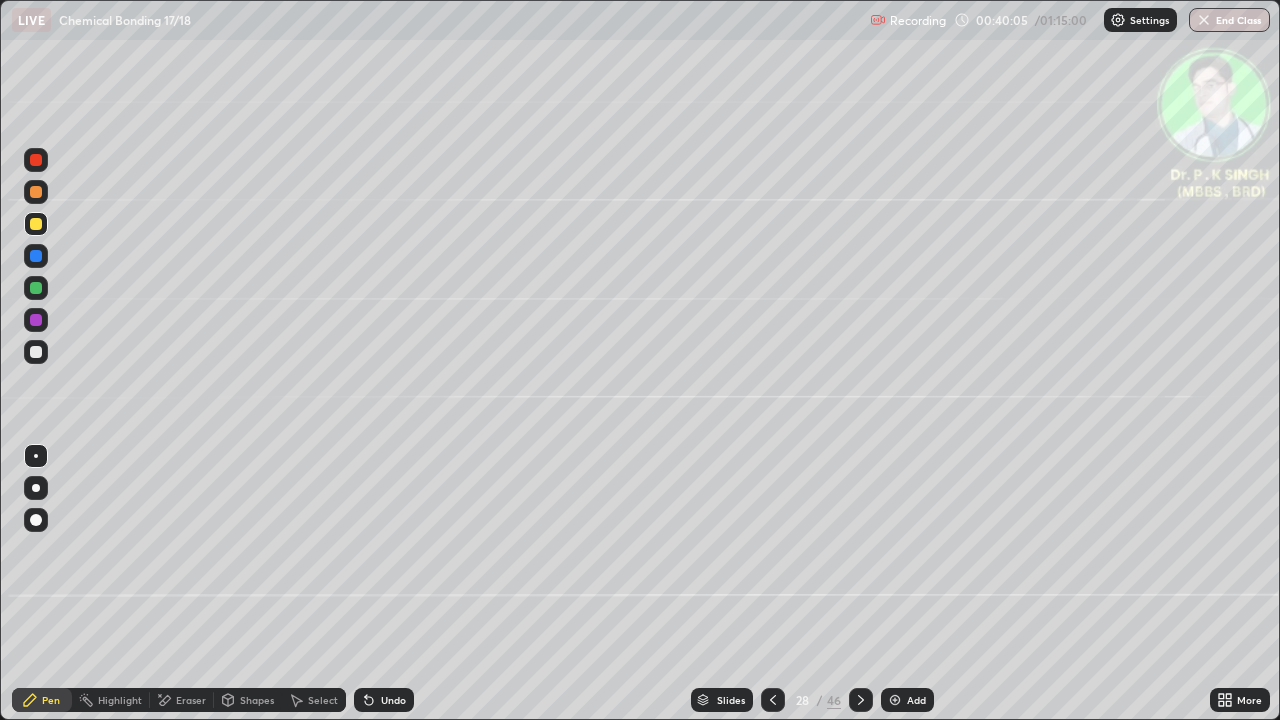 click 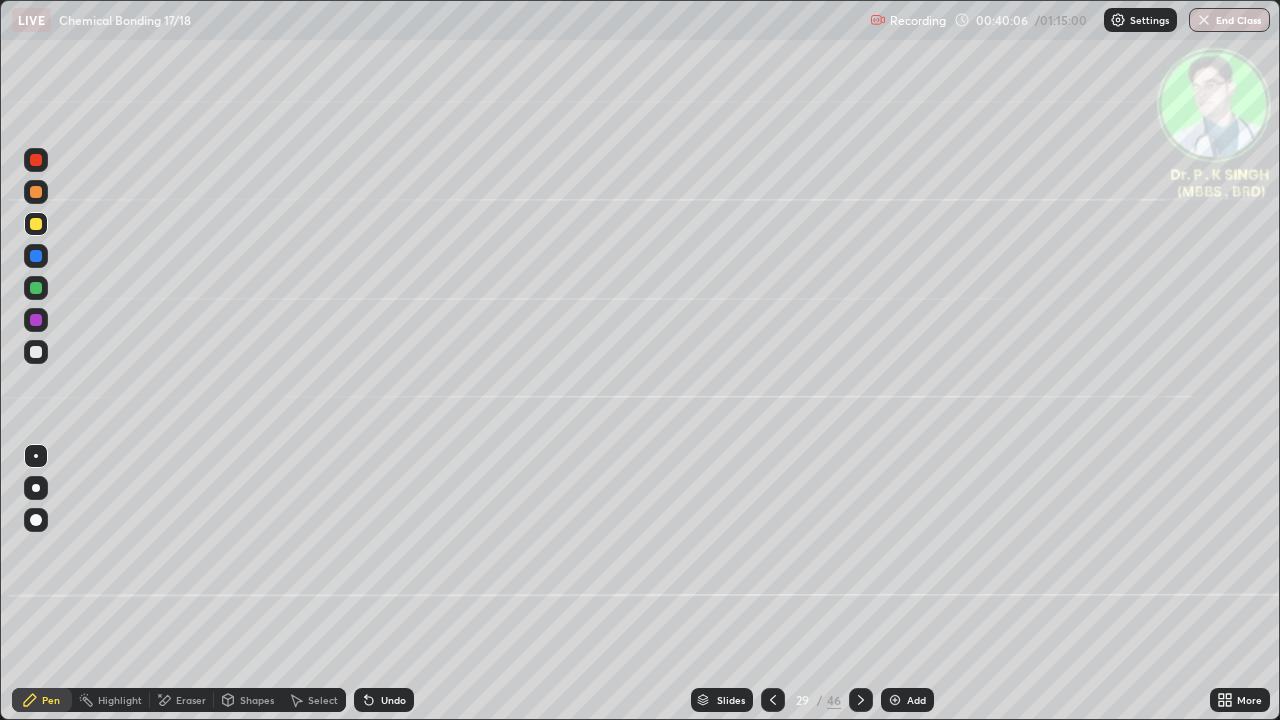 click at bounding box center [36, 224] 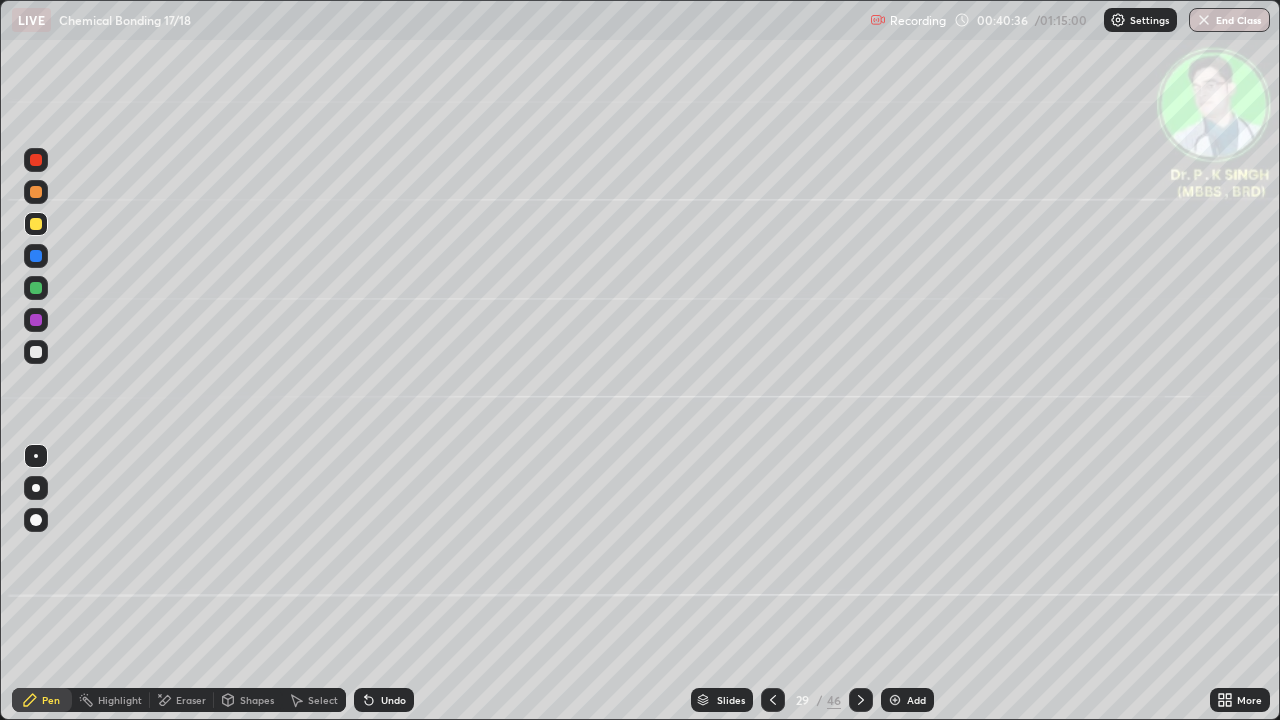 click 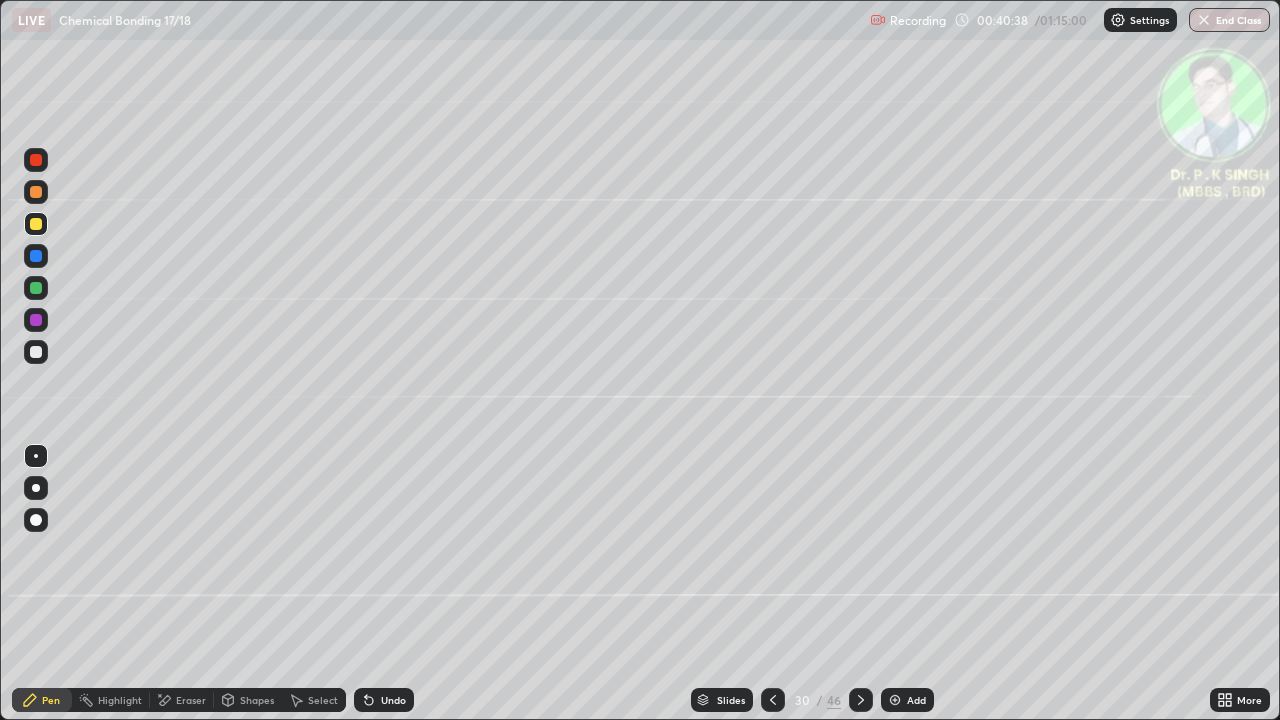 click at bounding box center (36, 224) 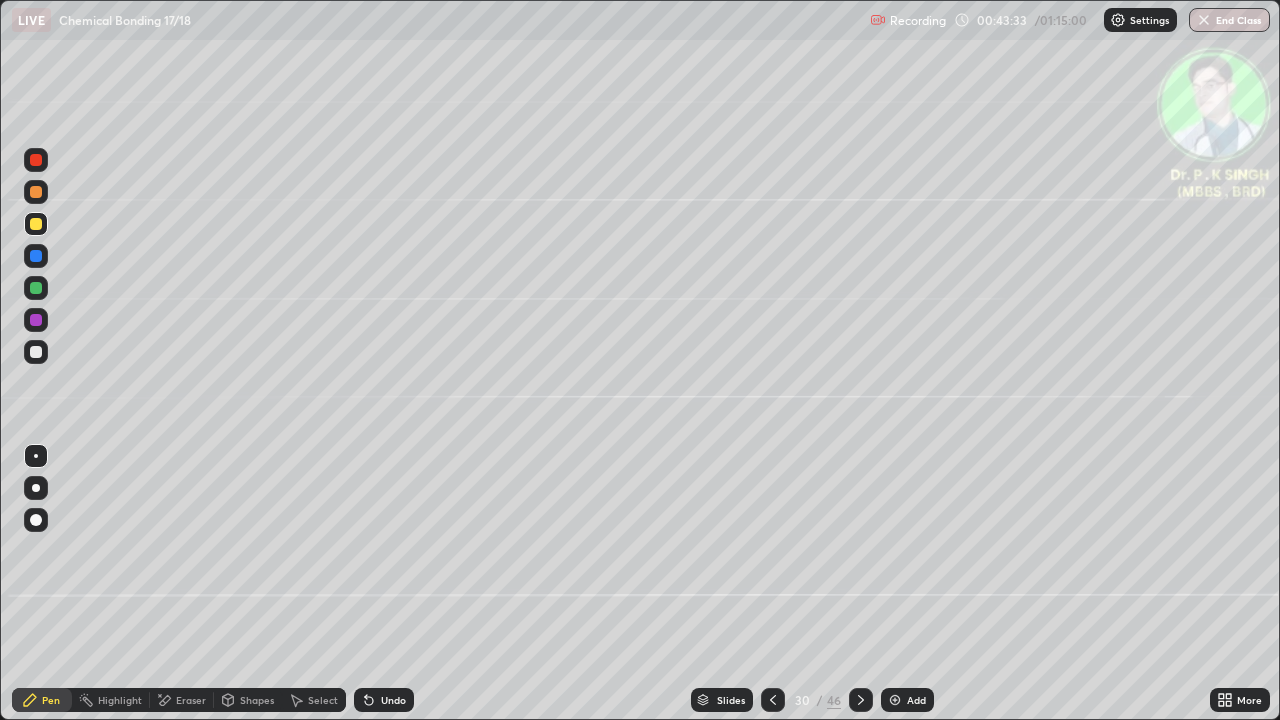 click at bounding box center (861, 700) 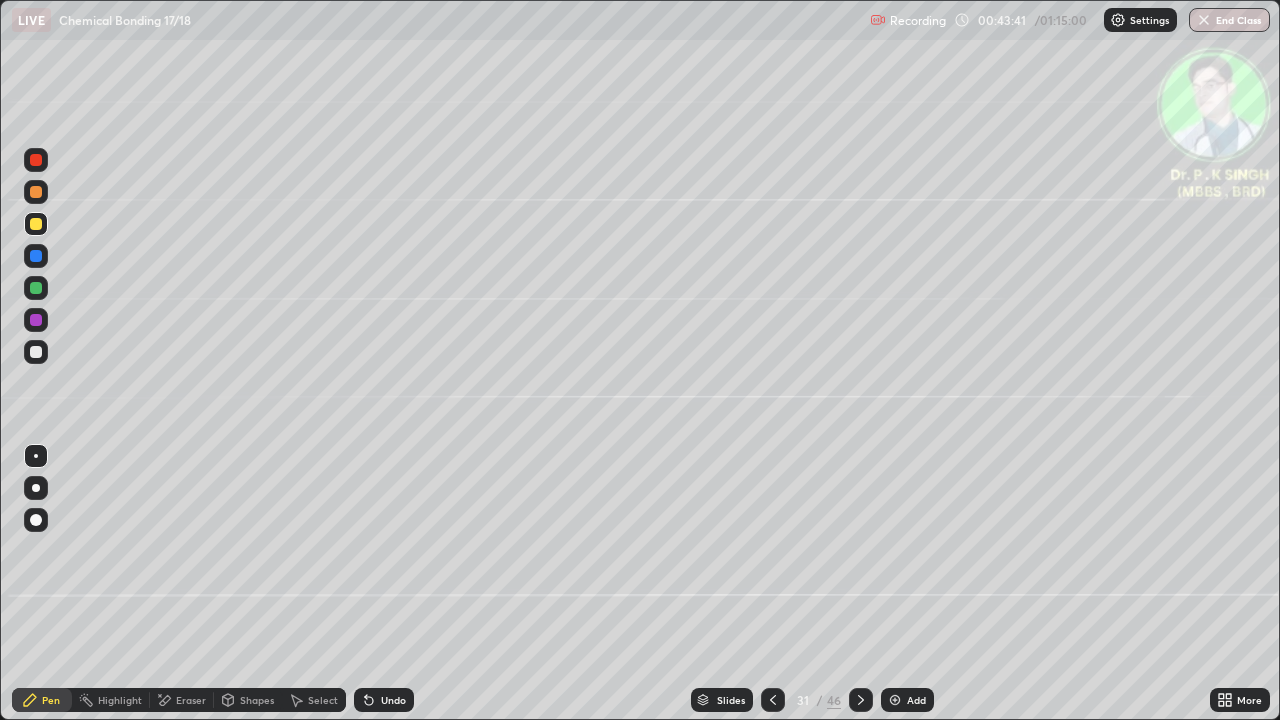 click on "Pen" at bounding box center (51, 700) 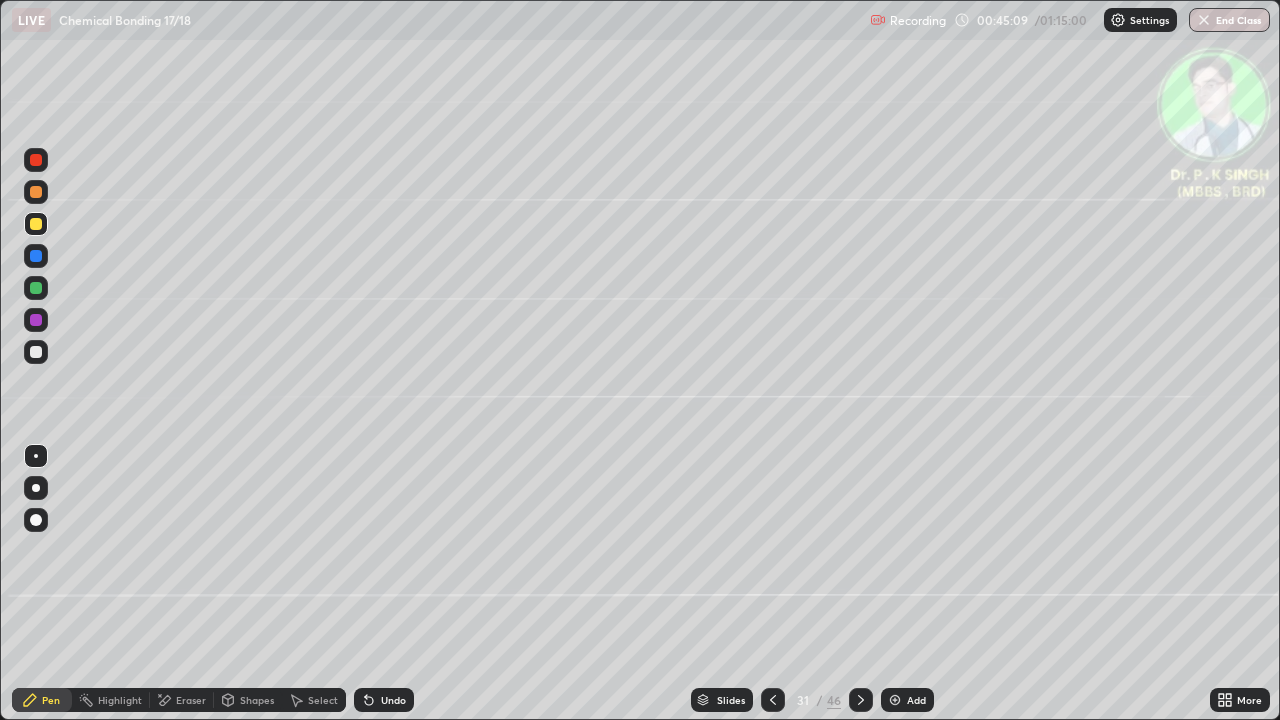 click 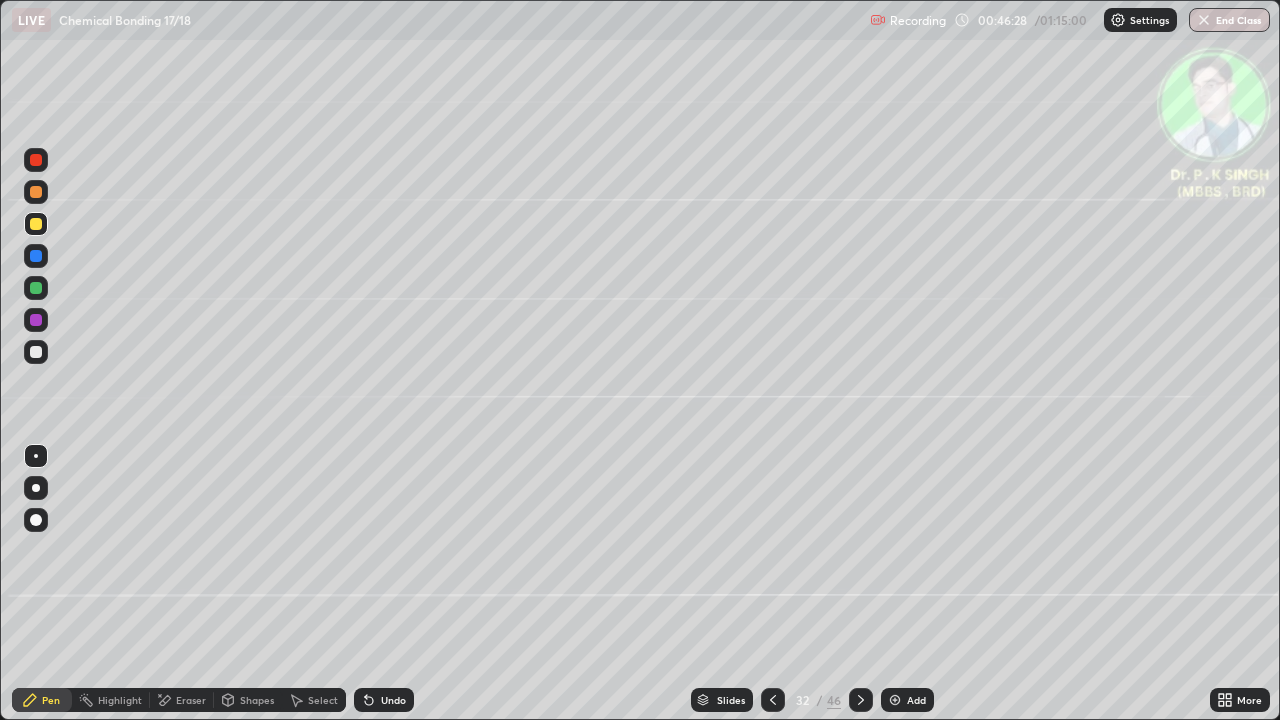 click 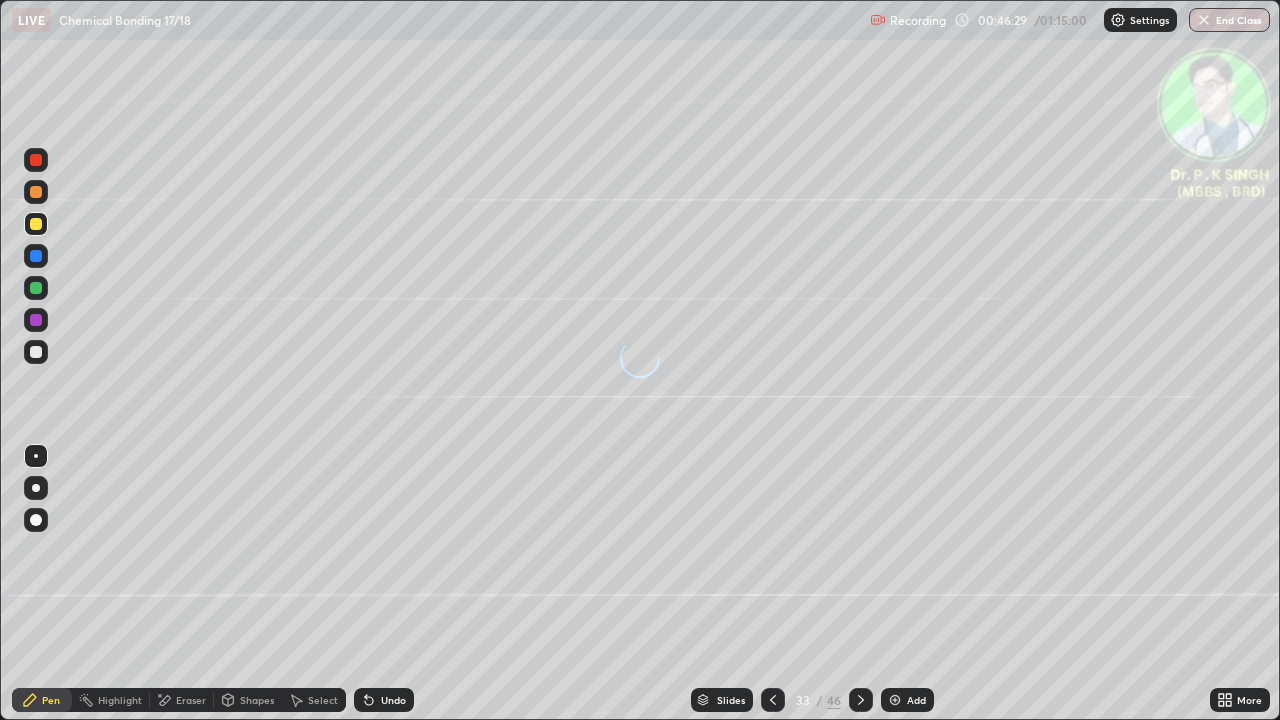 click at bounding box center [36, 288] 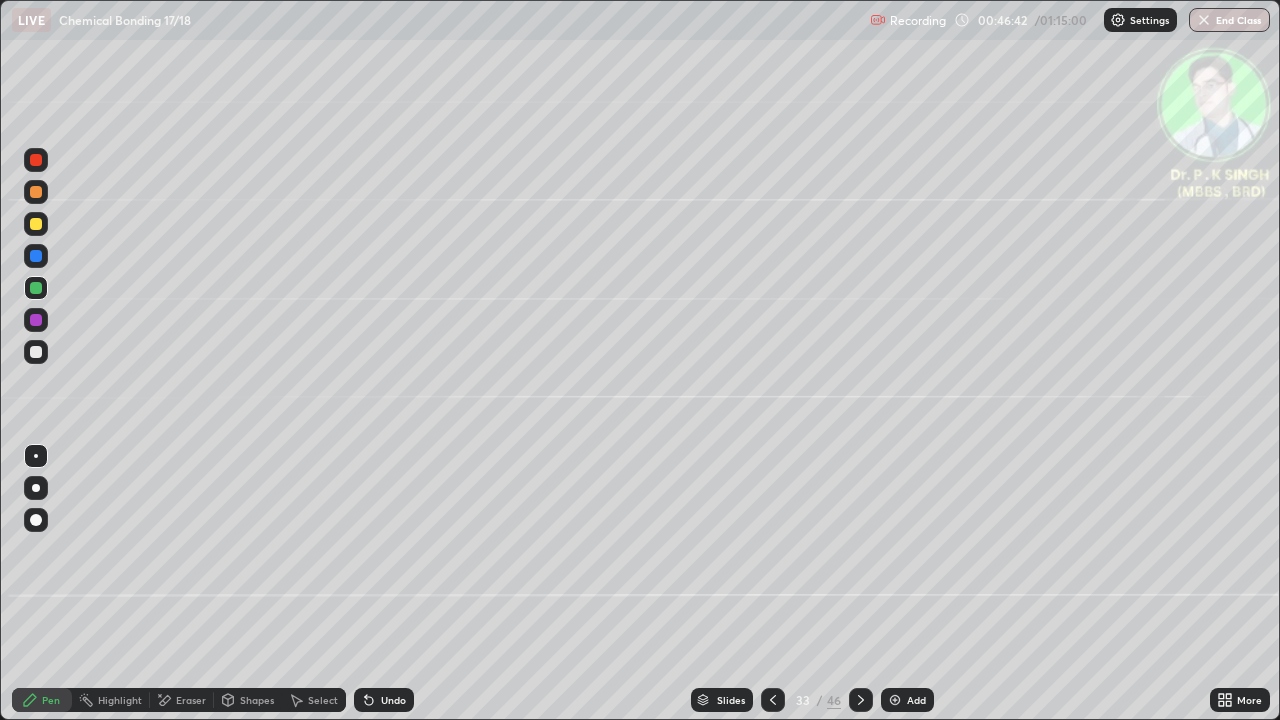 click at bounding box center (36, 224) 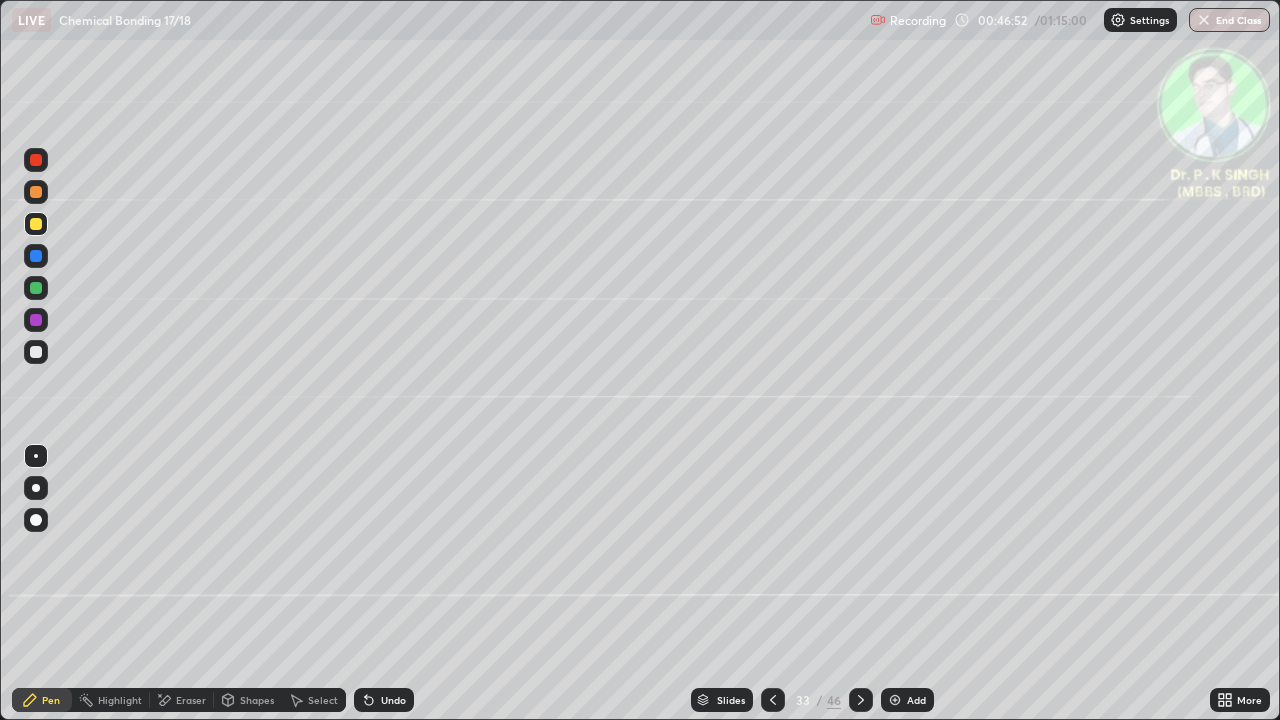 click at bounding box center (36, 224) 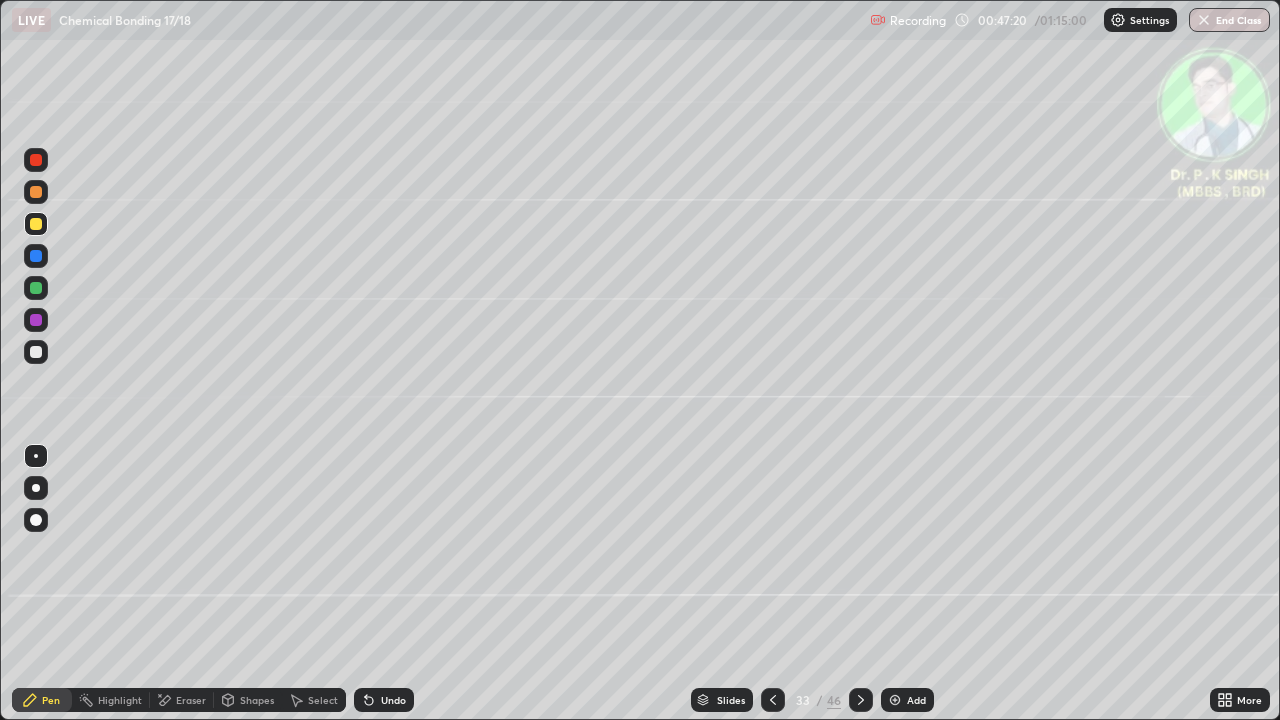 click 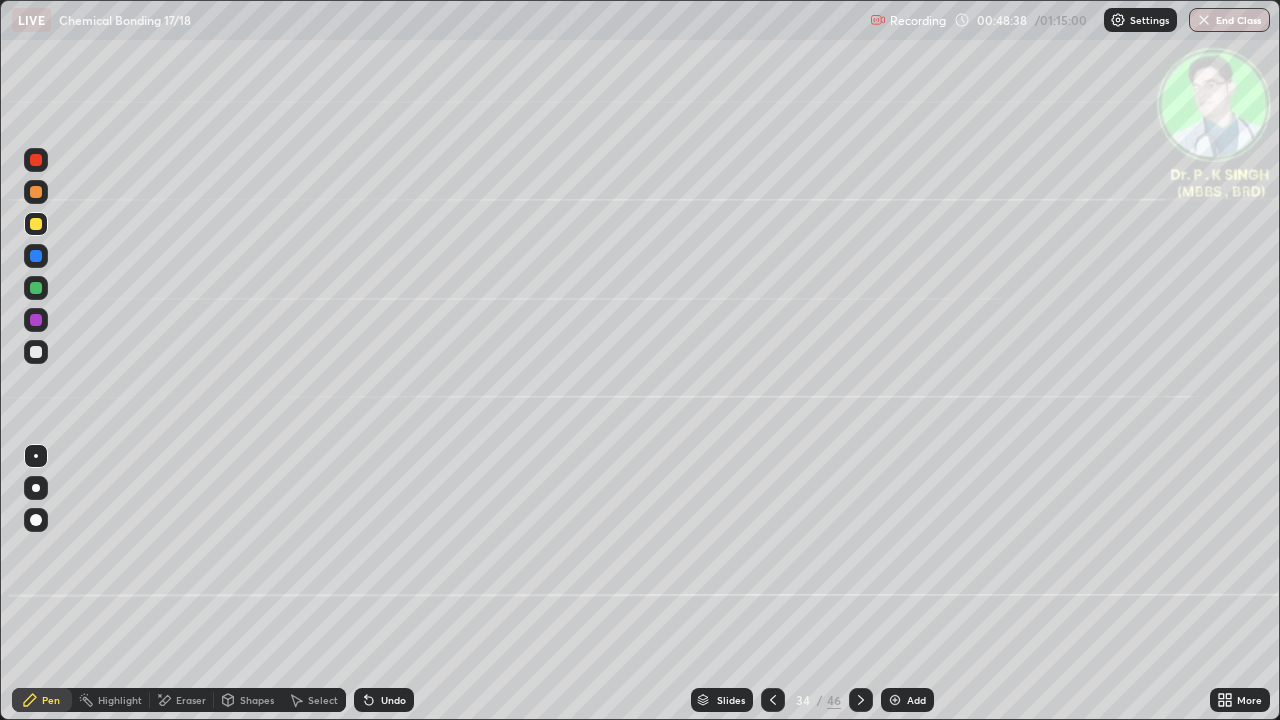 click at bounding box center (861, 700) 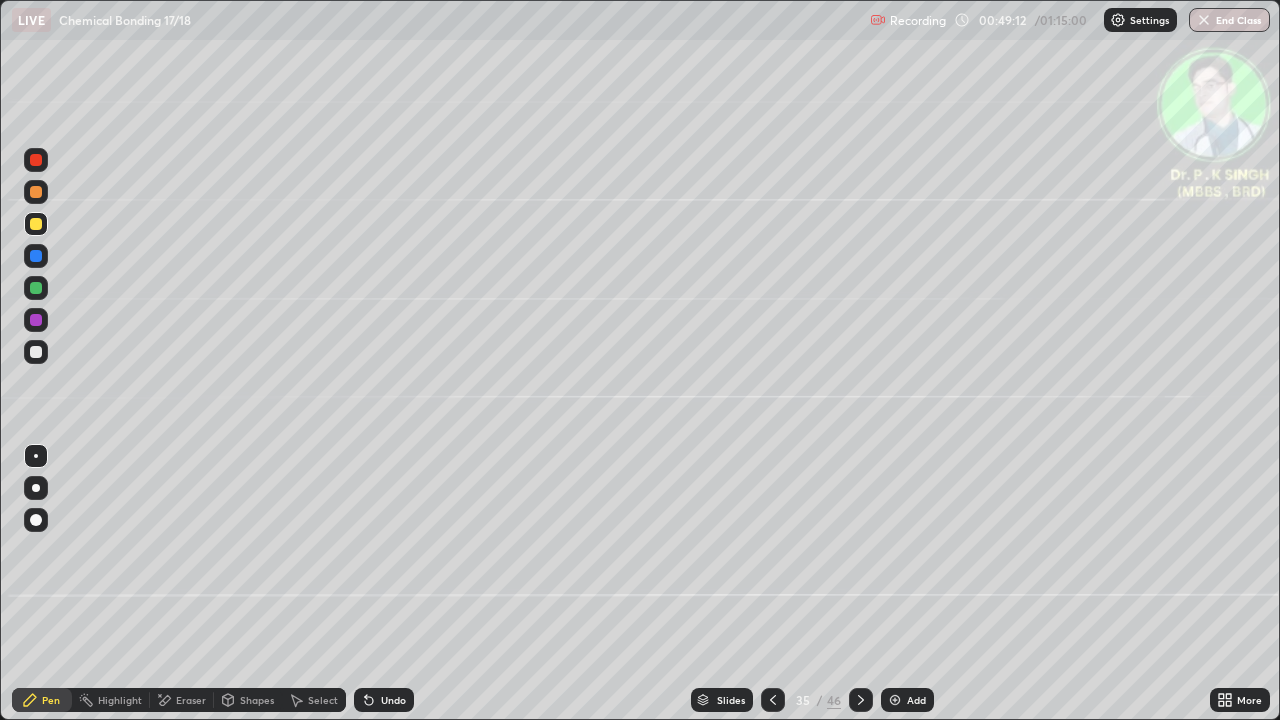 click 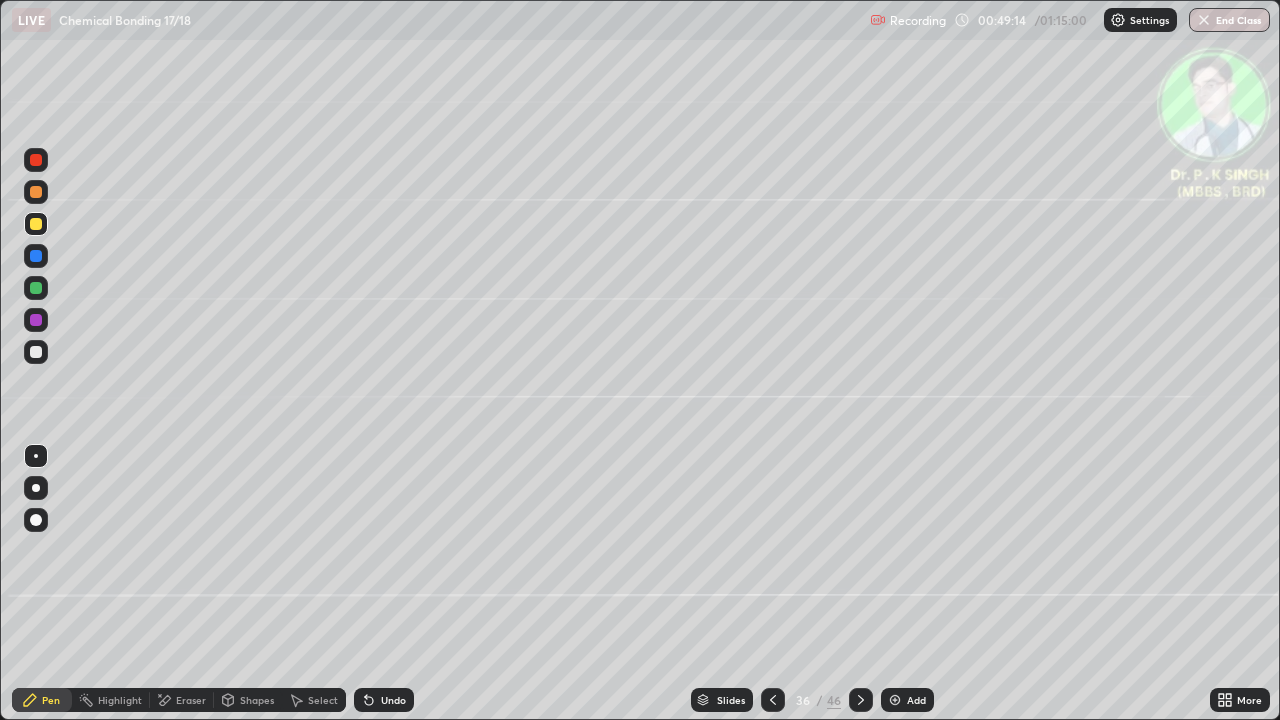 click at bounding box center (36, 224) 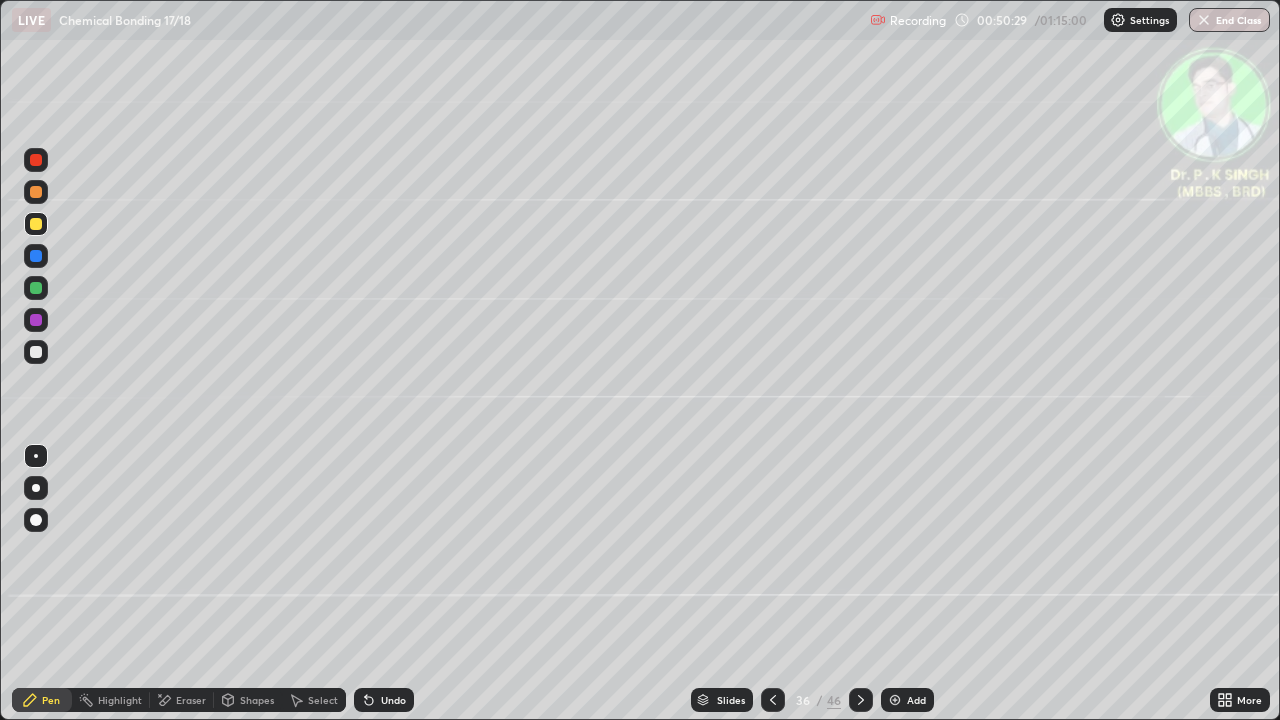 click 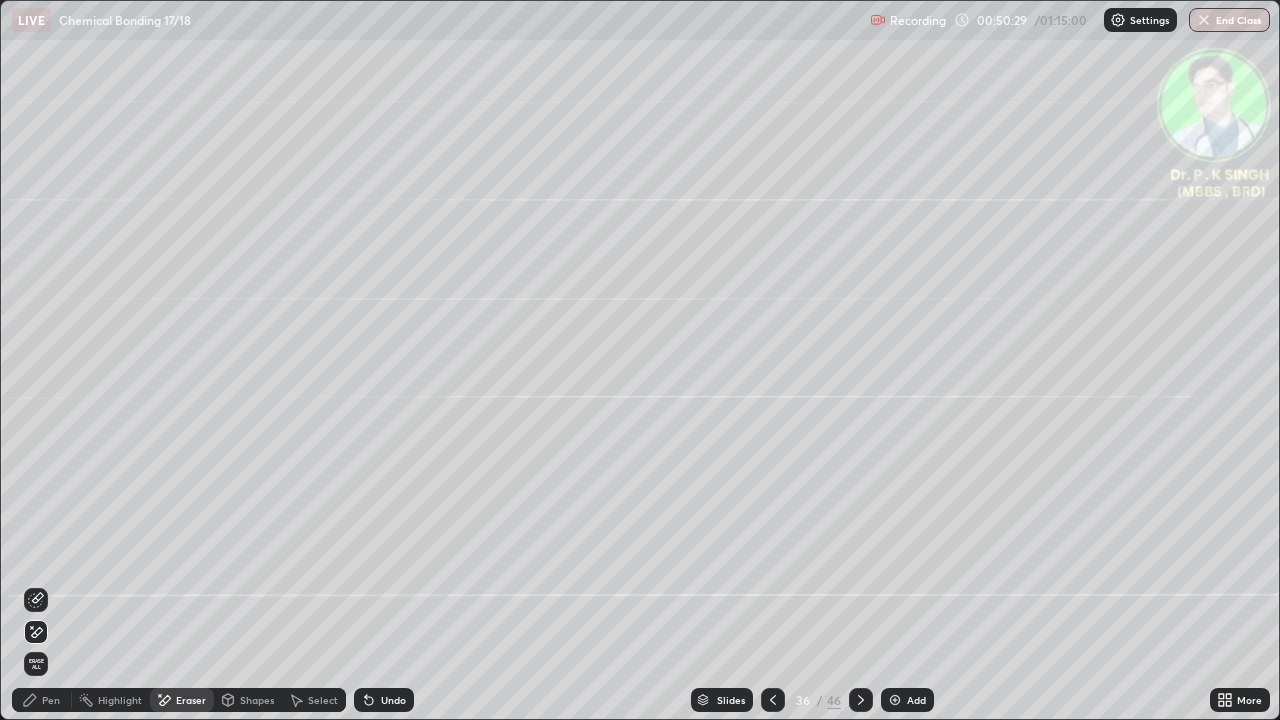 click 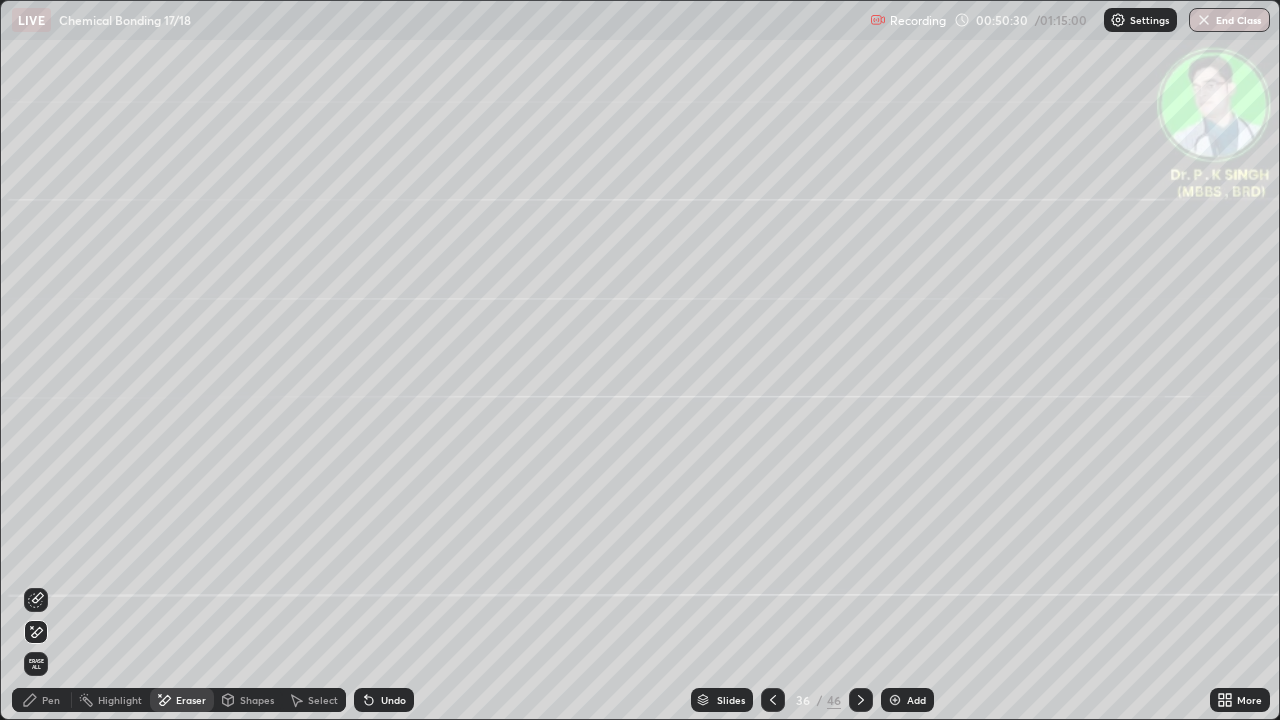 click 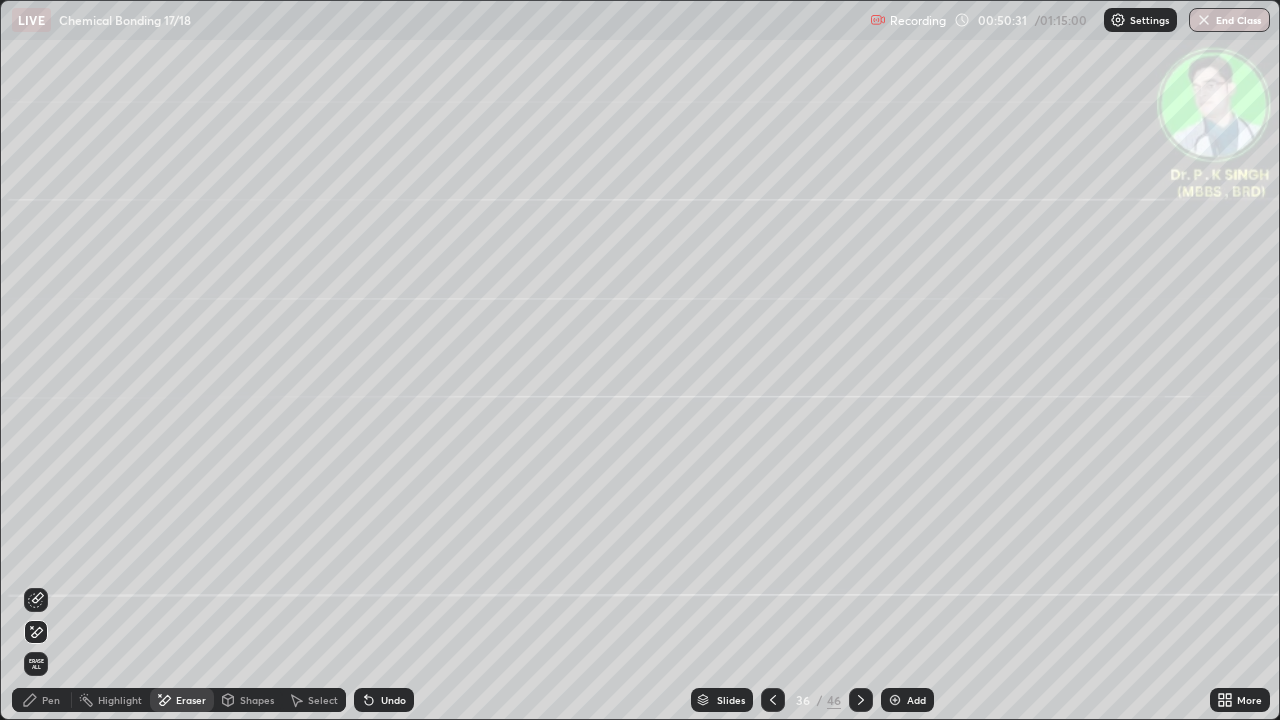 click on "Erase all" at bounding box center [36, 664] 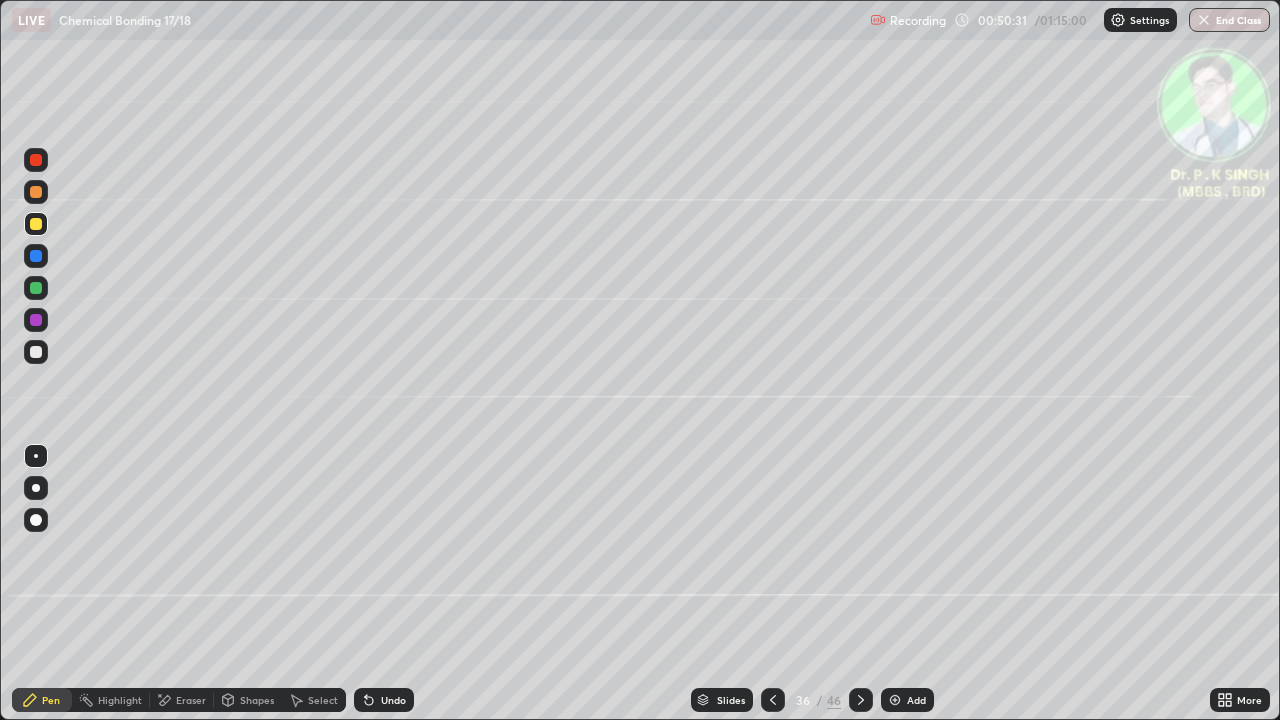 click at bounding box center (36, 560) 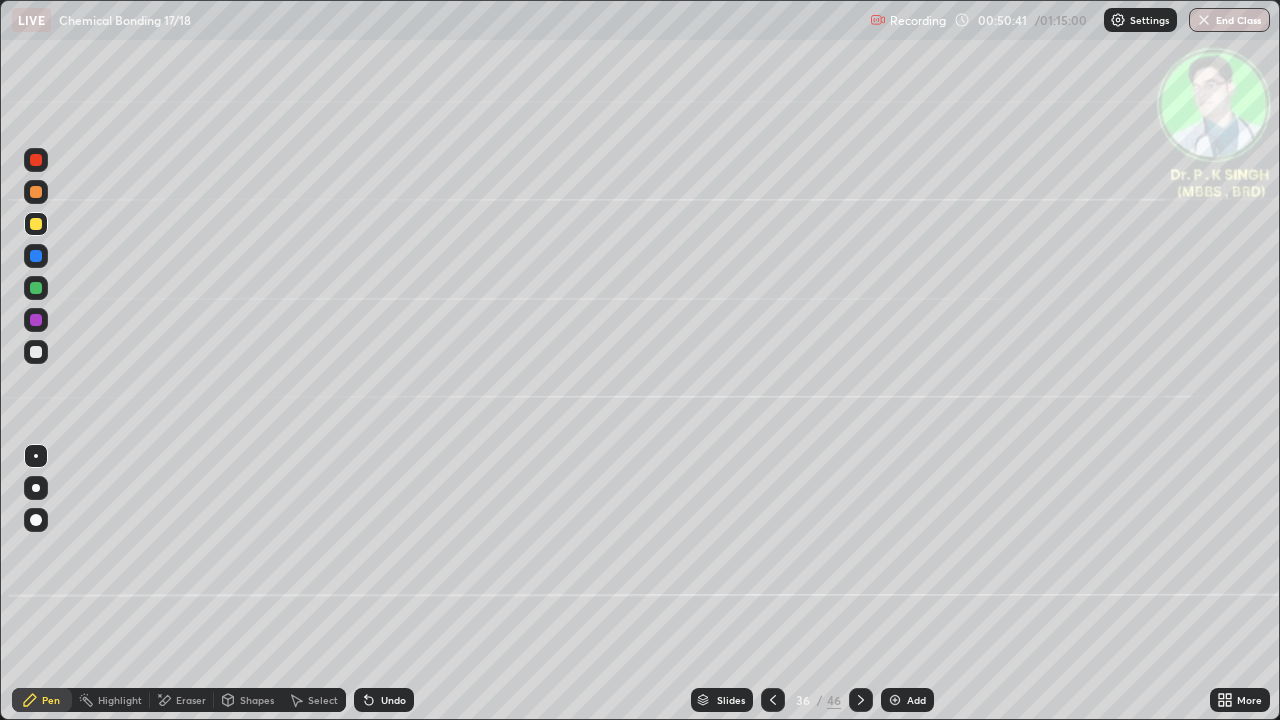 click at bounding box center (36, 224) 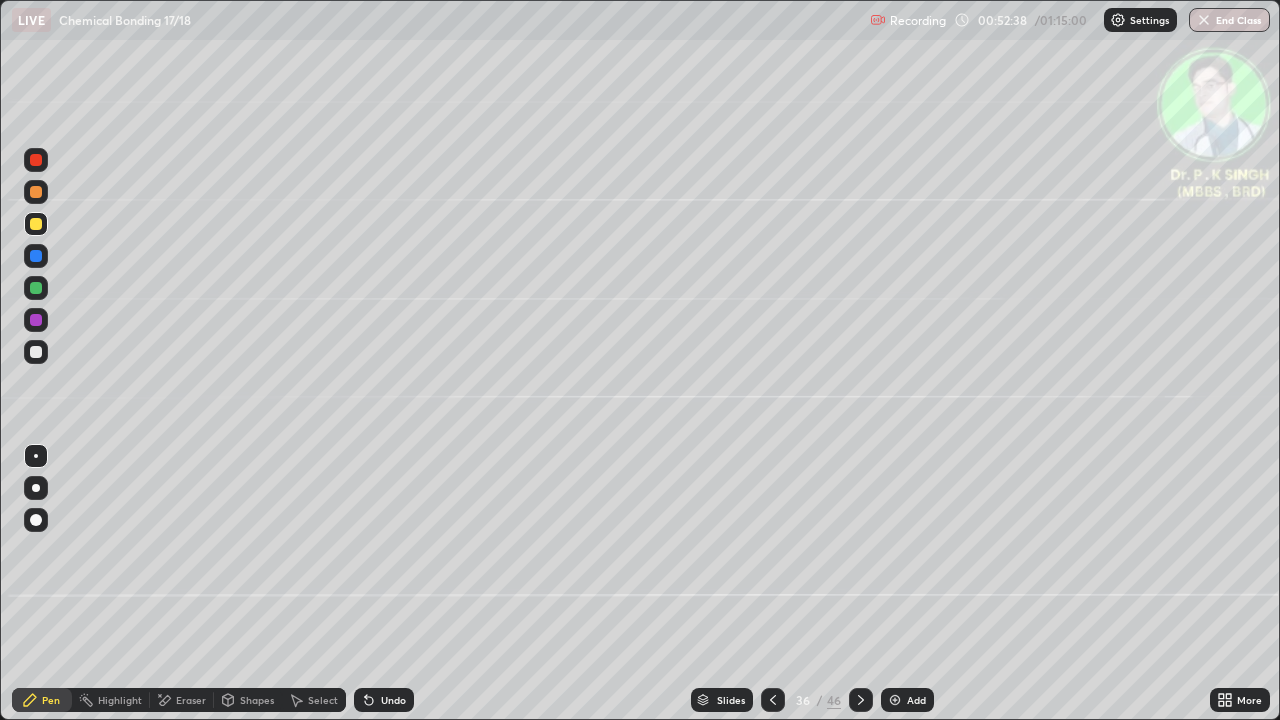 click at bounding box center (861, 700) 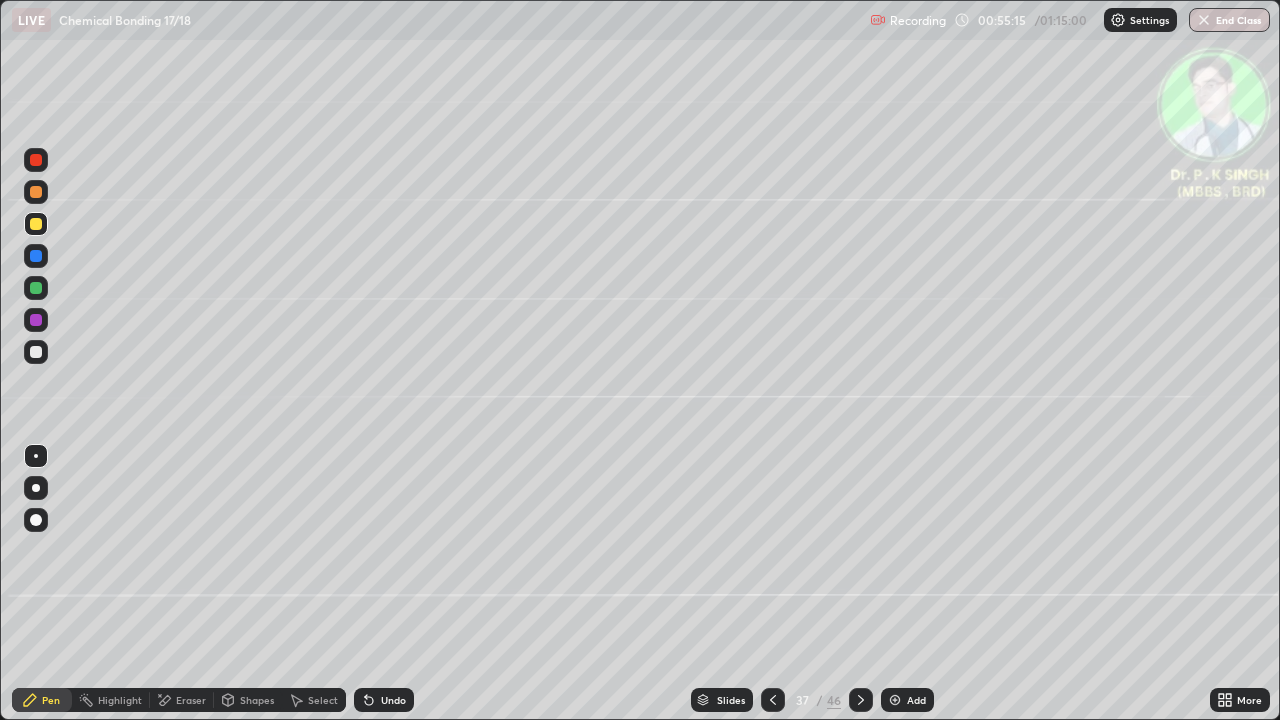 click 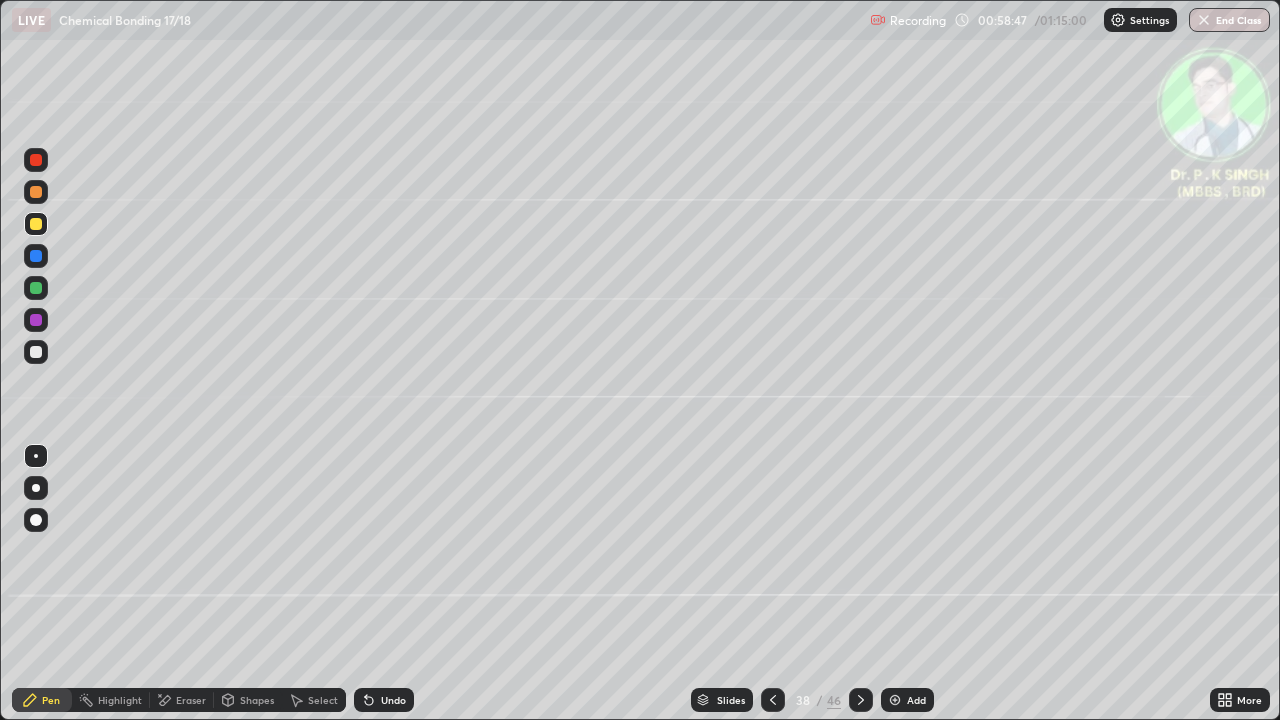 click 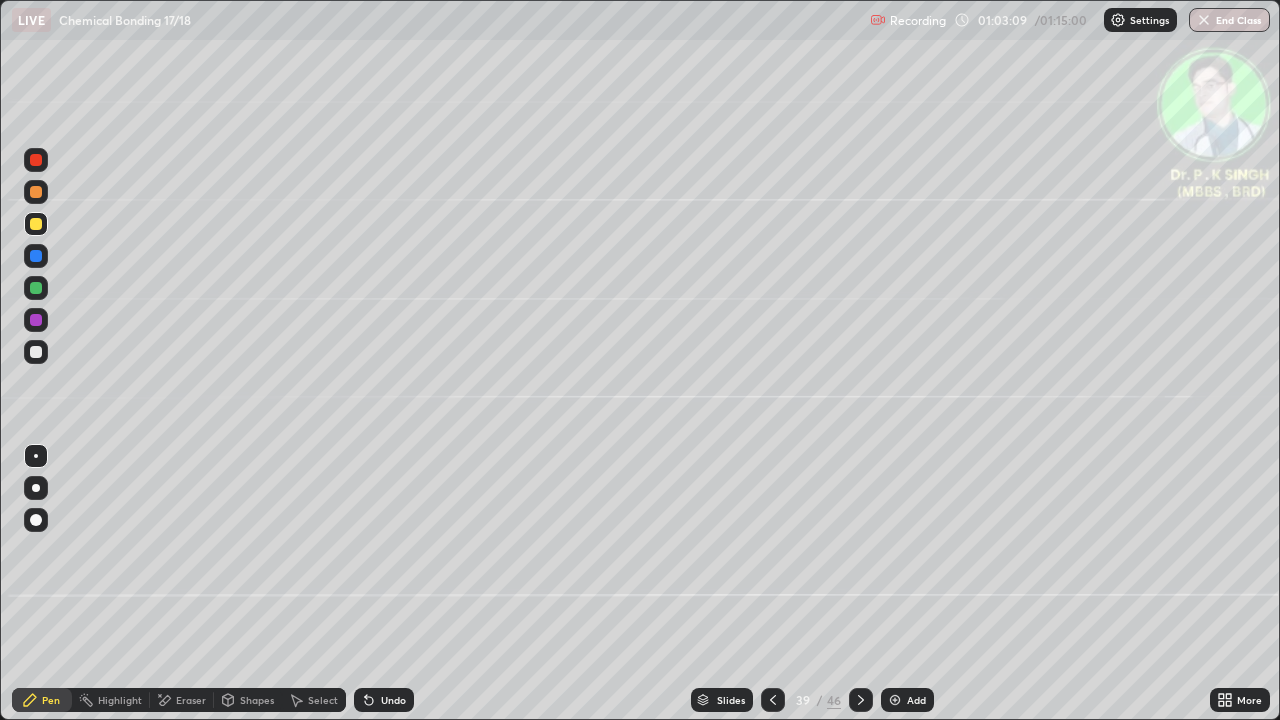 click at bounding box center (36, 256) 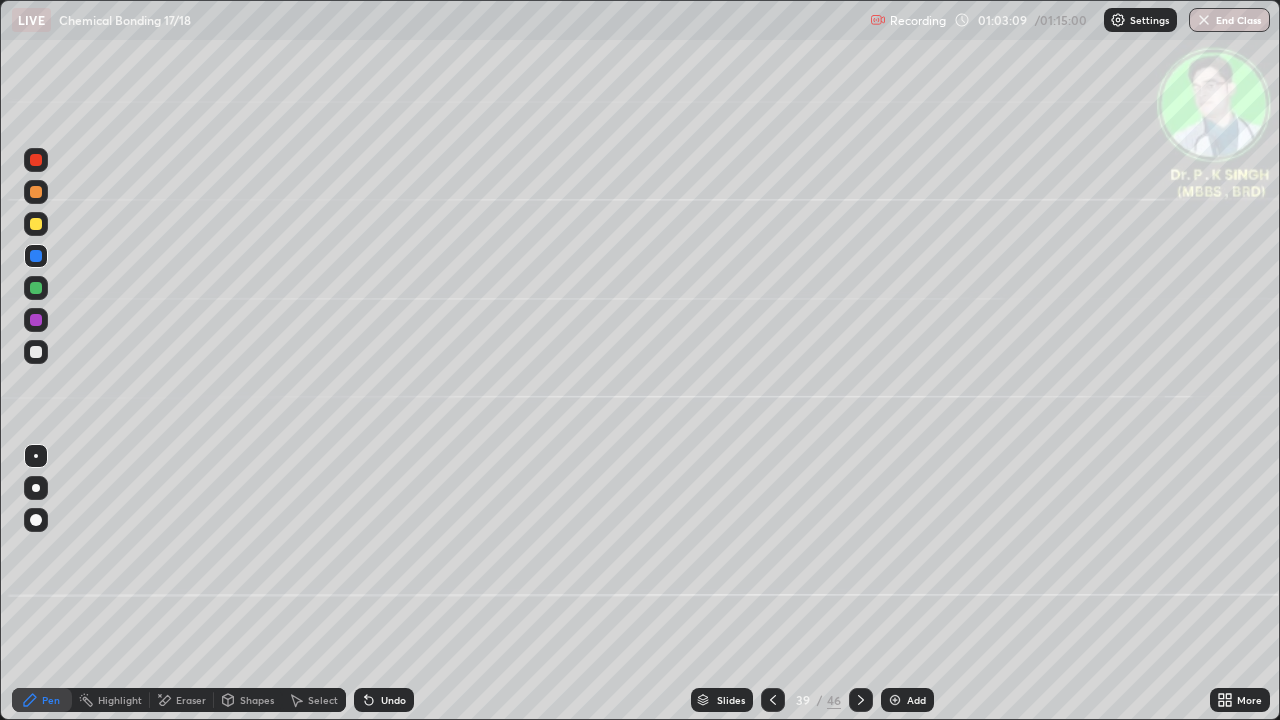 click at bounding box center (36, 256) 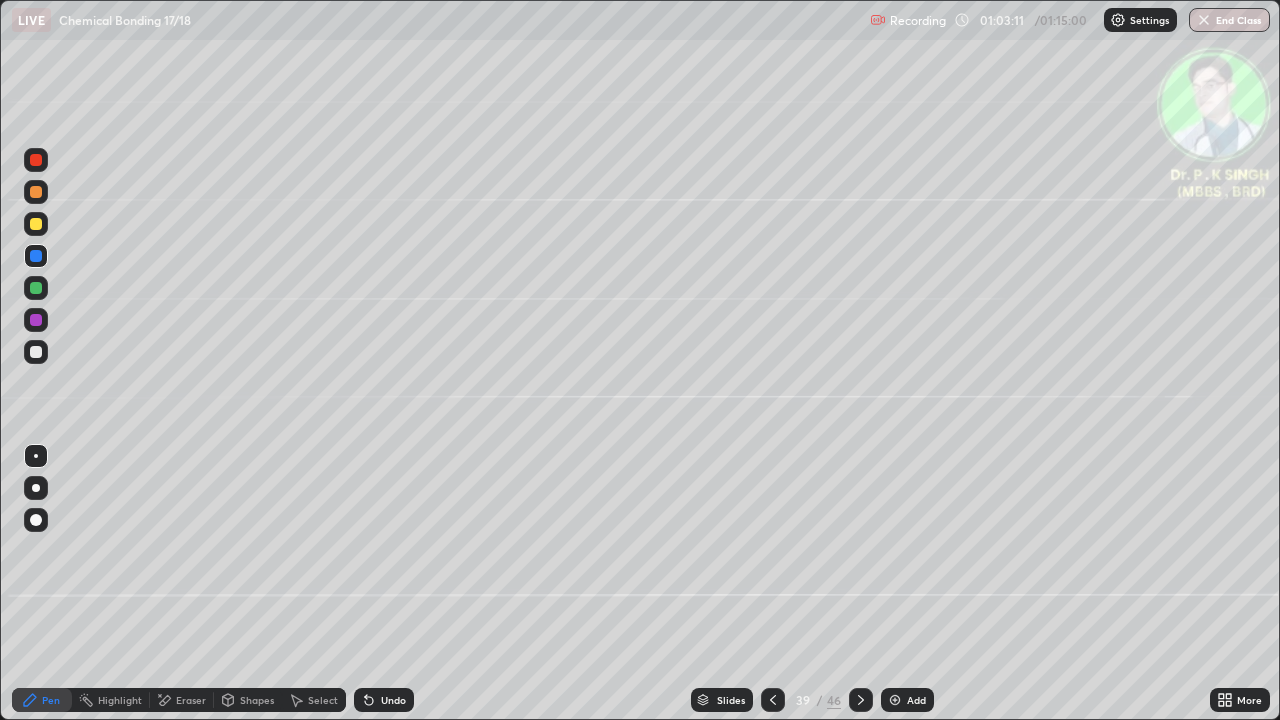 click 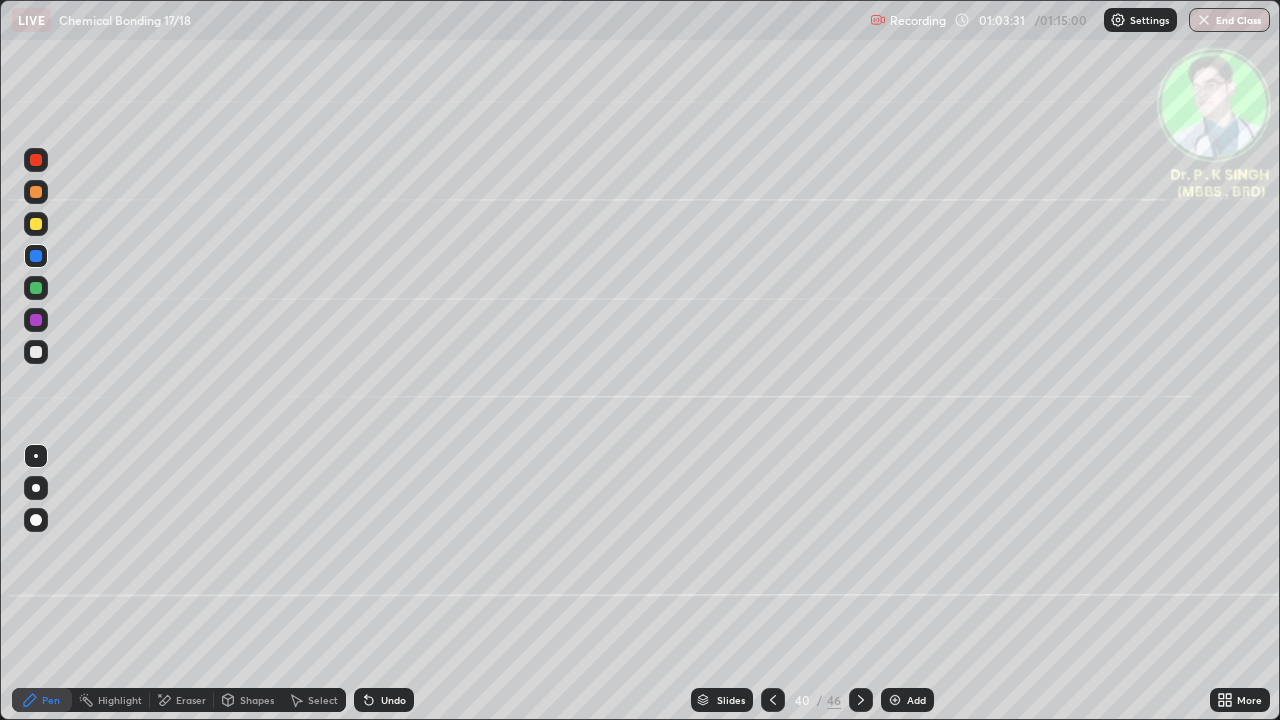 click at bounding box center (36, 224) 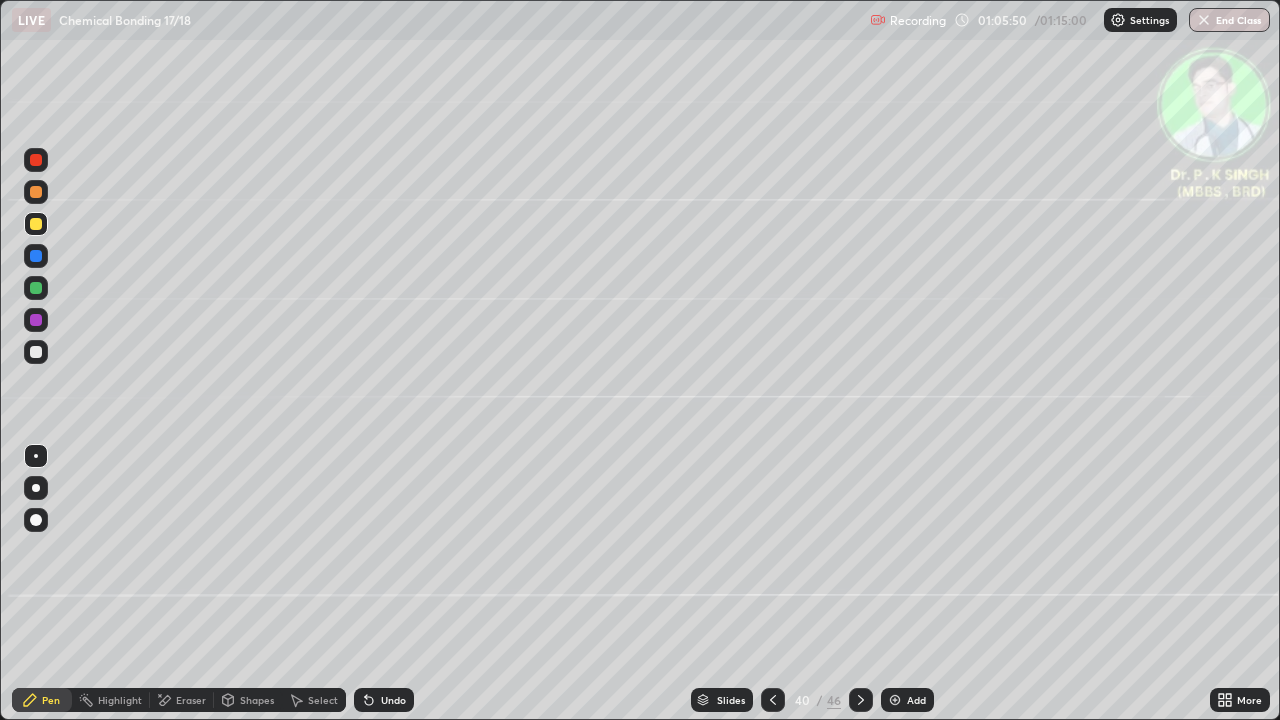 click 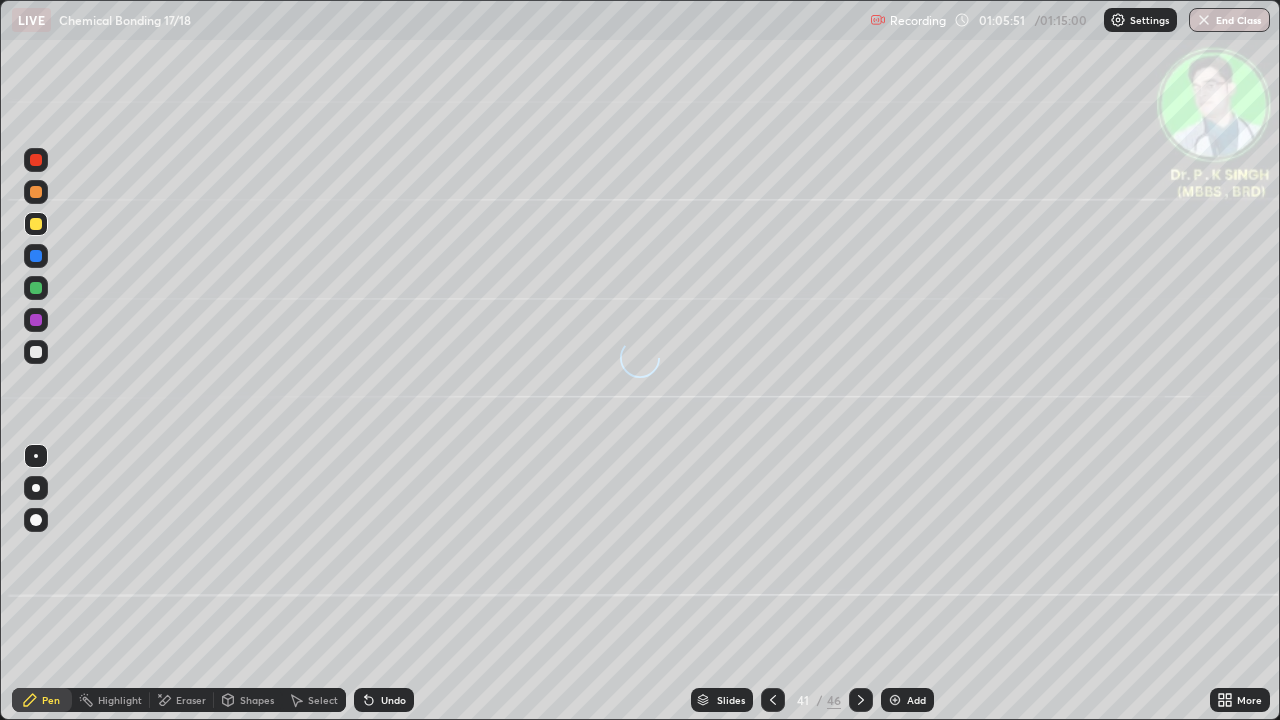click at bounding box center [36, 224] 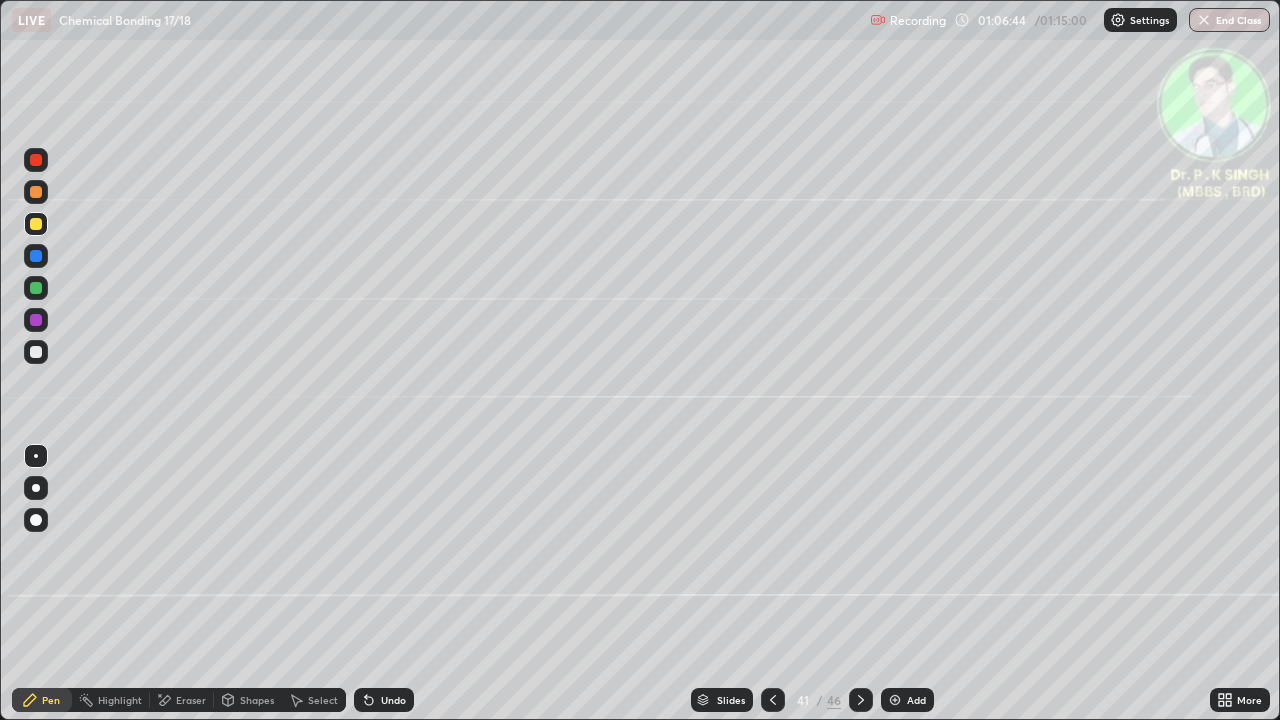 click on "LIVE Chemical Bonding 17/18" at bounding box center [437, 20] 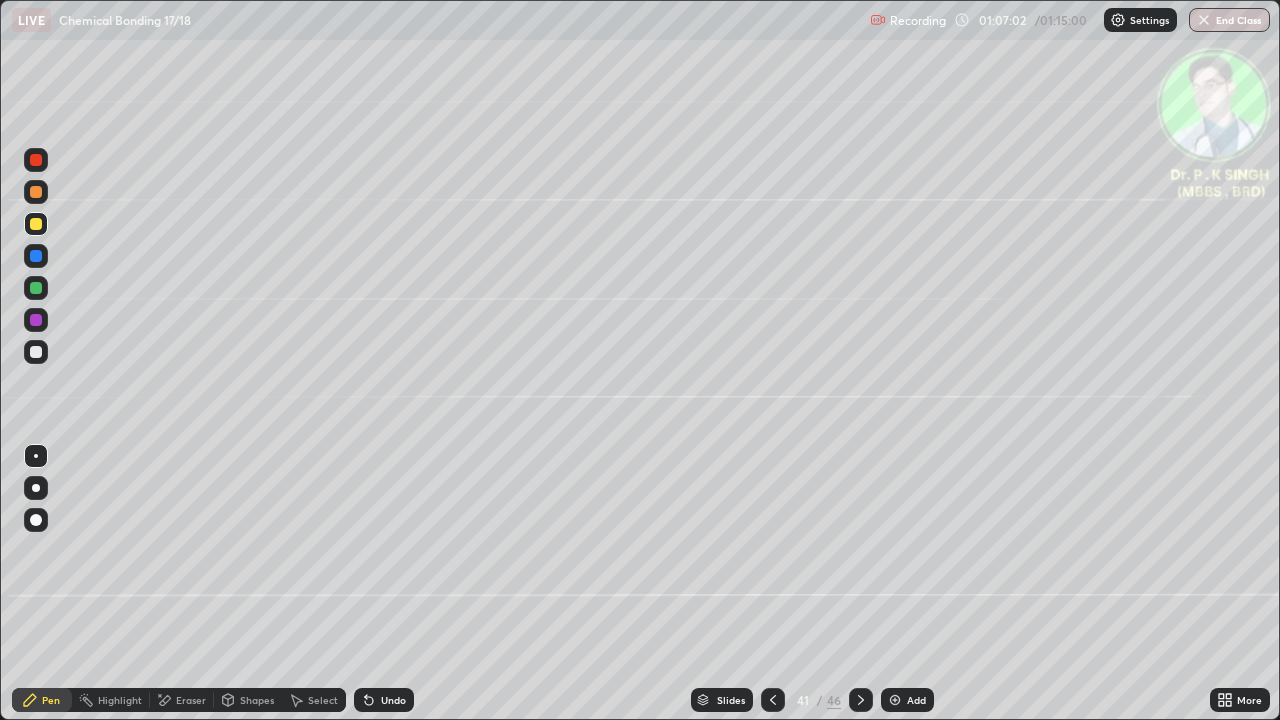 click 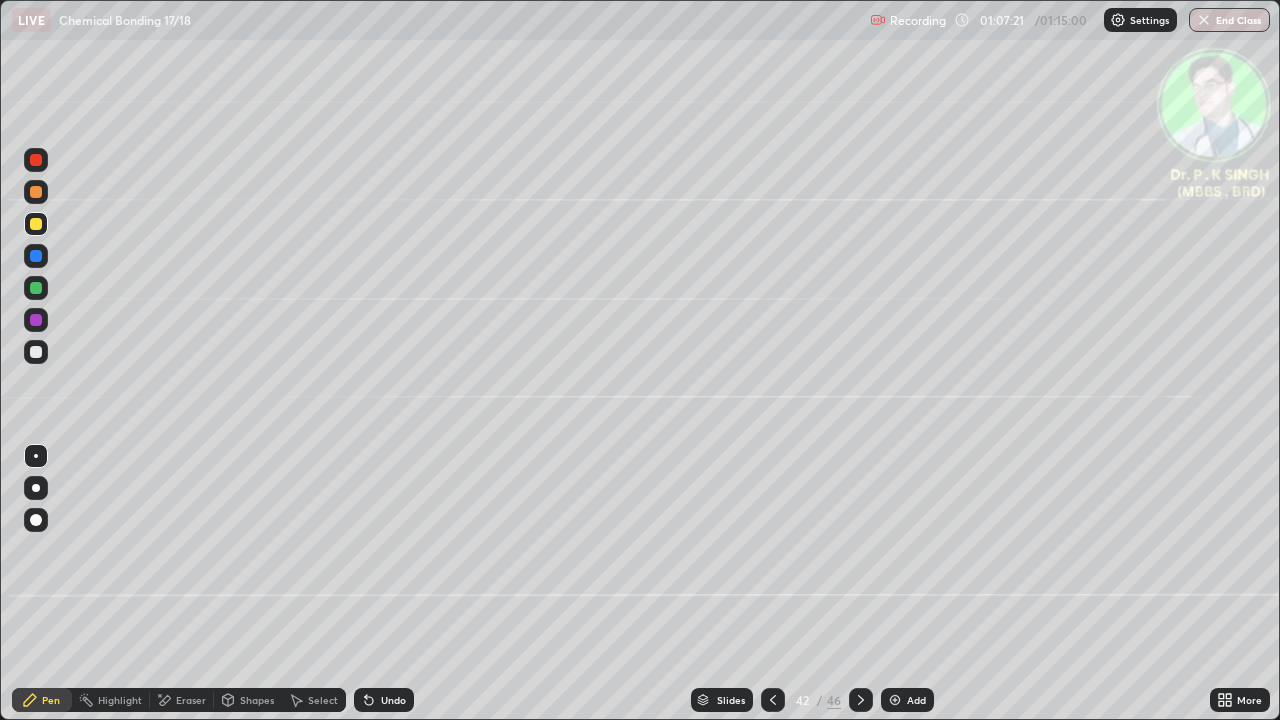 click at bounding box center [36, 224] 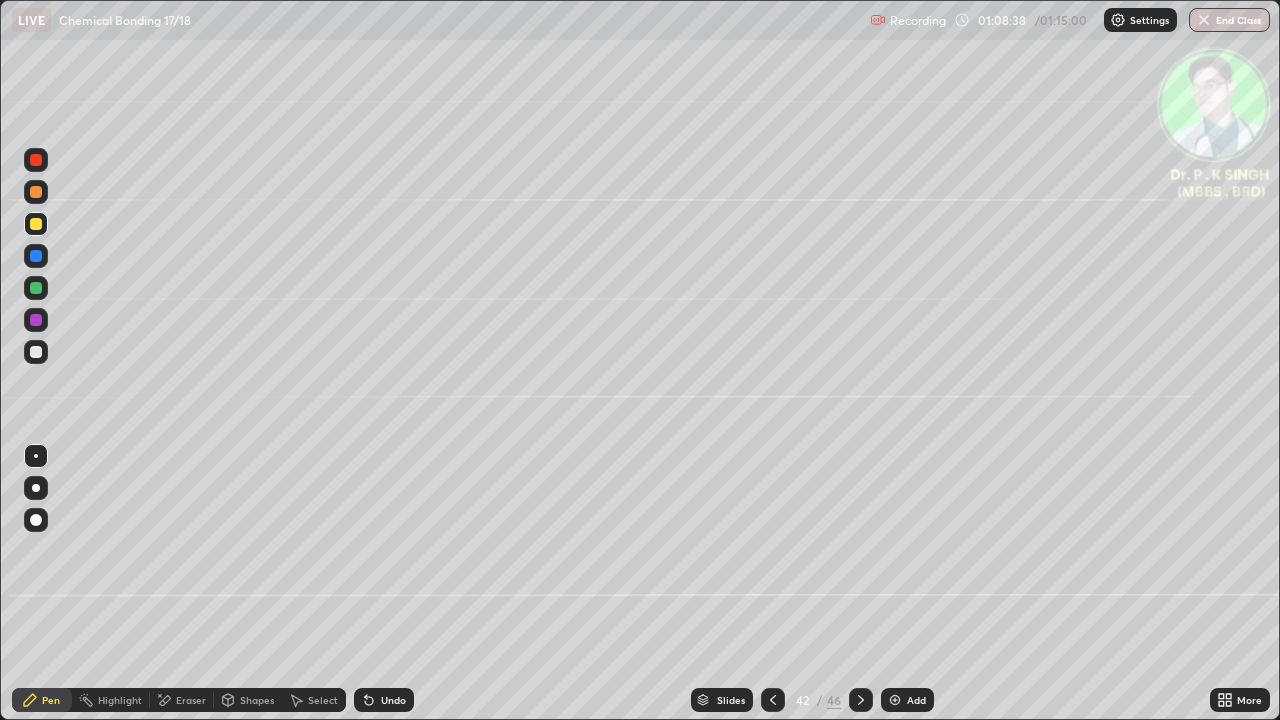 click 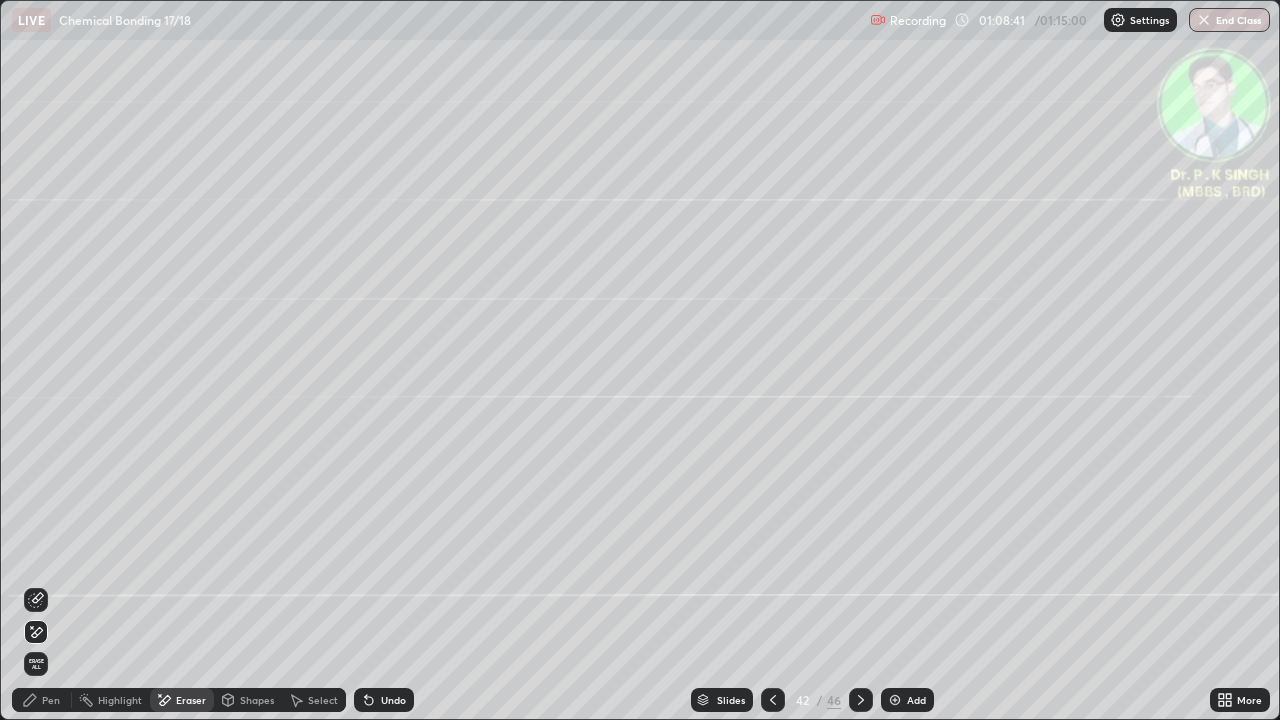 click on "Pen" at bounding box center (51, 700) 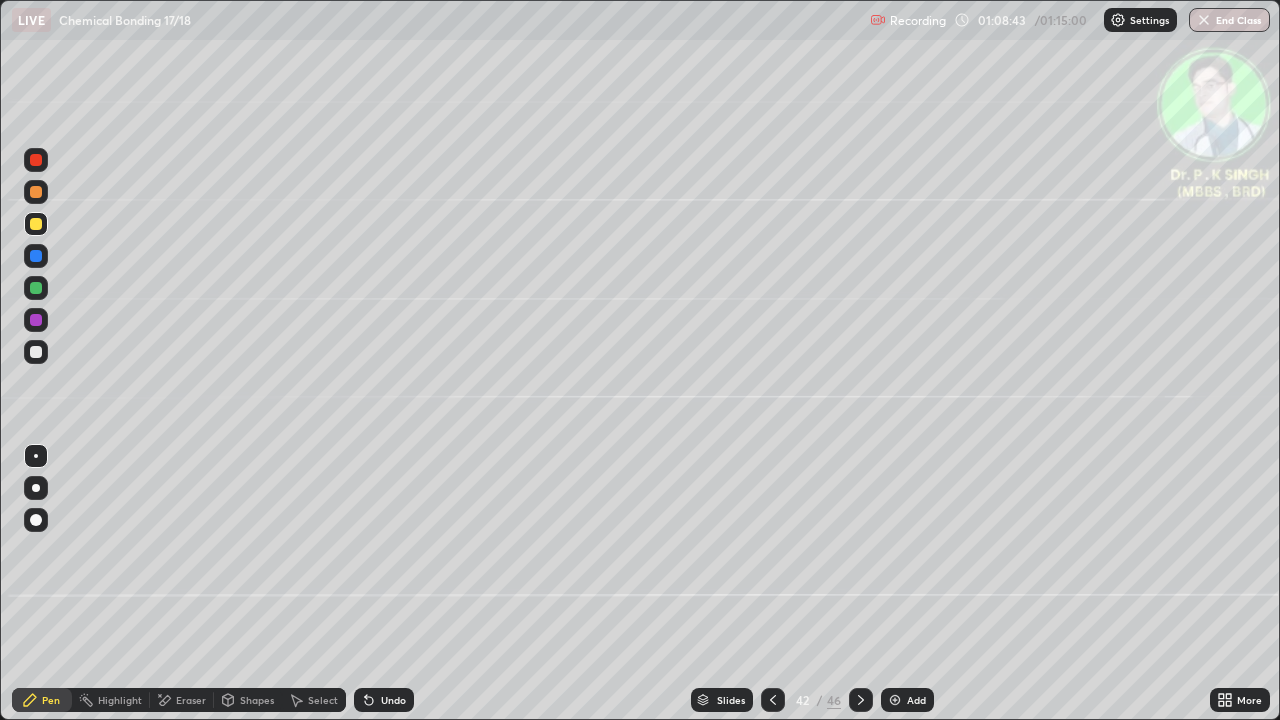 click on "Pen" at bounding box center [51, 700] 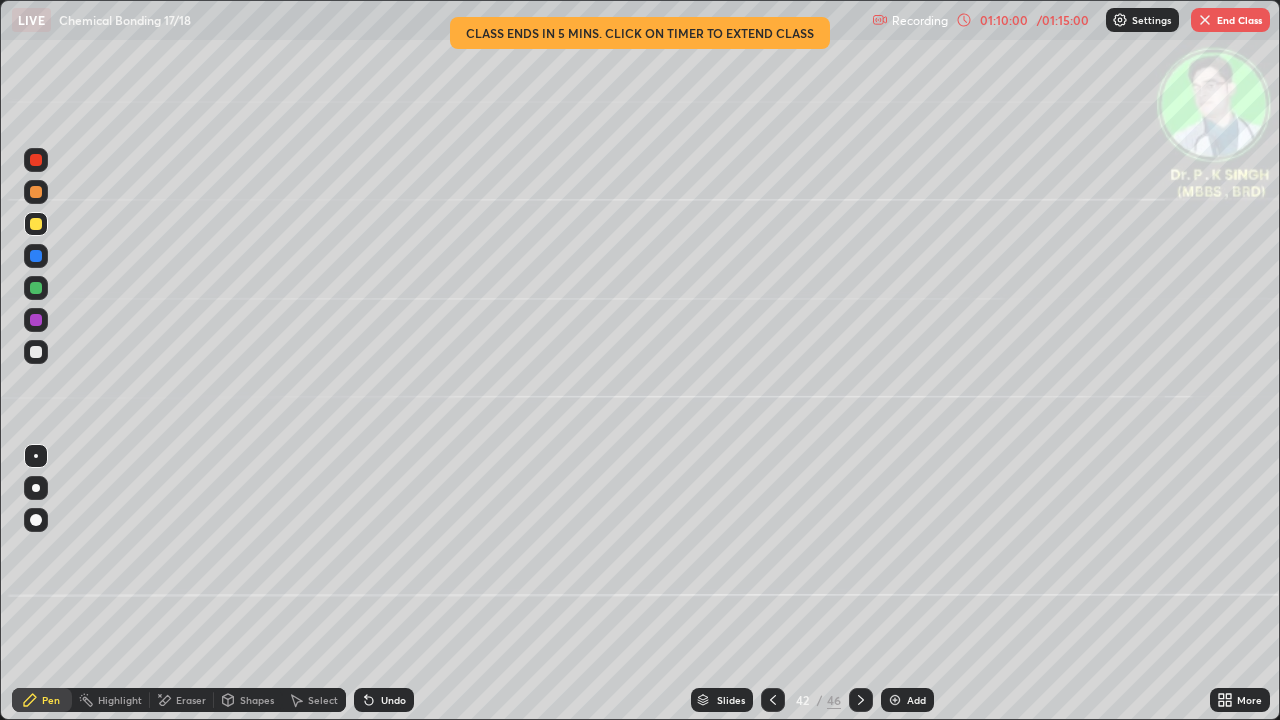 click 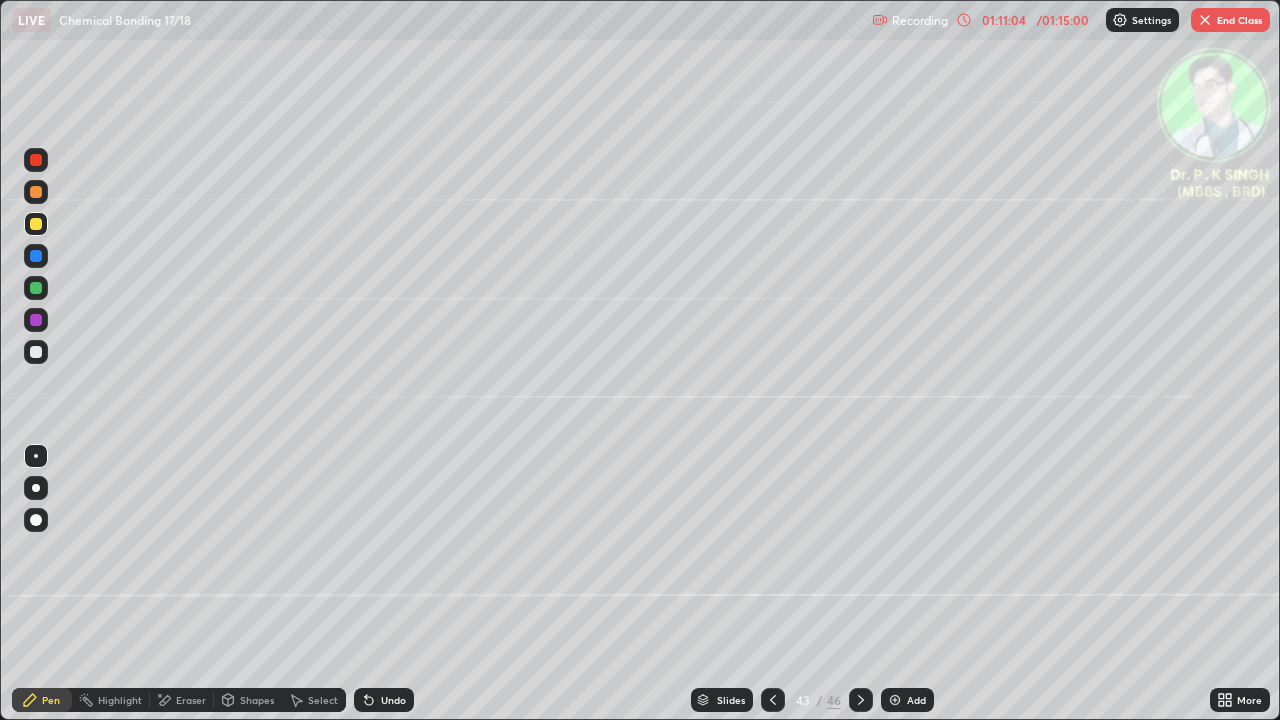 click on "End Class" at bounding box center (1230, 20) 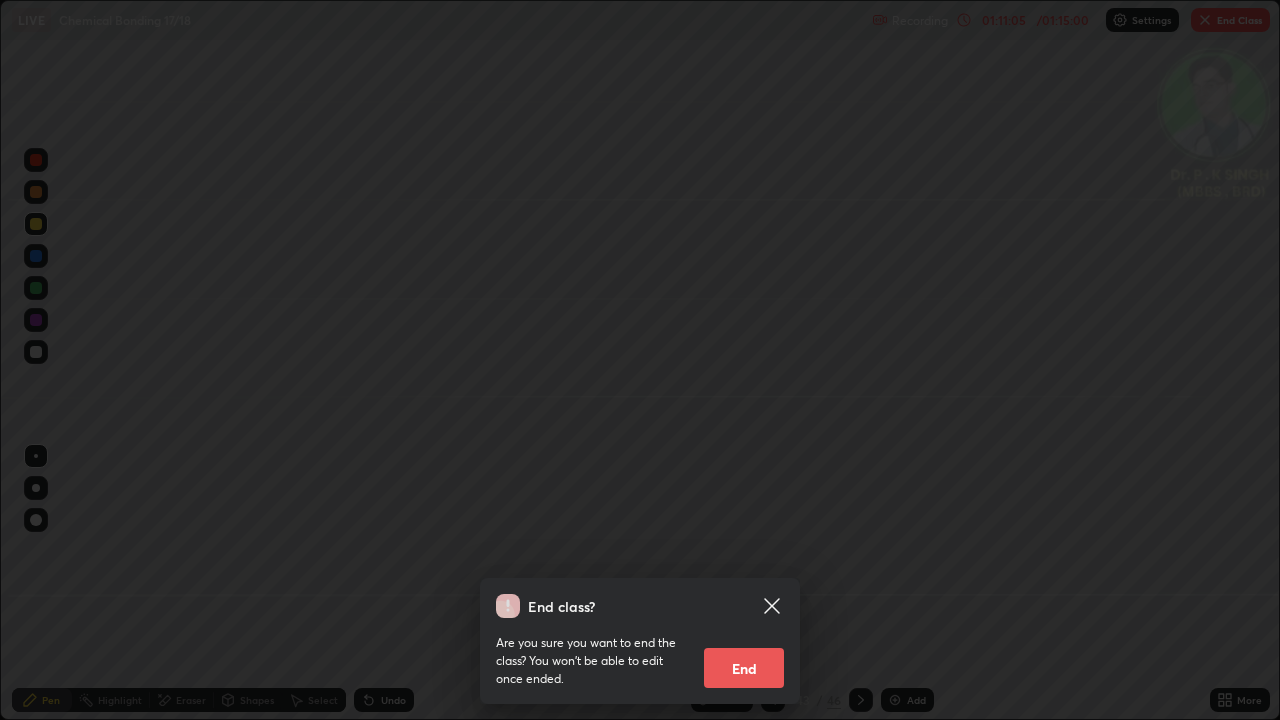 click on "End" at bounding box center [744, 668] 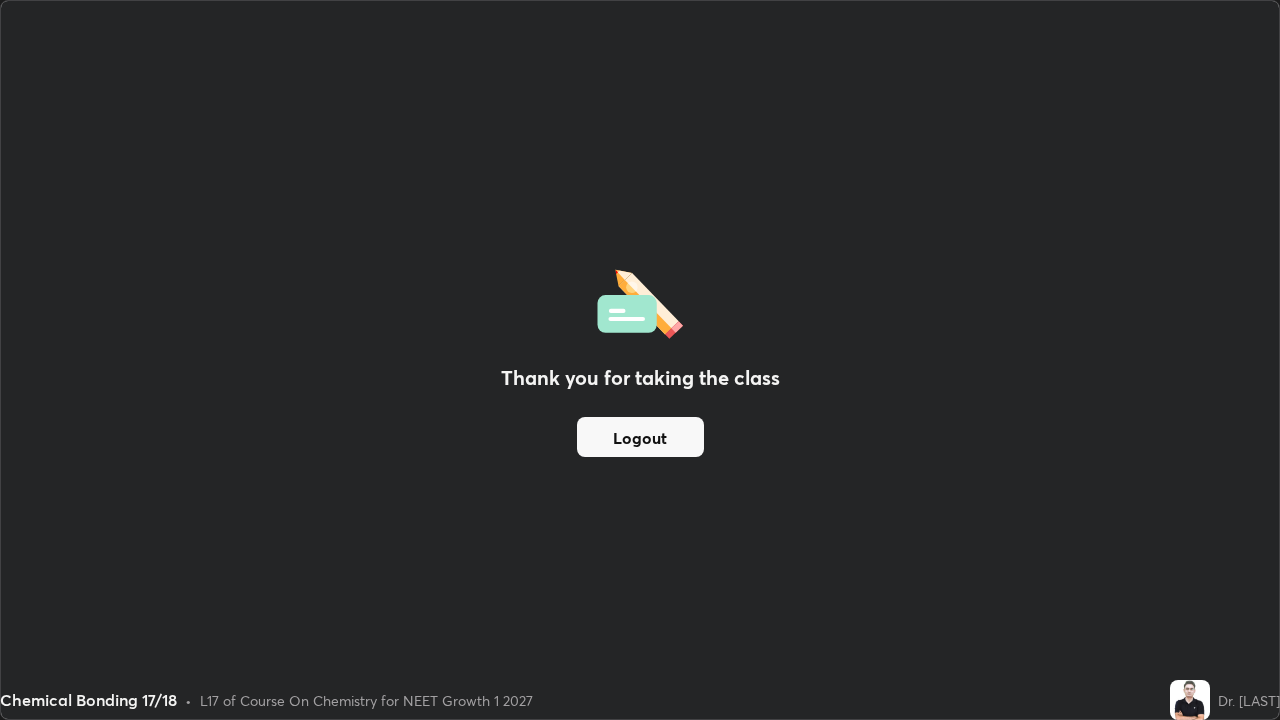 click on "Logout" at bounding box center [640, 437] 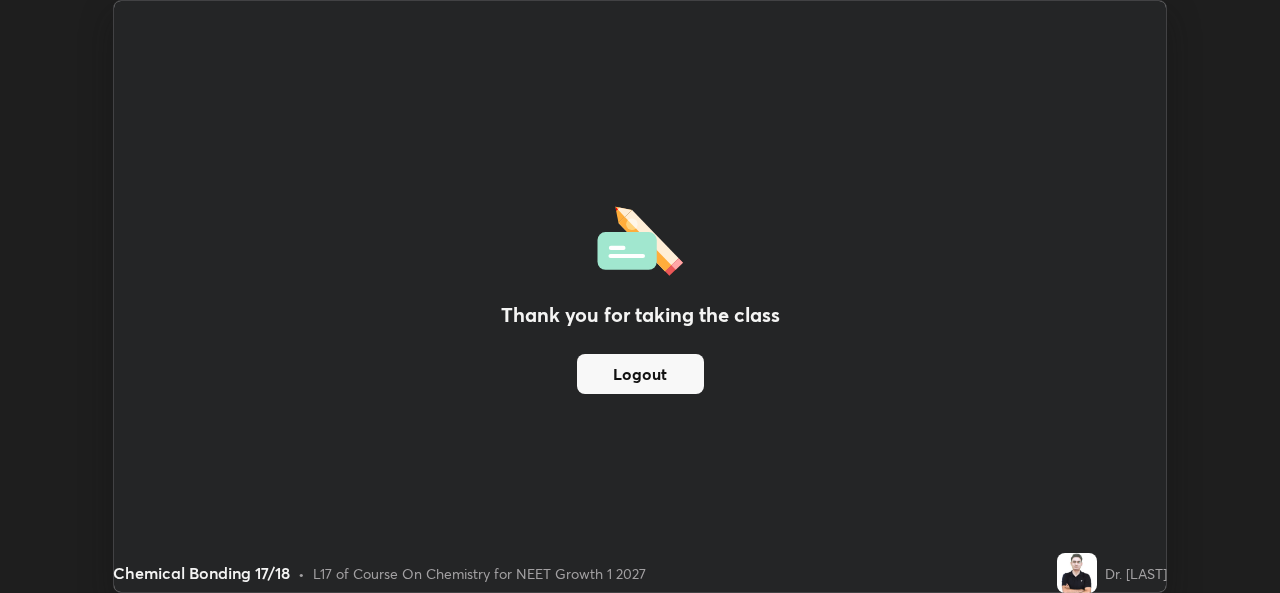 scroll, scrollTop: 593, scrollLeft: 1280, axis: both 